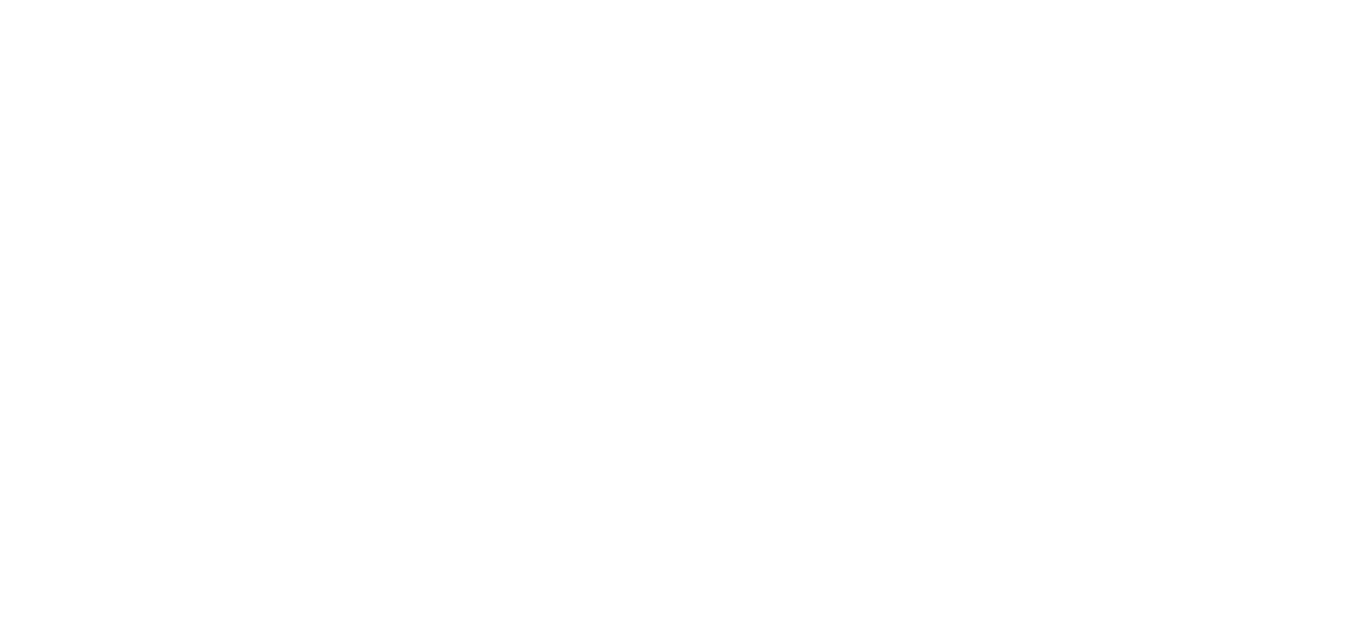 scroll, scrollTop: 0, scrollLeft: 0, axis: both 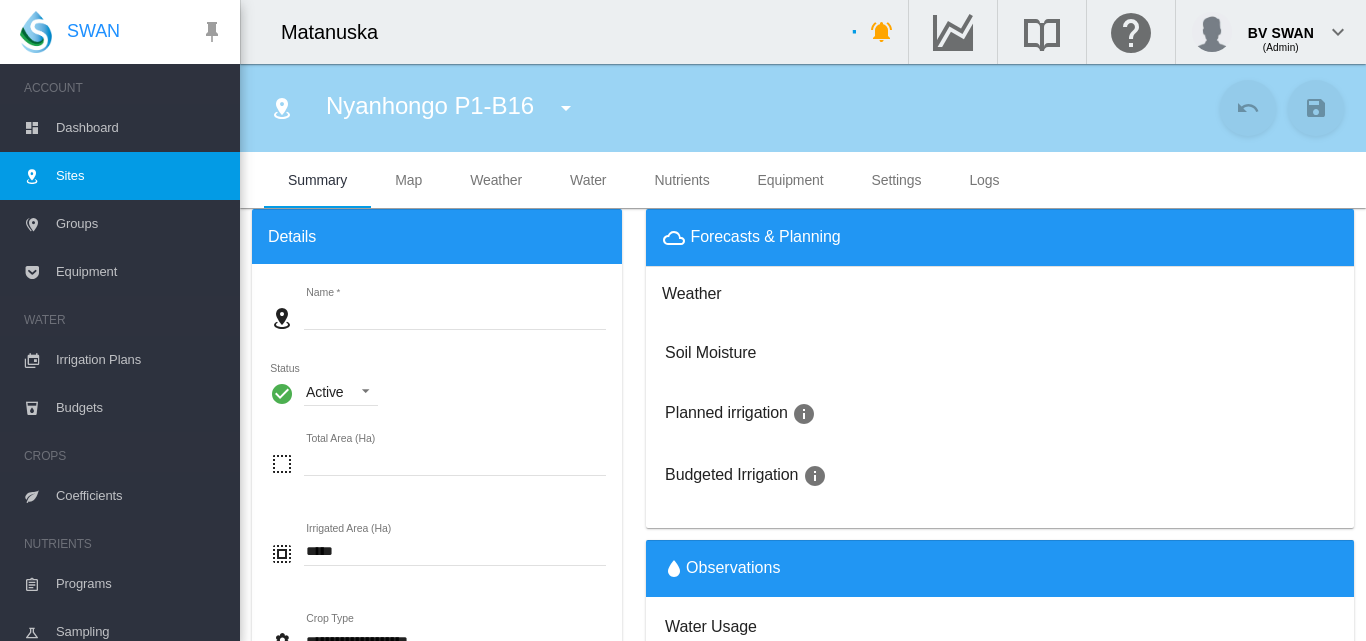 type on "**********" 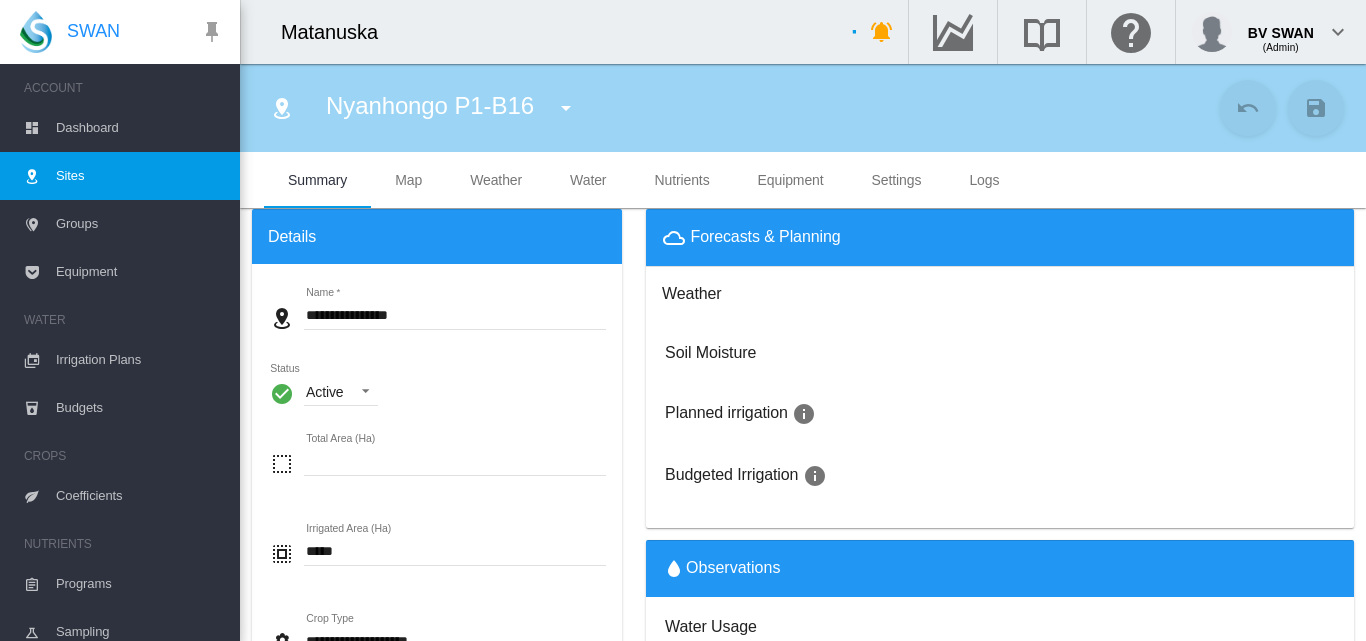 type on "*****" 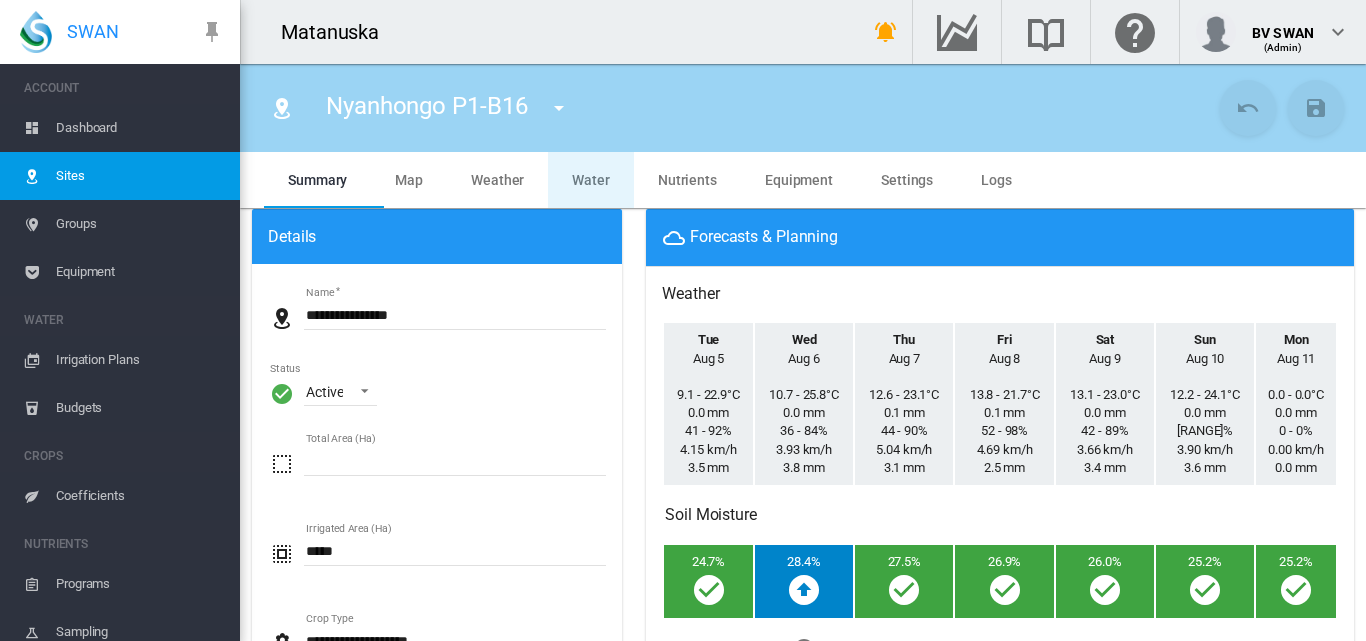 click on "Water" at bounding box center [591, 180] 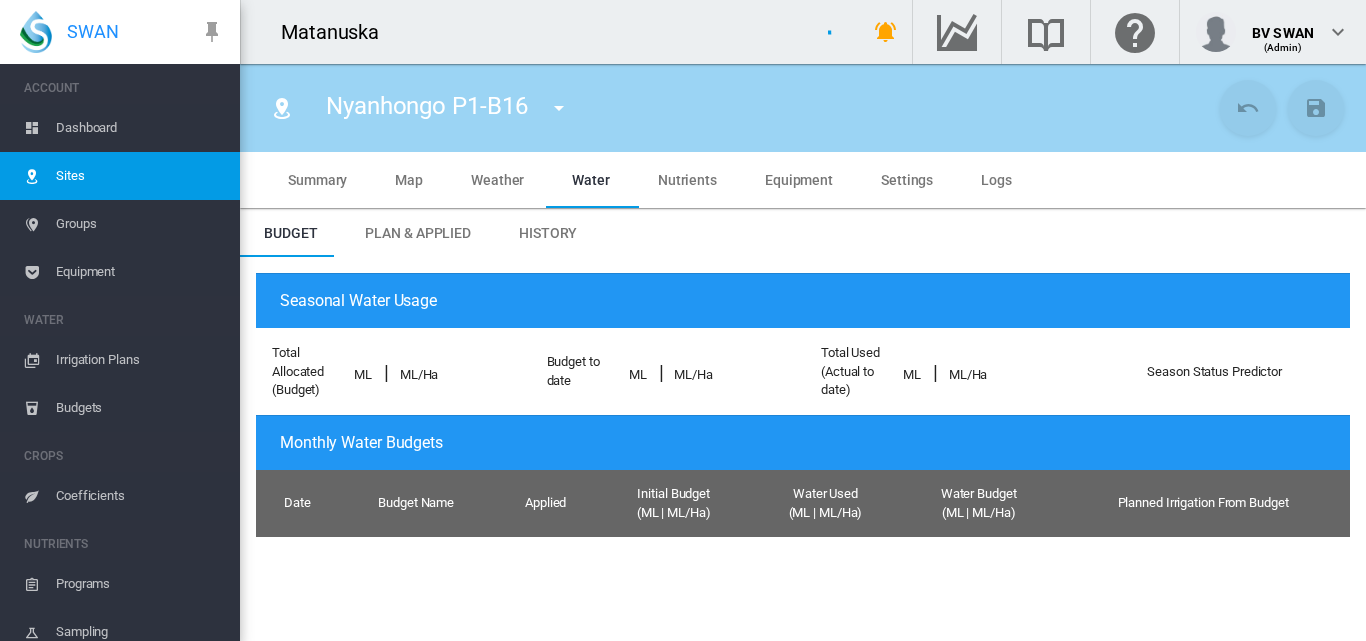 click on "Plan & Applied" at bounding box center [418, 233] 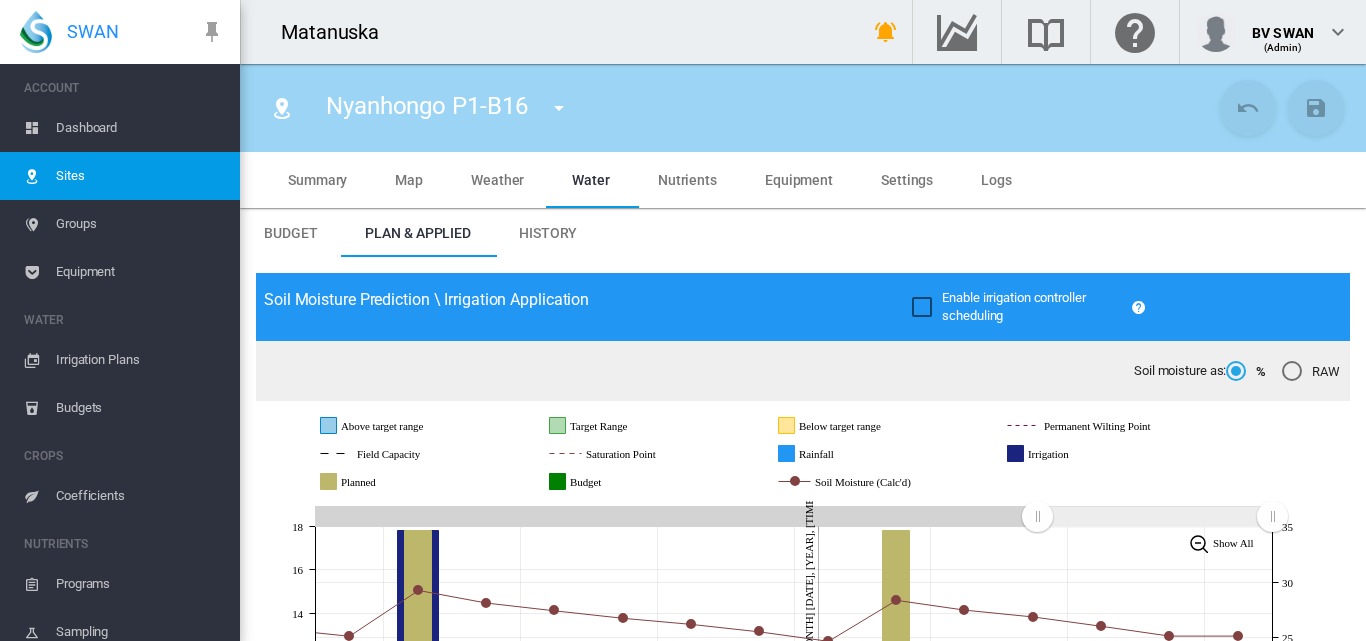 scroll, scrollTop: 400, scrollLeft: 0, axis: vertical 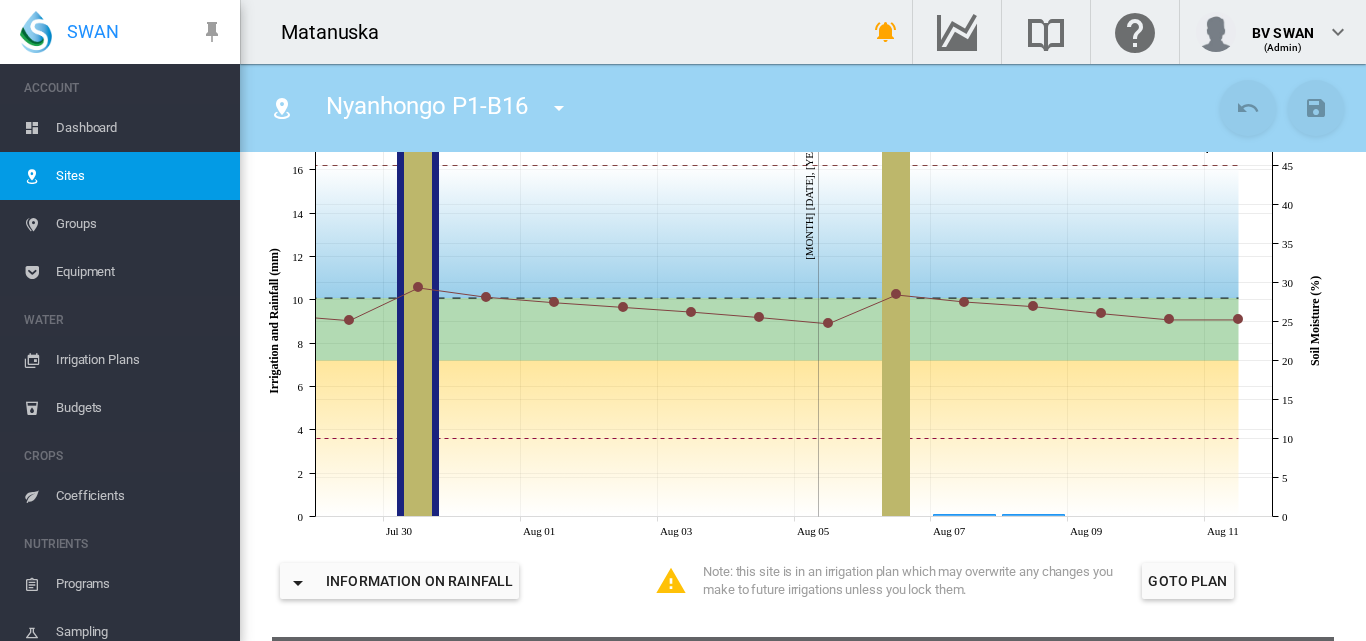 click at bounding box center [559, 108] 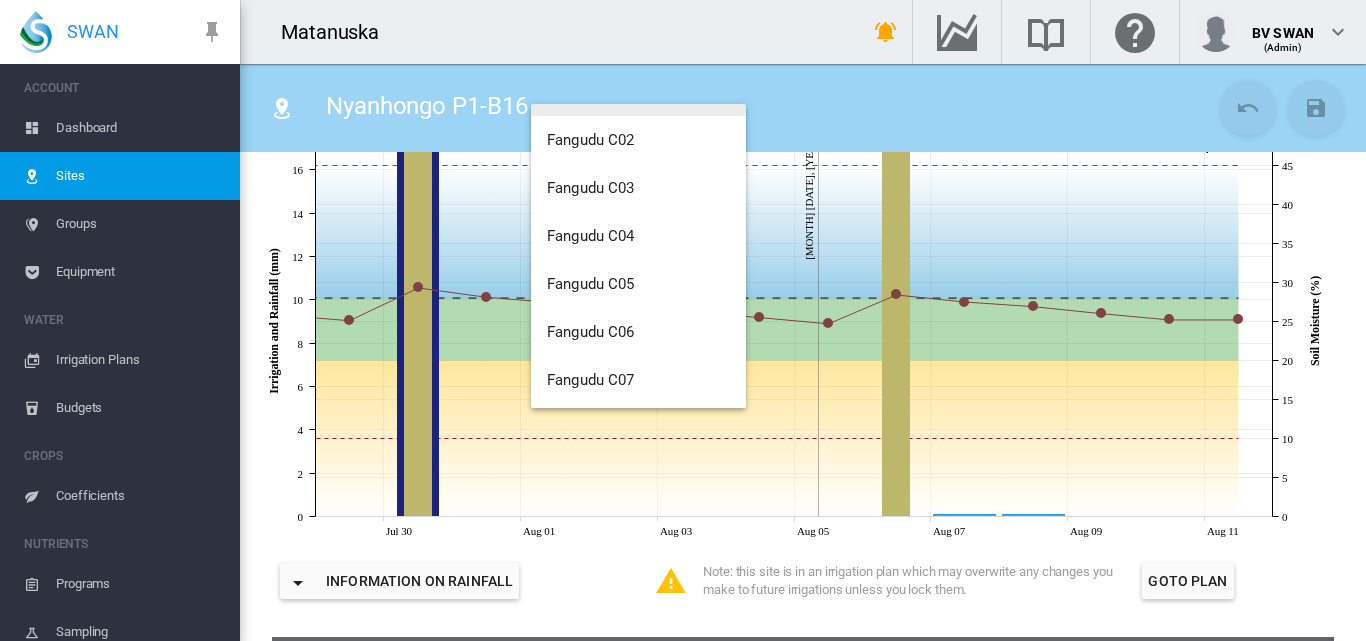 scroll, scrollTop: 2600, scrollLeft: 0, axis: vertical 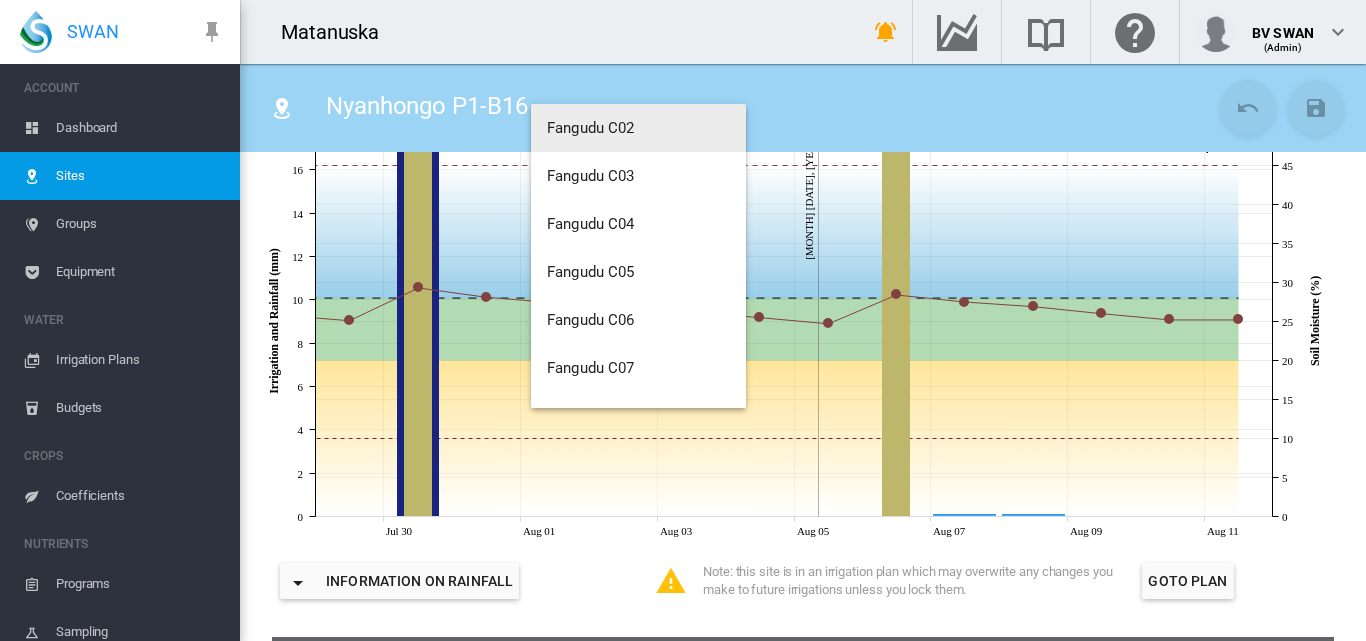 click on "Fangudu C02" at bounding box center [591, 128] 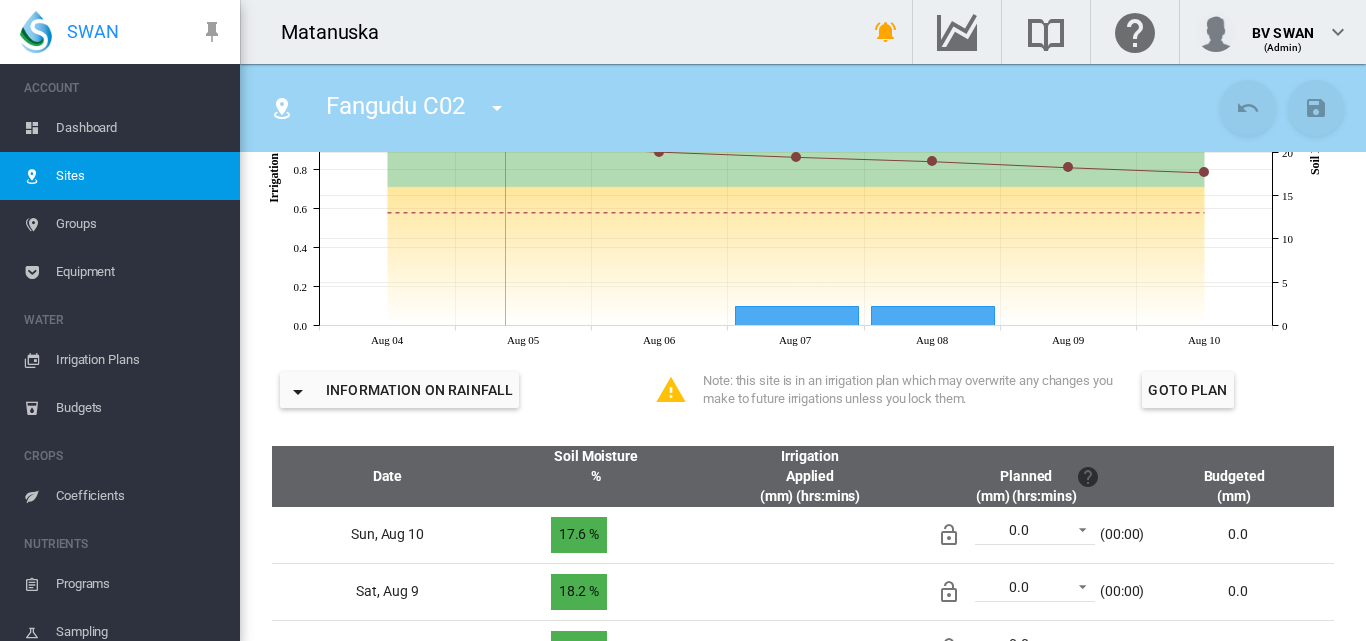 scroll, scrollTop: 600, scrollLeft: 0, axis: vertical 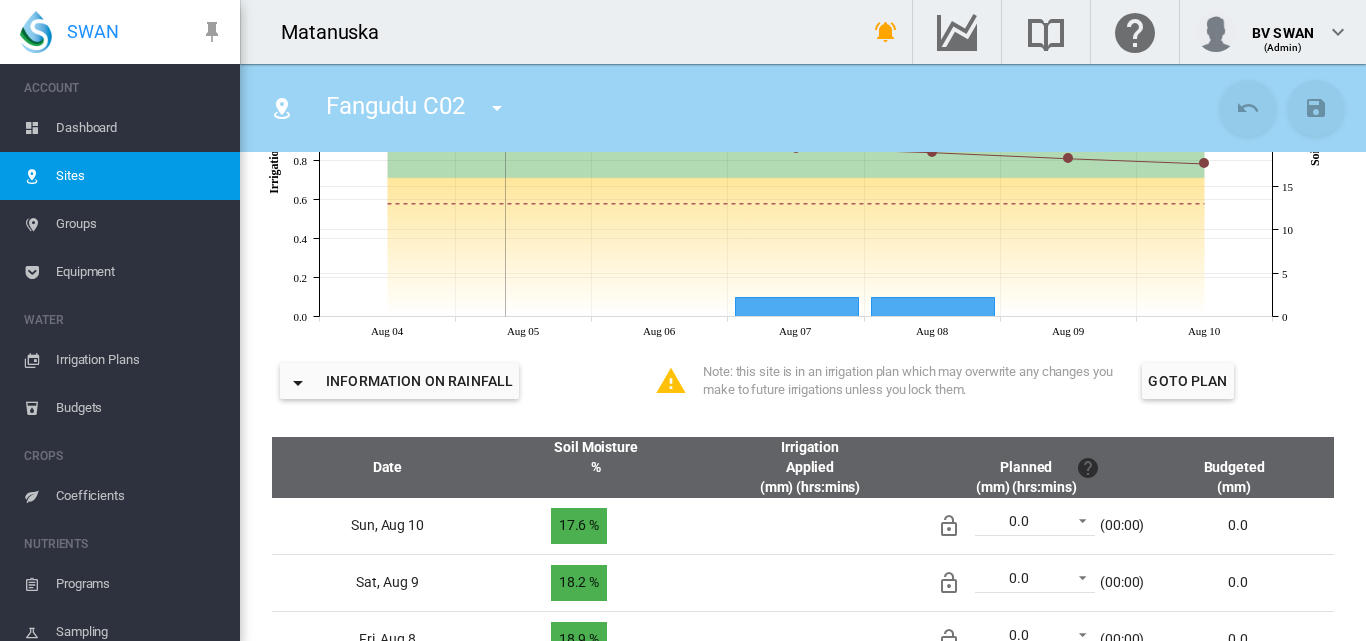 click on "Goto Plan" at bounding box center [1187, 381] 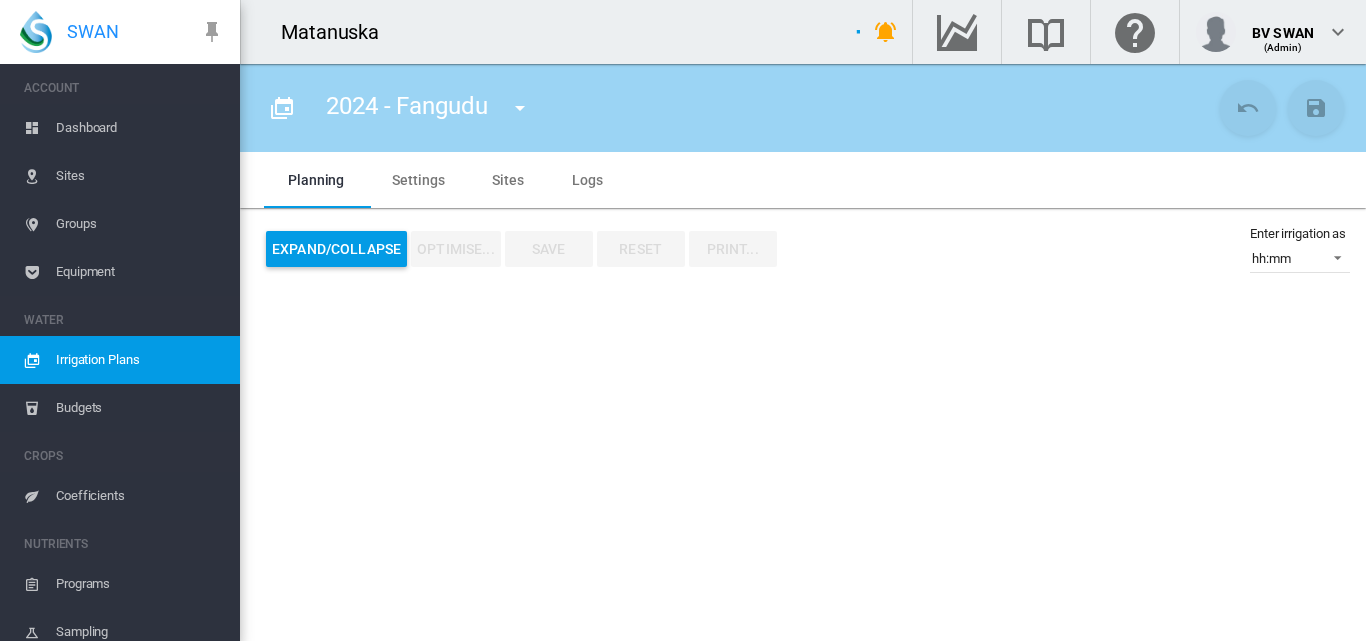type on "**********" 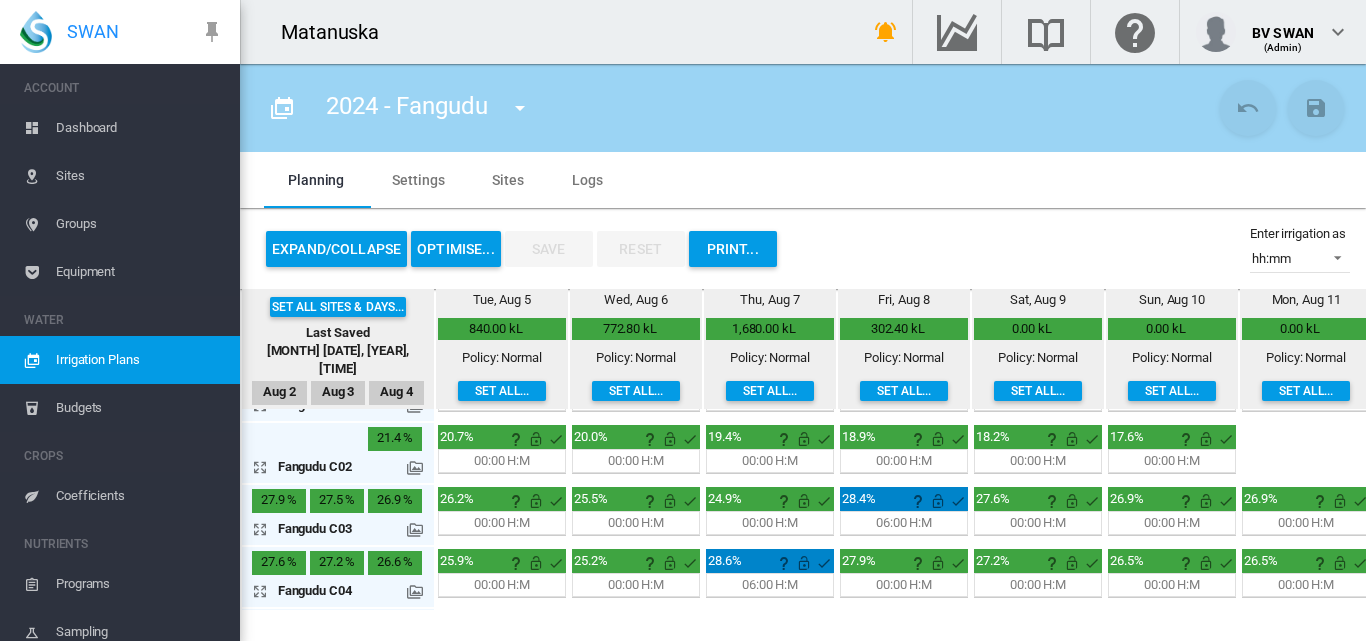 scroll, scrollTop: 300, scrollLeft: 0, axis: vertical 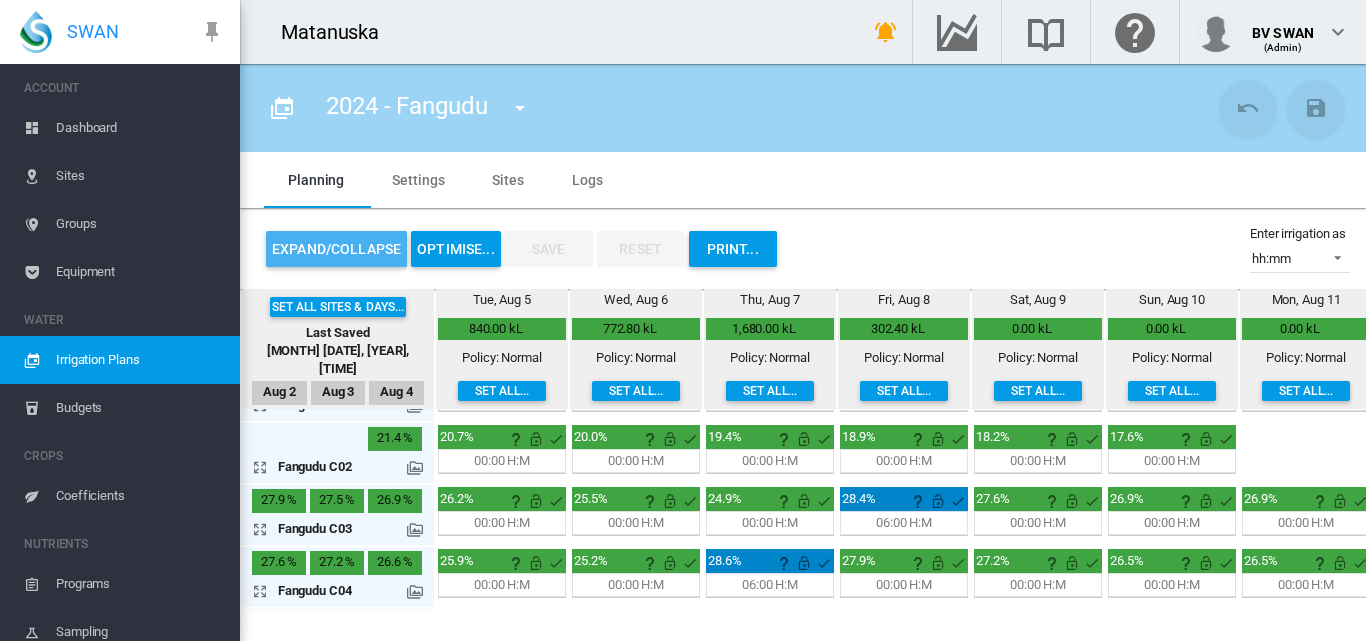 click on "Expand/Collapse" at bounding box center (336, 249) 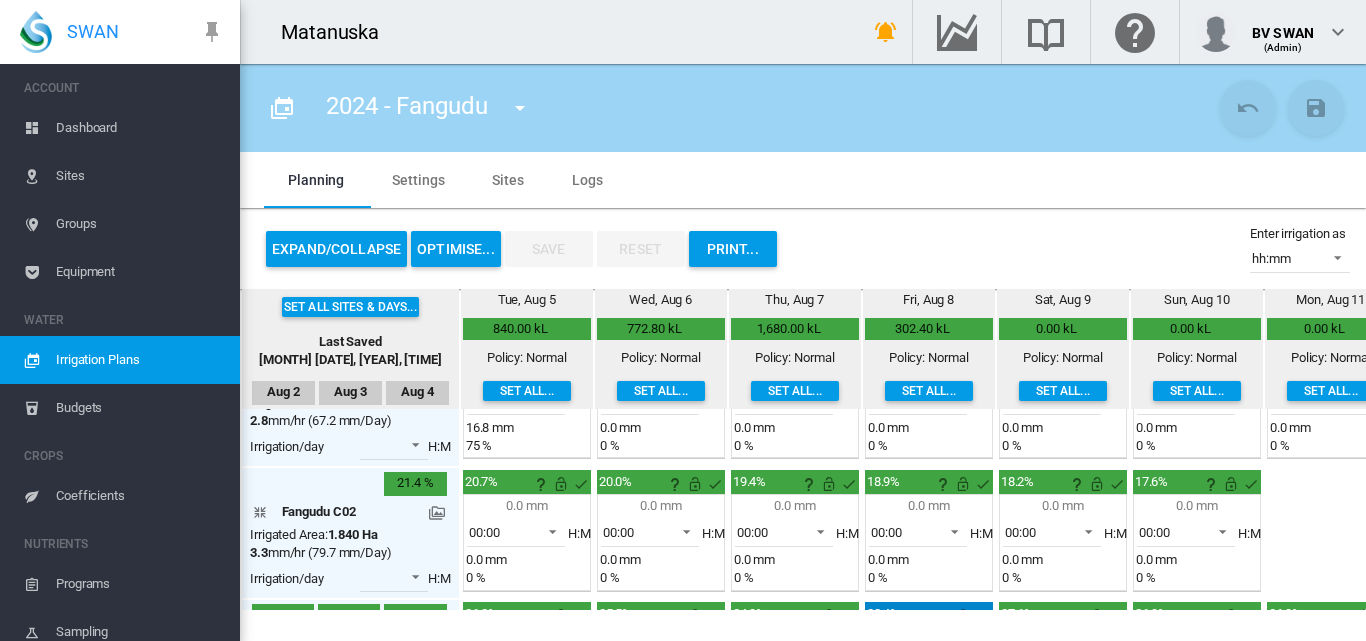 scroll, scrollTop: 641, scrollLeft: 0, axis: vertical 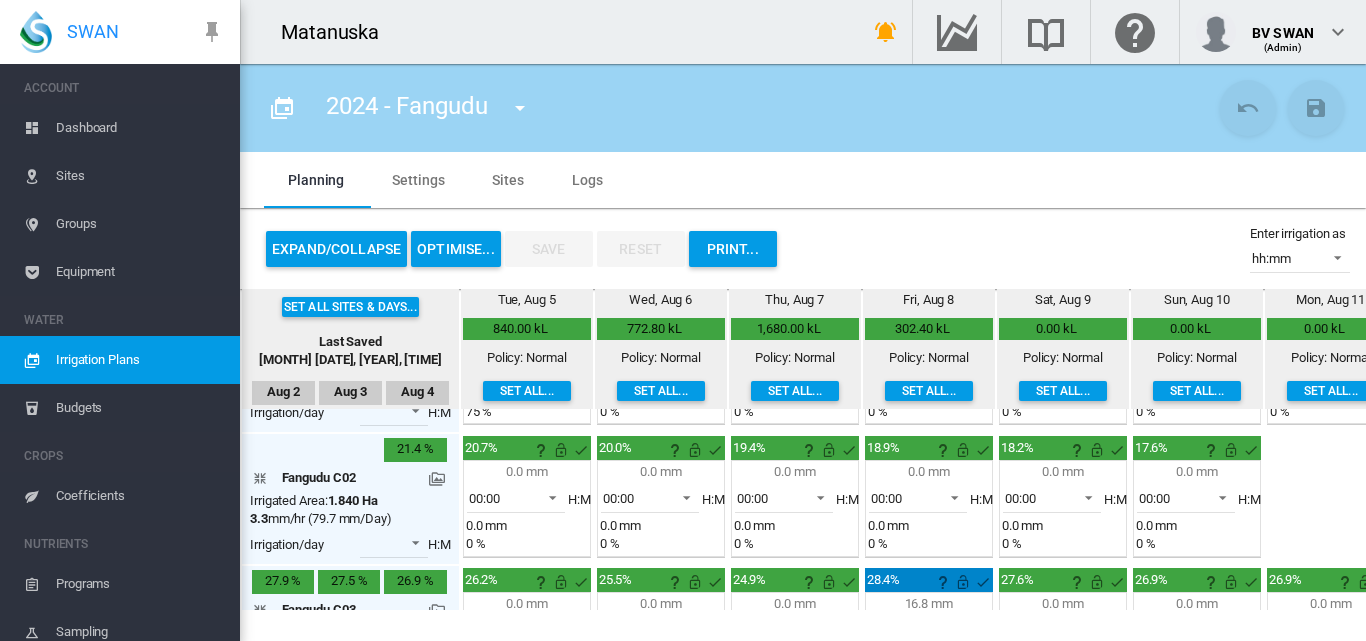click at bounding box center [437, 479] 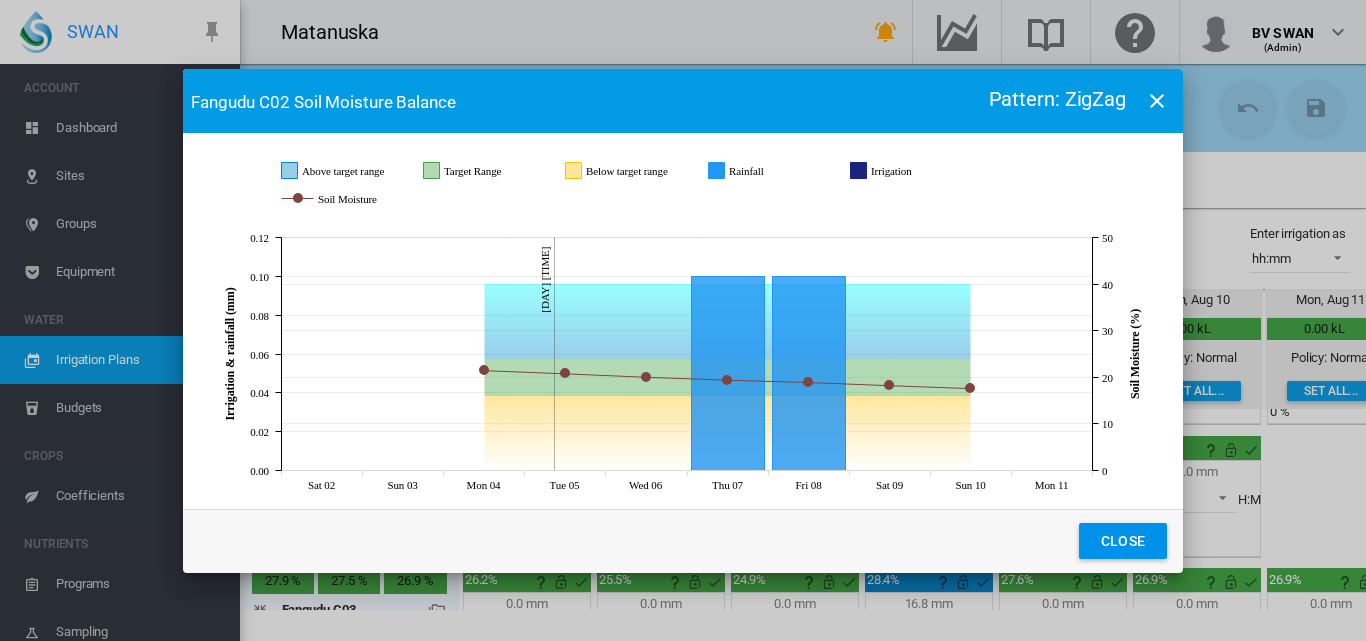 click at bounding box center [1157, 101] 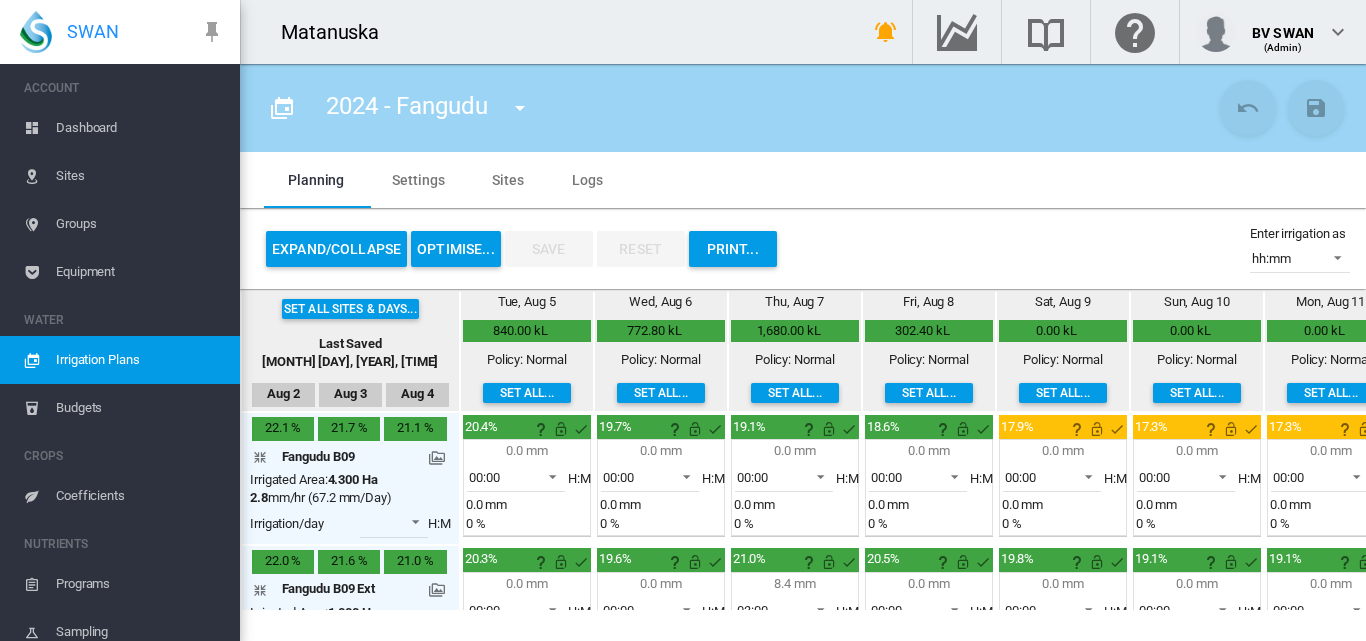 scroll, scrollTop: 0, scrollLeft: 0, axis: both 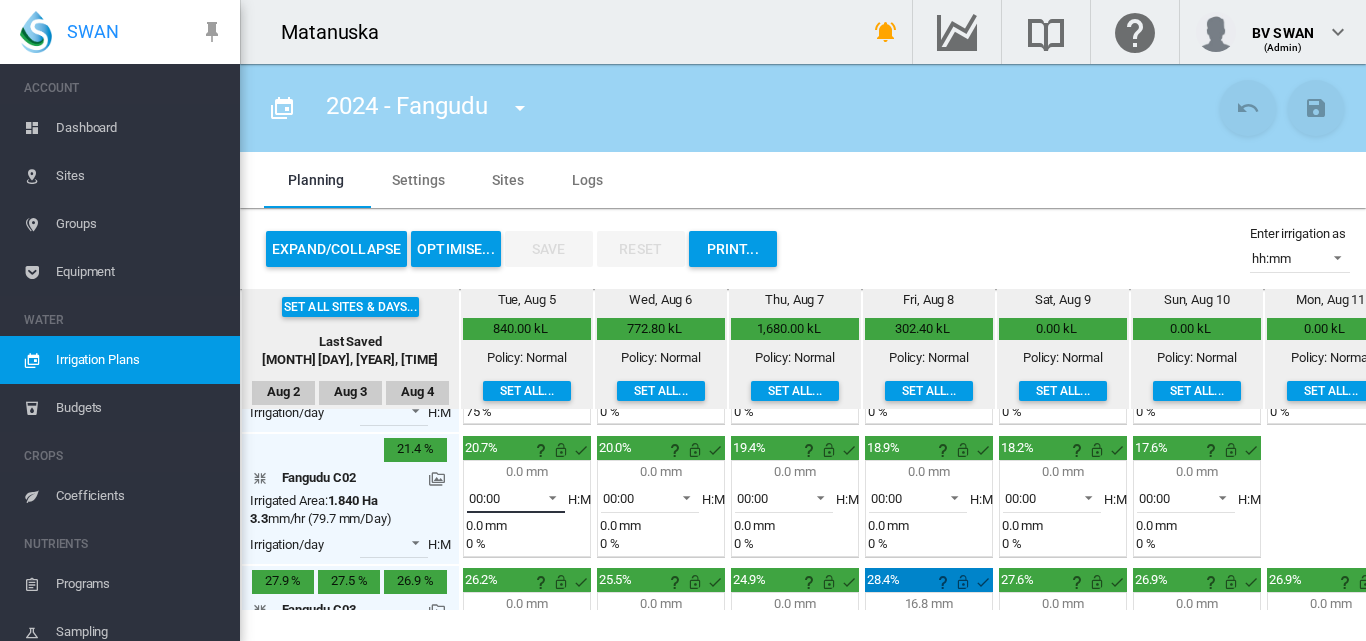 click at bounding box center (547, 496) 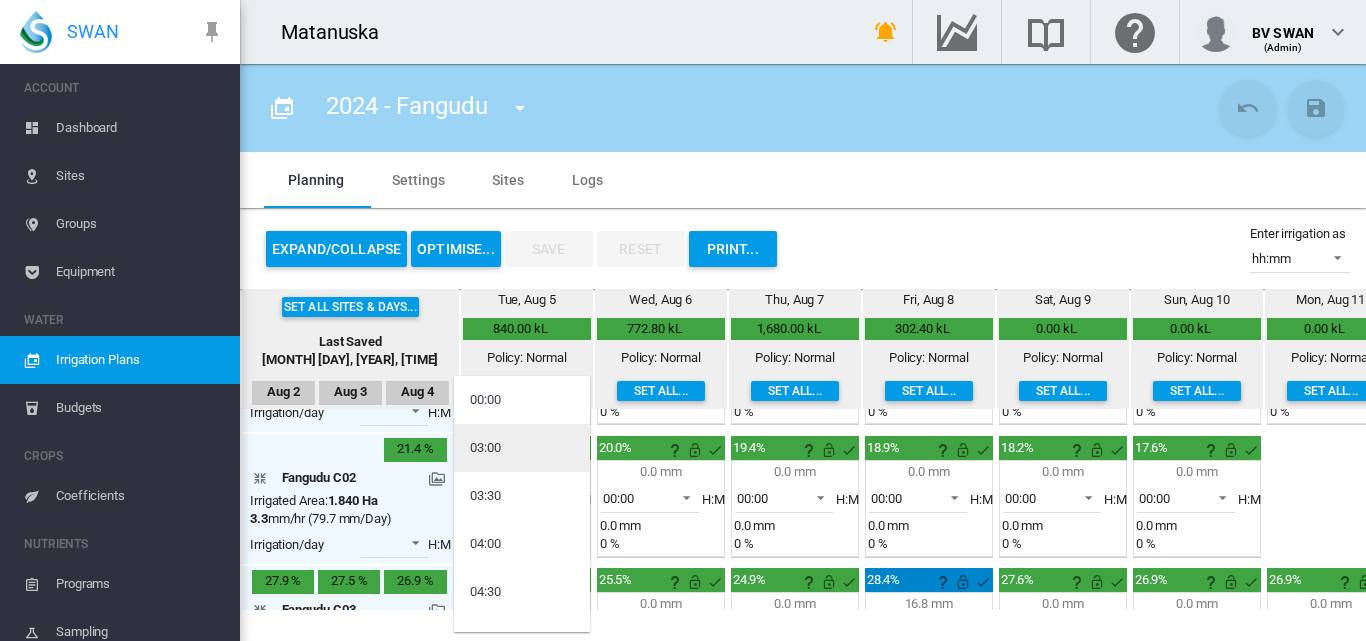 click on "03:00" at bounding box center (522, 448) 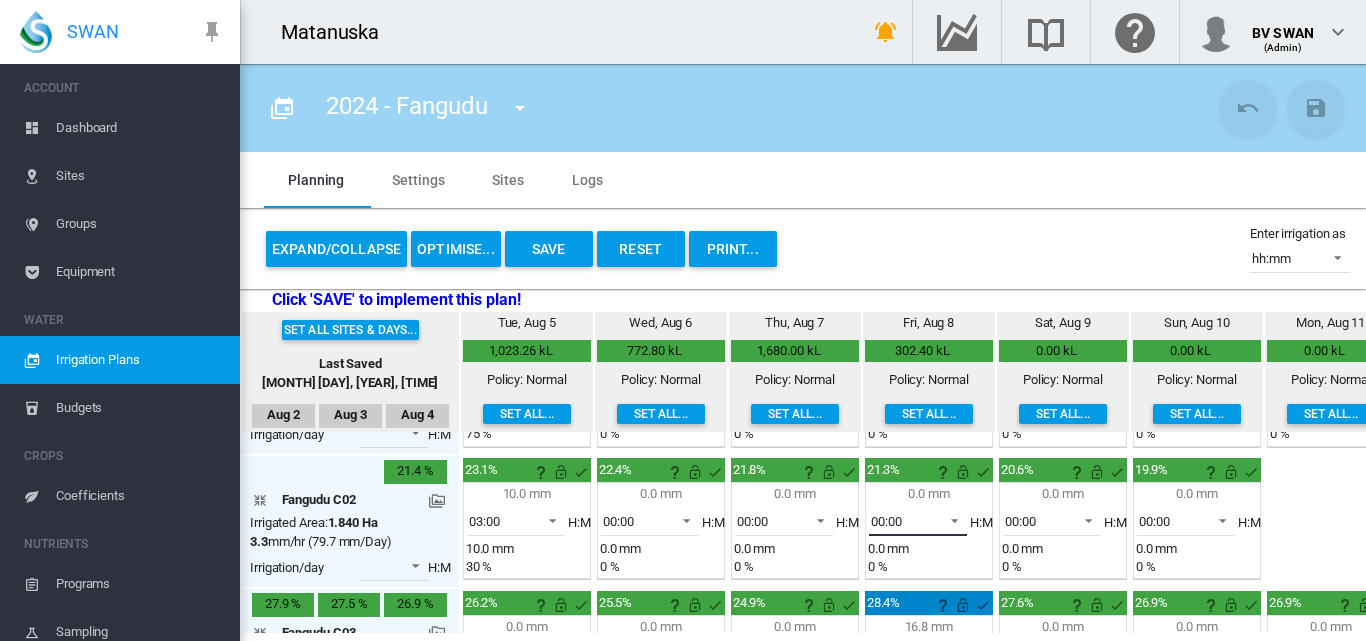 click at bounding box center (949, 519) 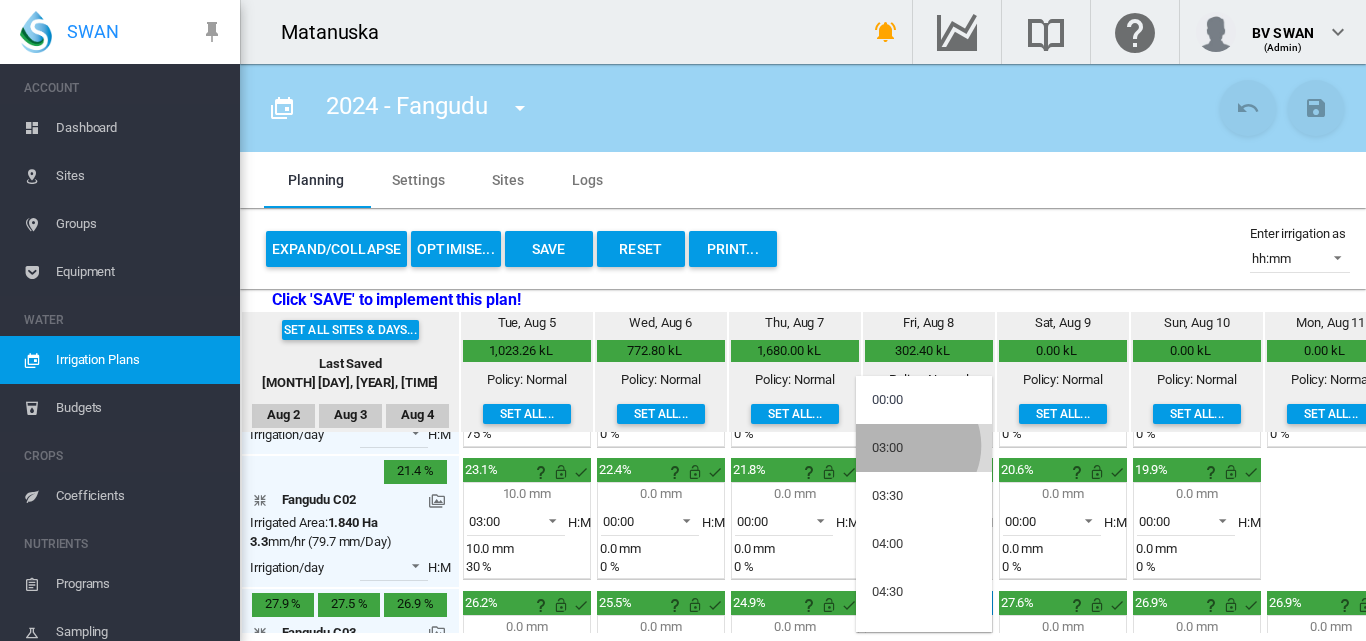 click on "03:00" at bounding box center [924, 448] 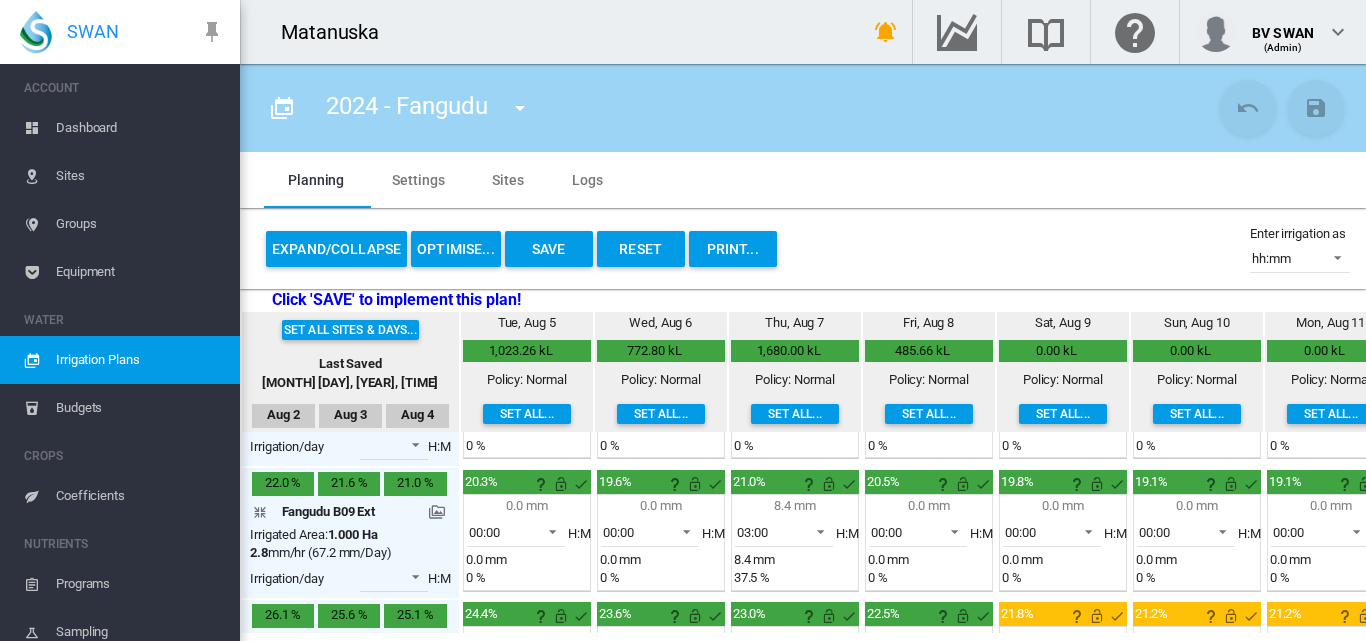 scroll, scrollTop: 0, scrollLeft: 0, axis: both 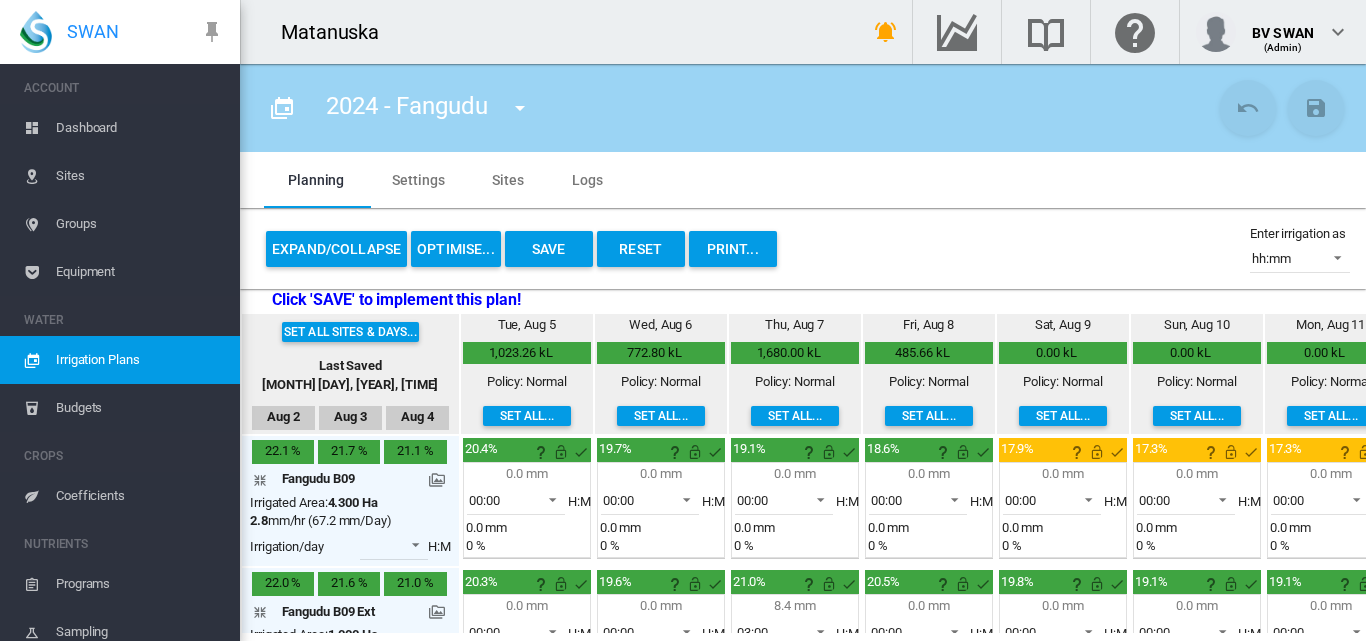 click on "Sites" at bounding box center (140, 176) 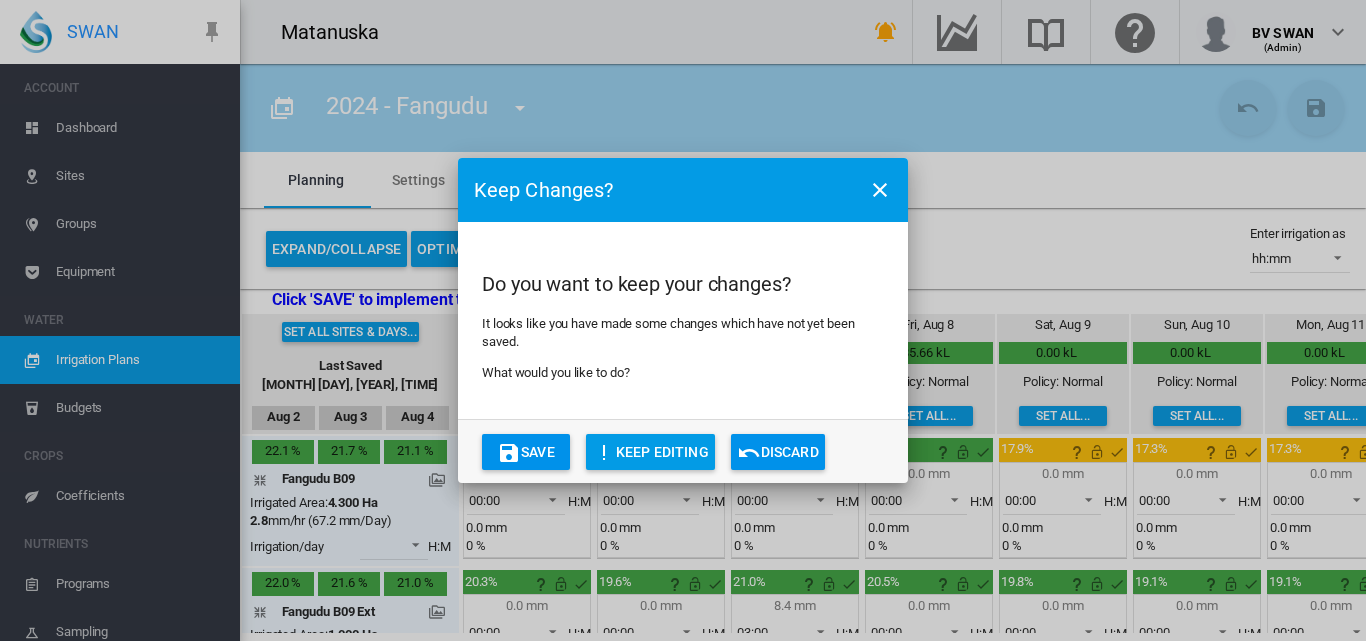 click 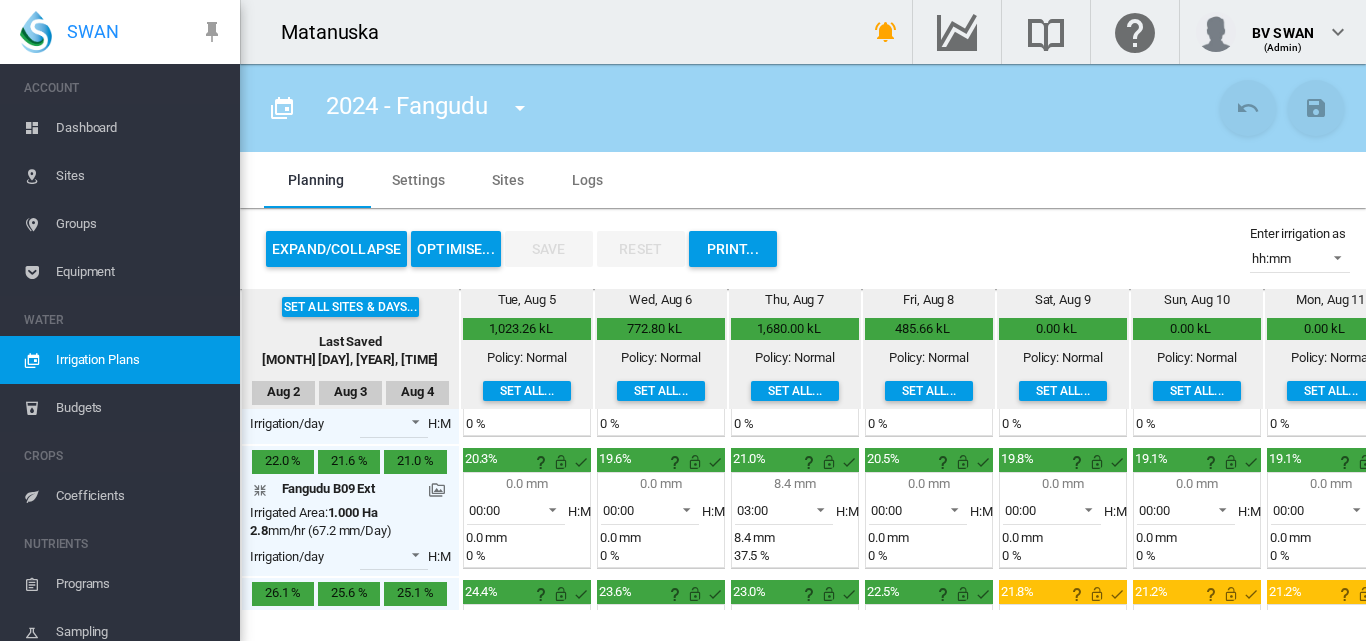 scroll, scrollTop: 0, scrollLeft: 0, axis: both 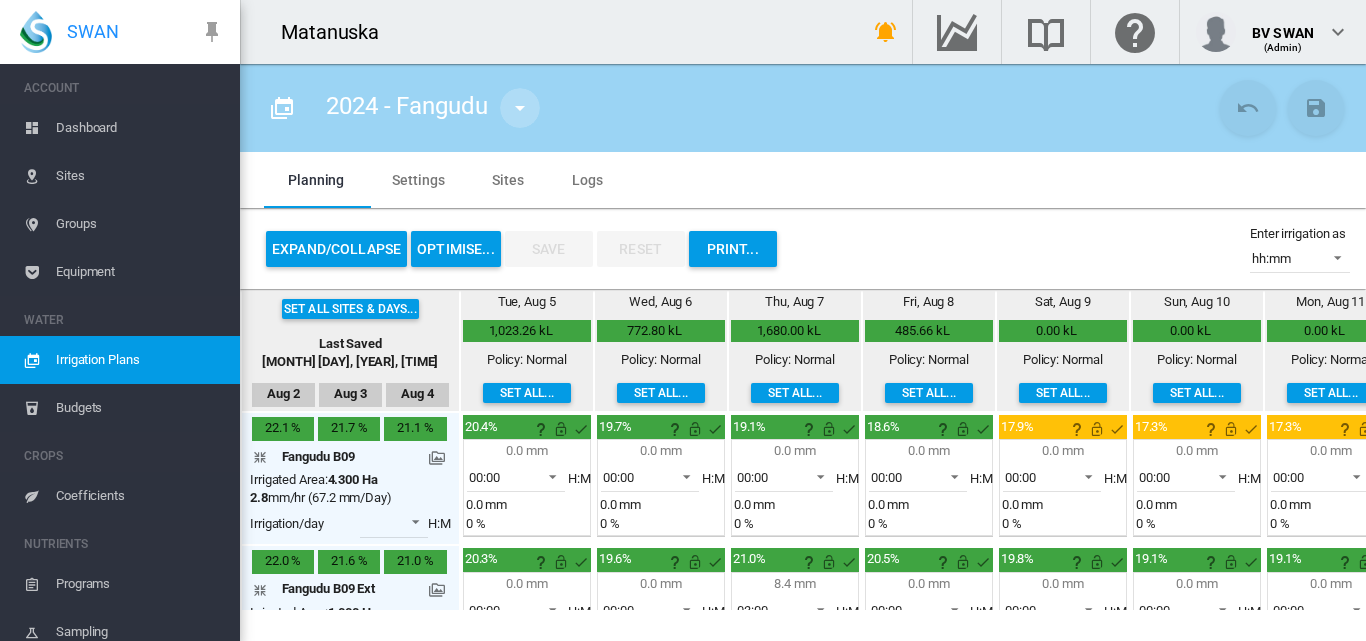 click at bounding box center (520, 108) 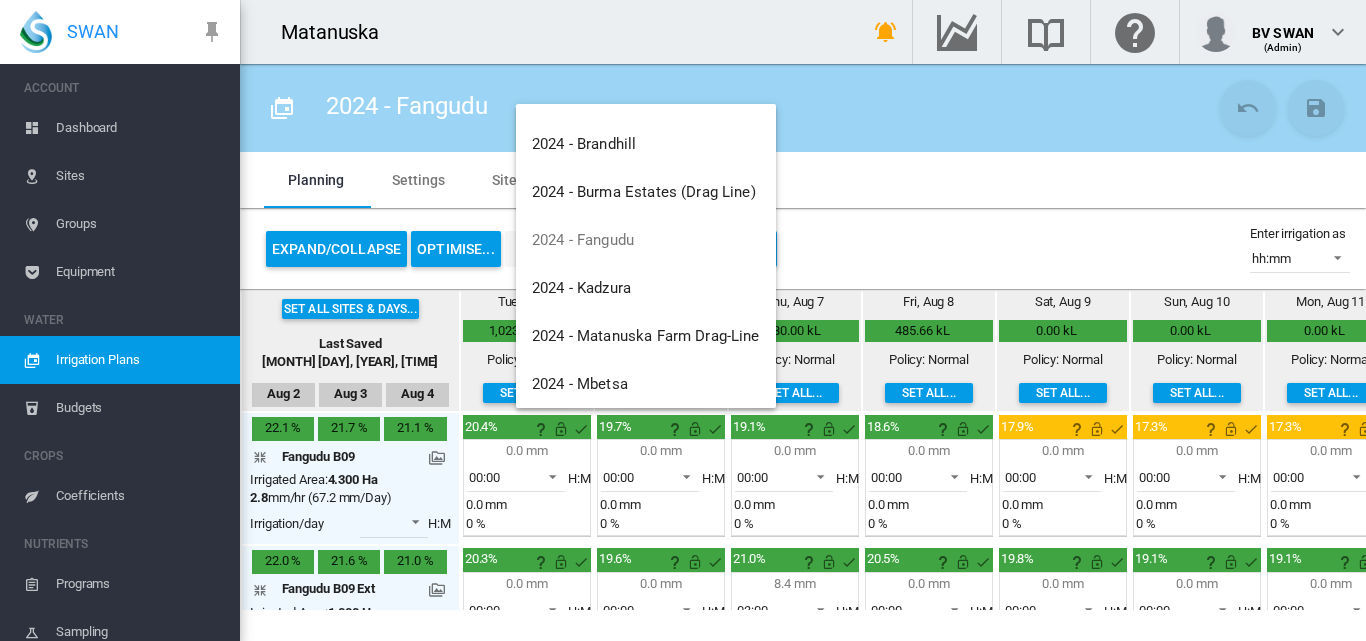 scroll, scrollTop: 200, scrollLeft: 0, axis: vertical 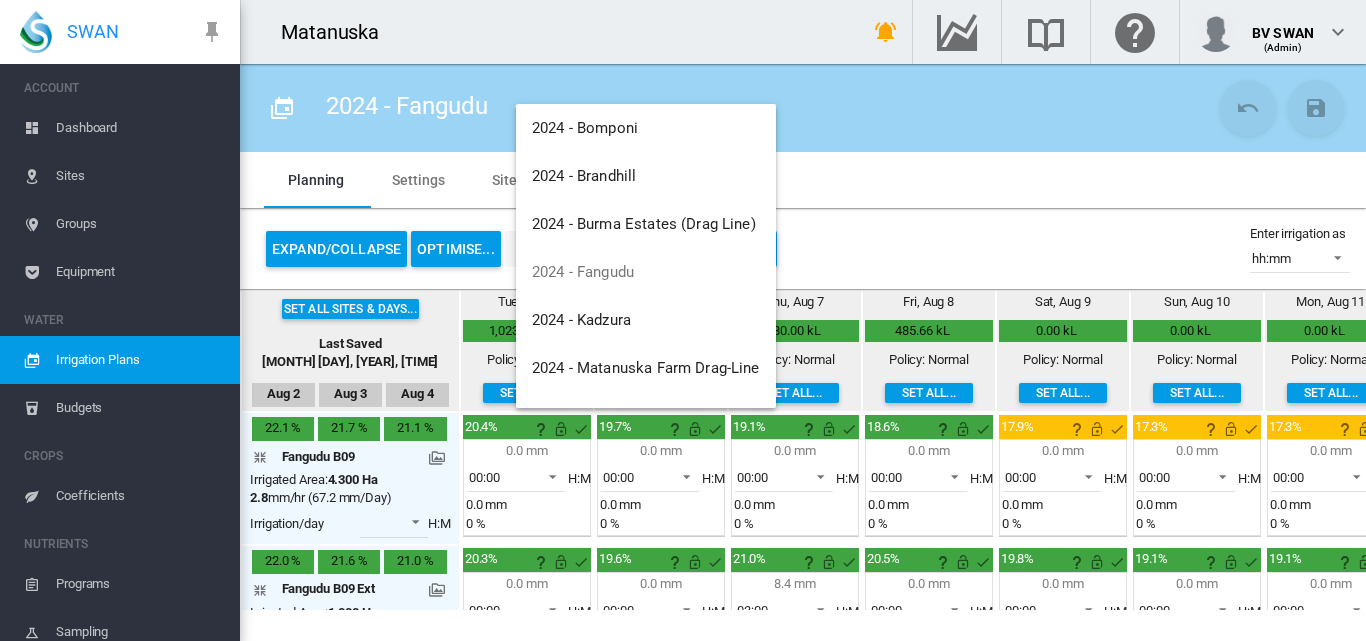 click at bounding box center (683, 320) 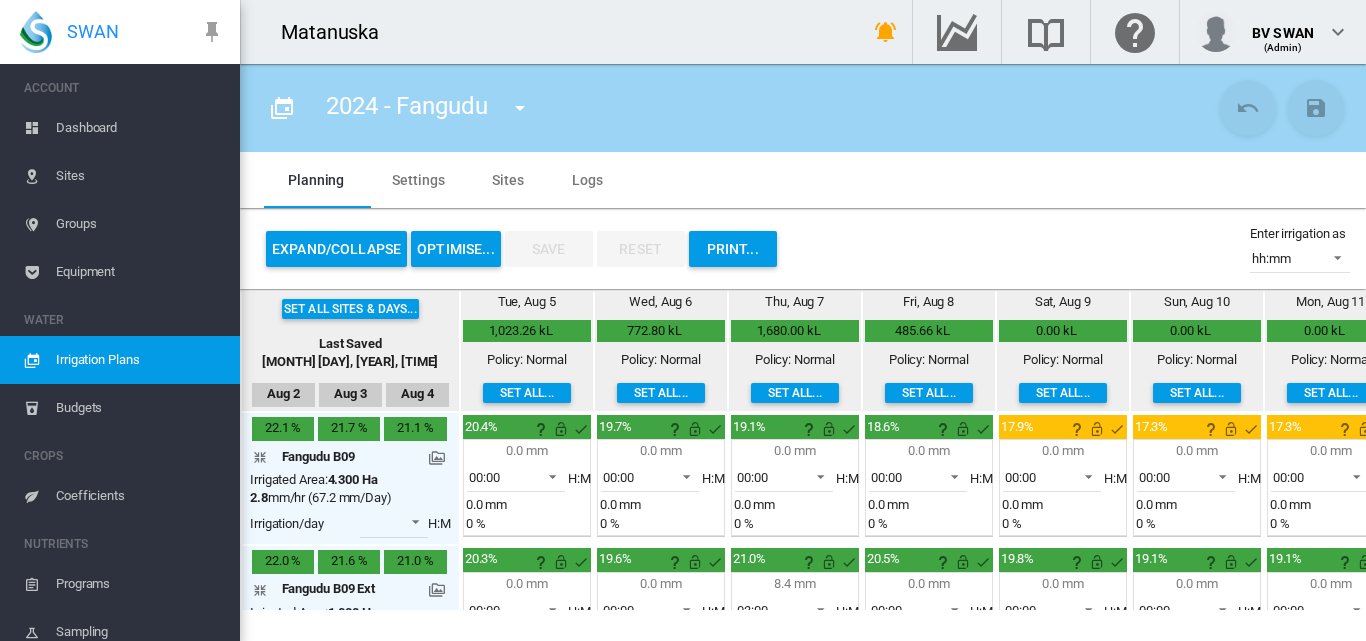 click on "Sites" at bounding box center (140, 176) 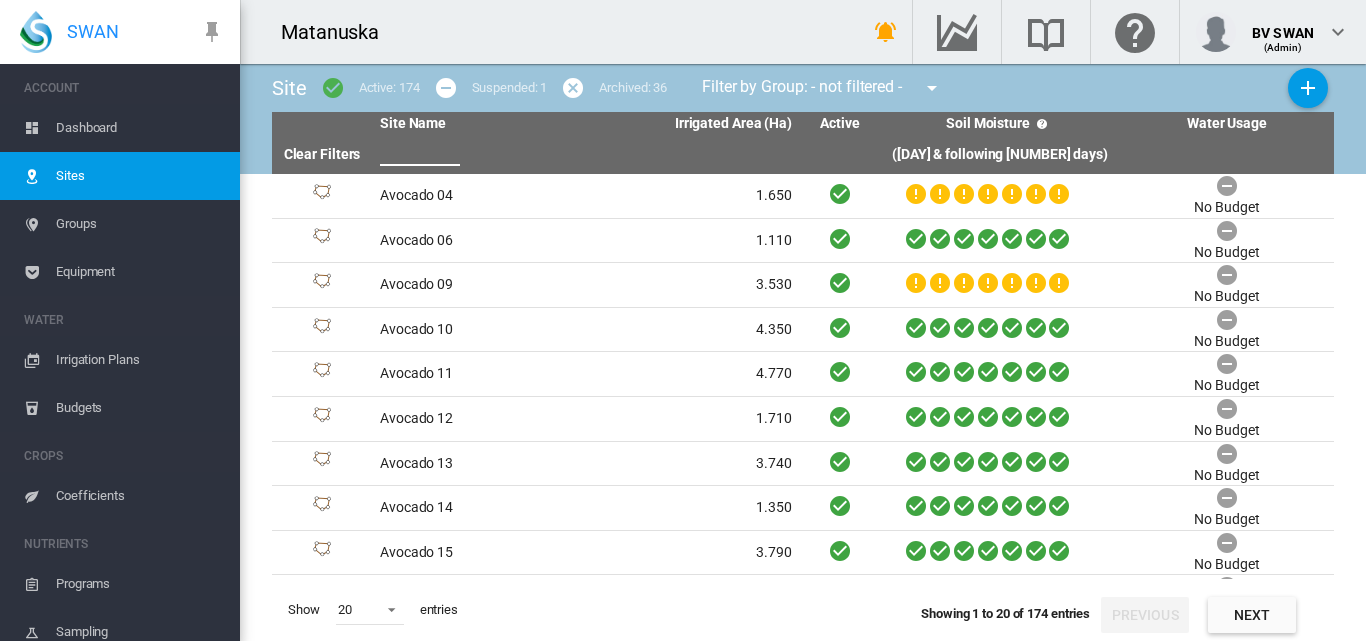 click at bounding box center (420, 151) 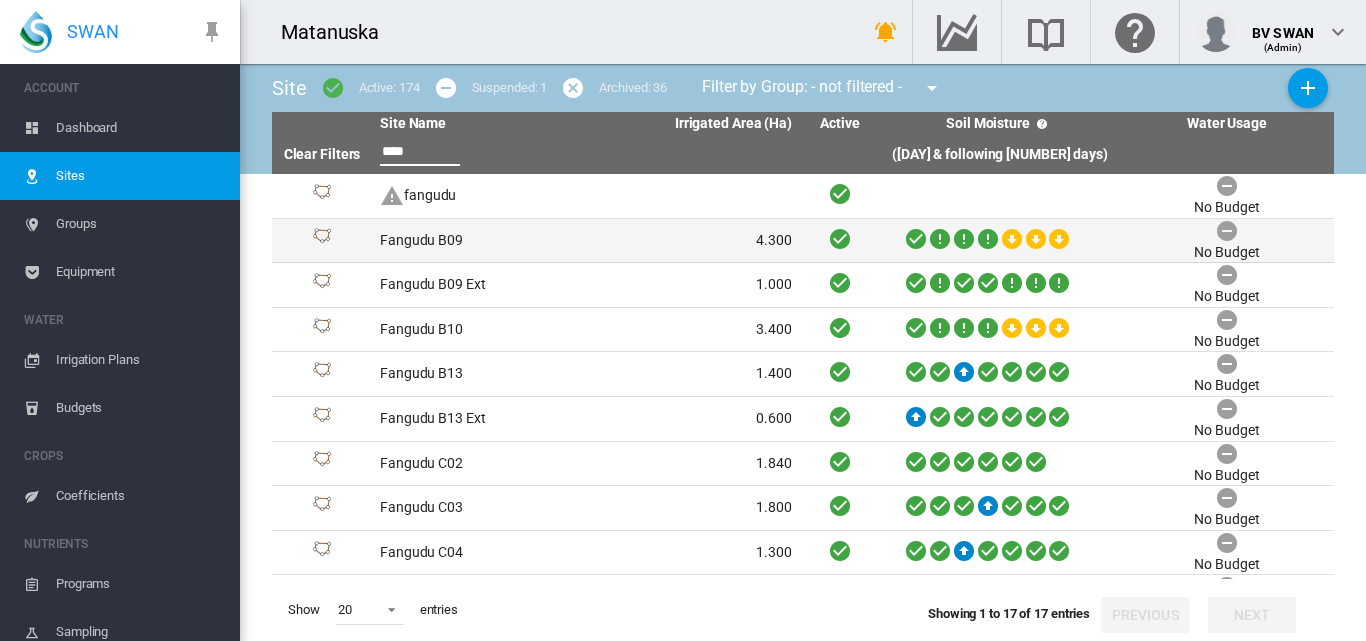 type on "****" 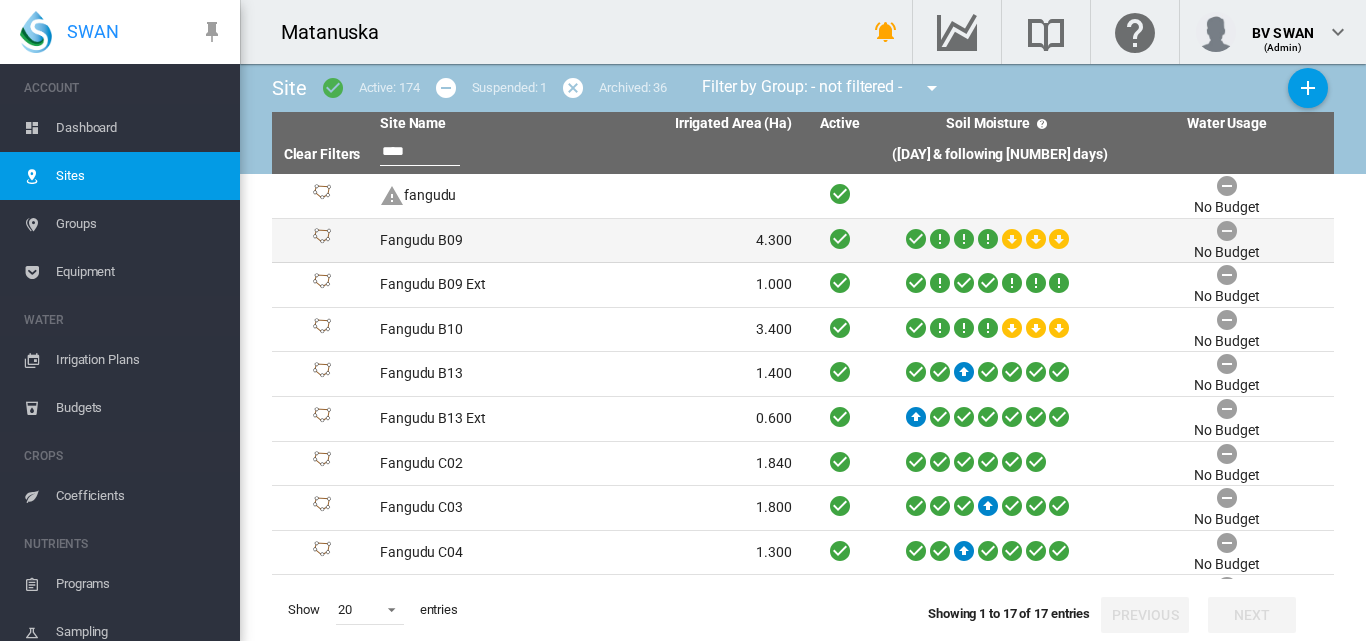 click on "Fangudu B09" at bounding box center [479, 241] 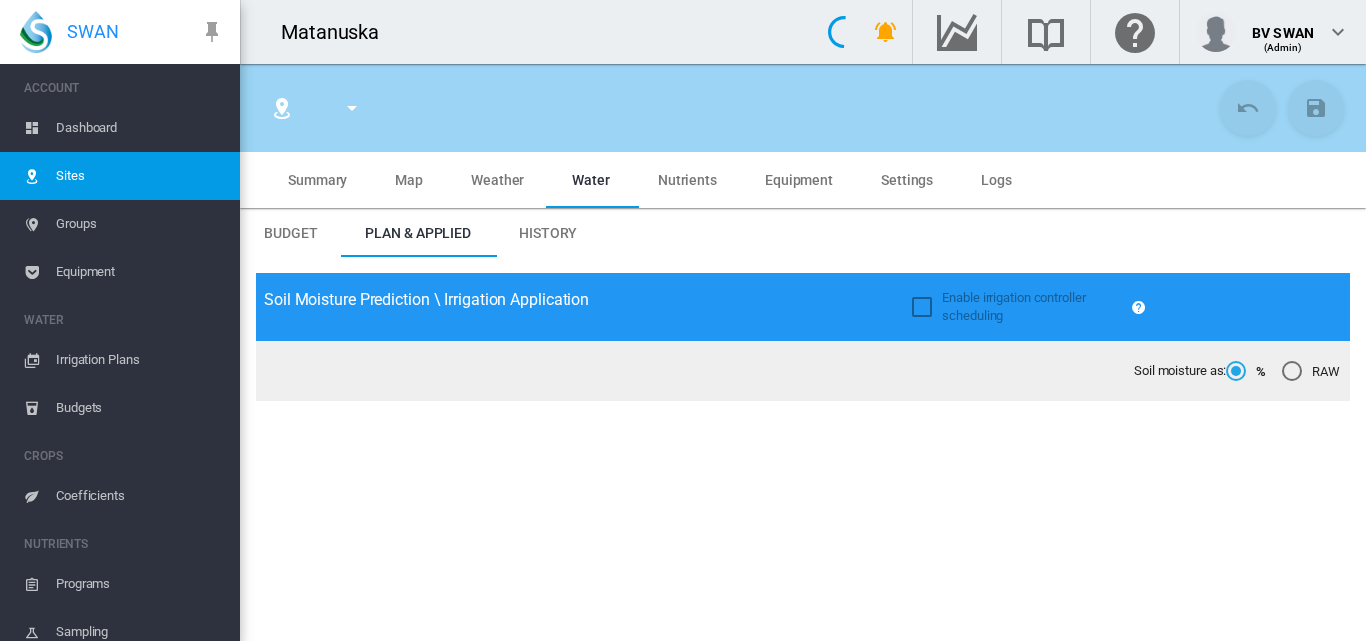 type on "*****" 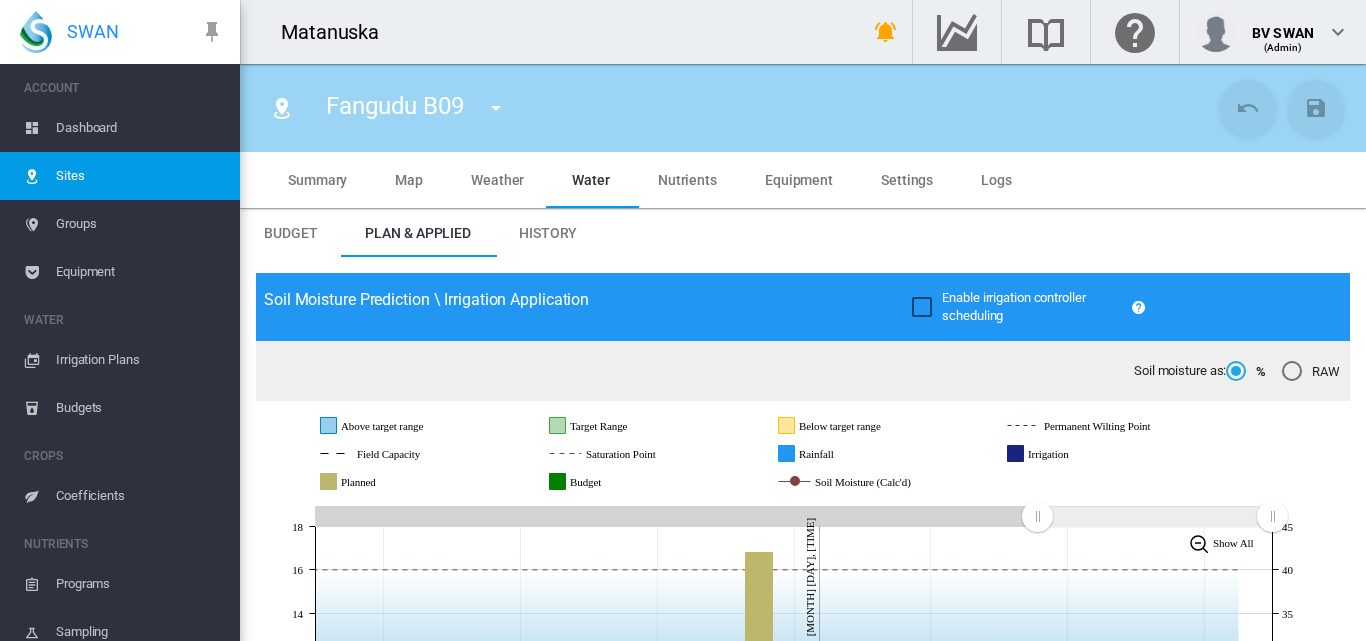 scroll, scrollTop: 300, scrollLeft: 0, axis: vertical 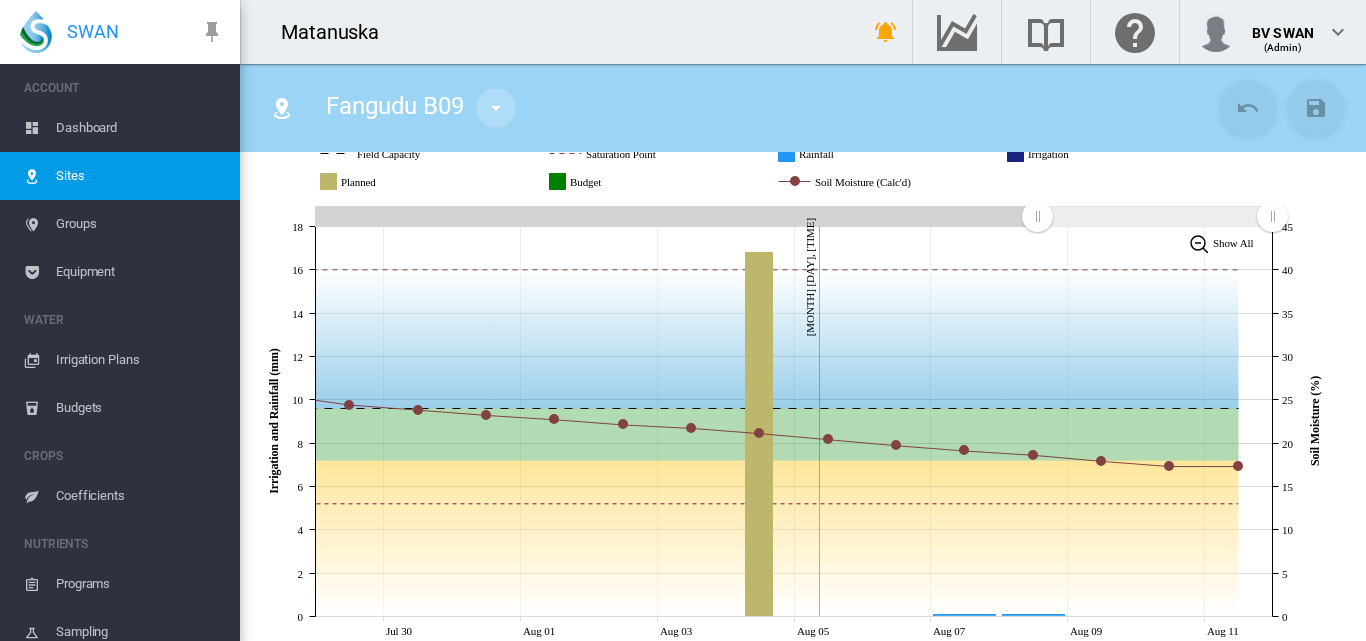 click at bounding box center [496, 108] 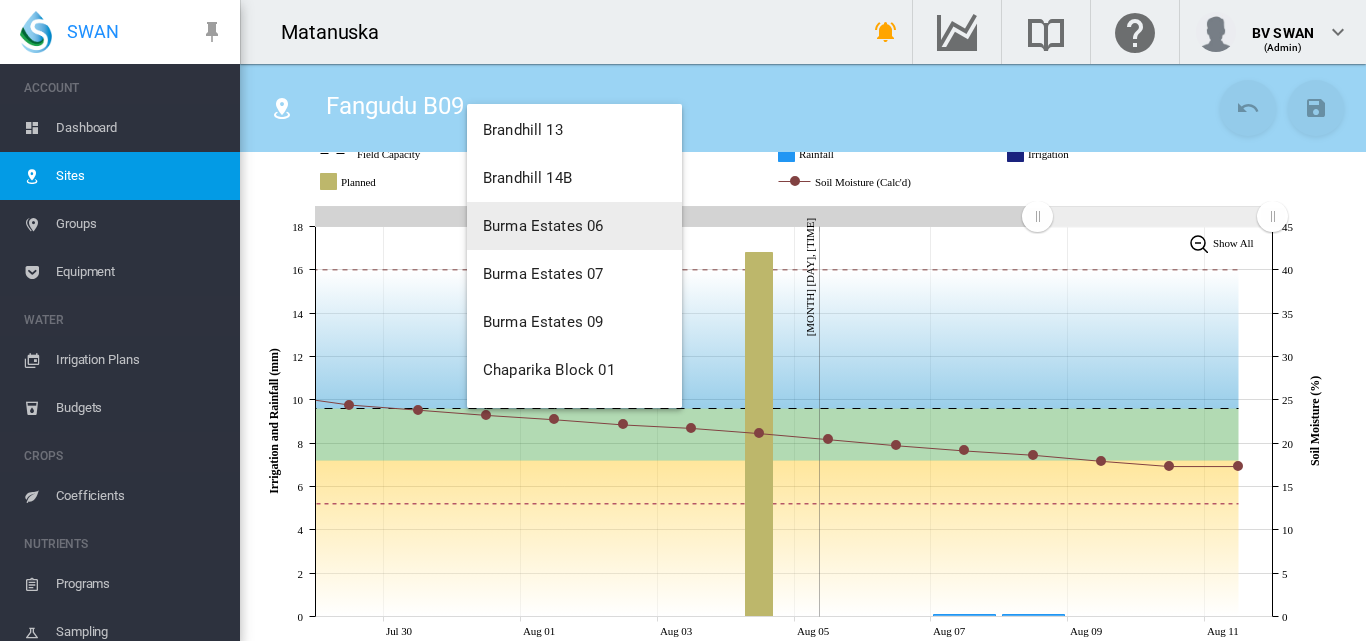 scroll, scrollTop: 1400, scrollLeft: 0, axis: vertical 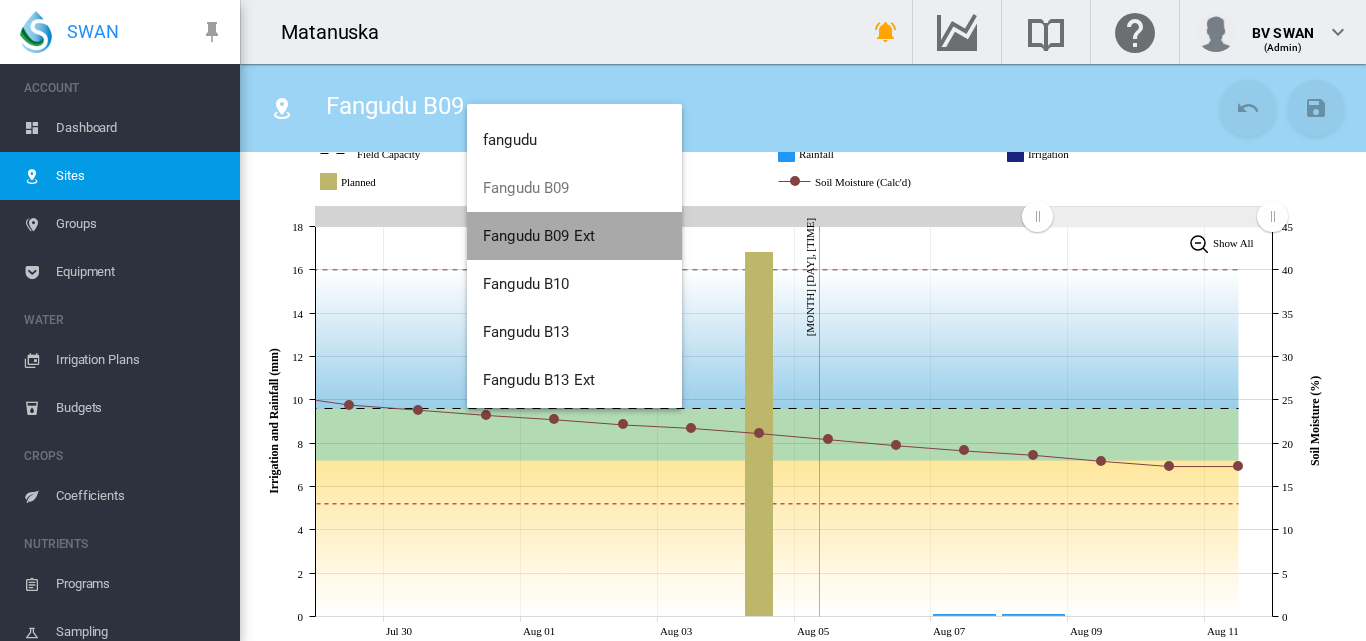 click on "Fangudu B09 Ext" at bounding box center (539, 236) 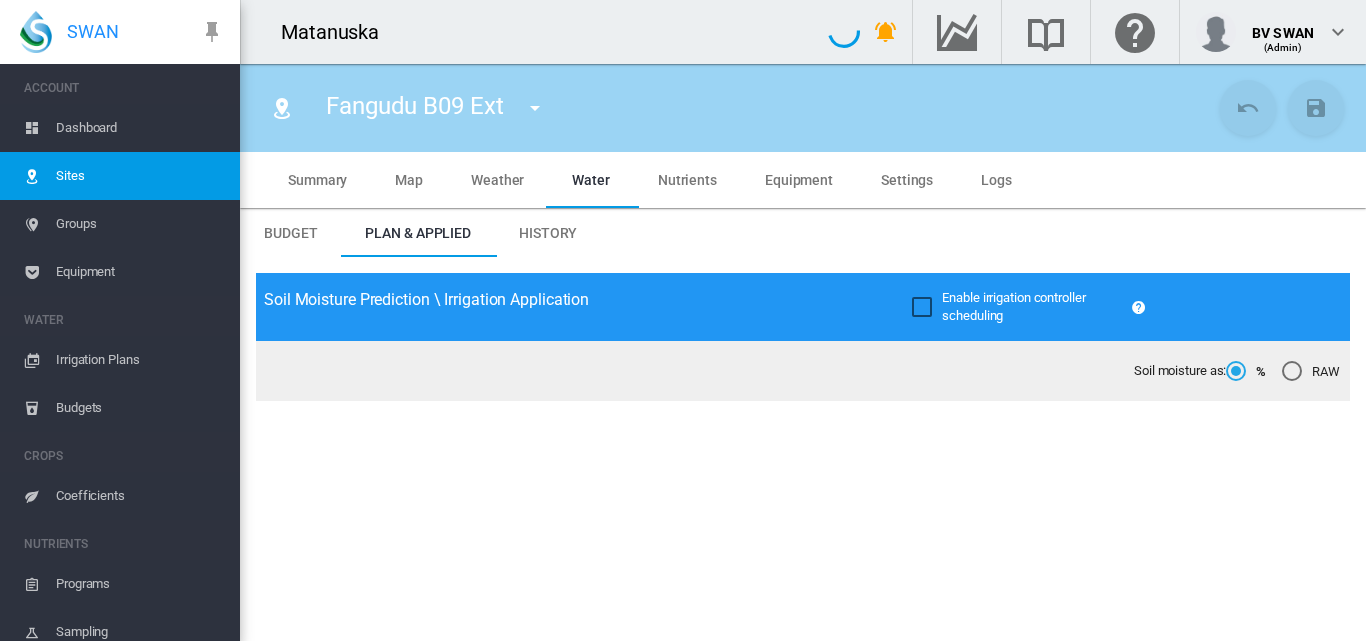 type on "**********" 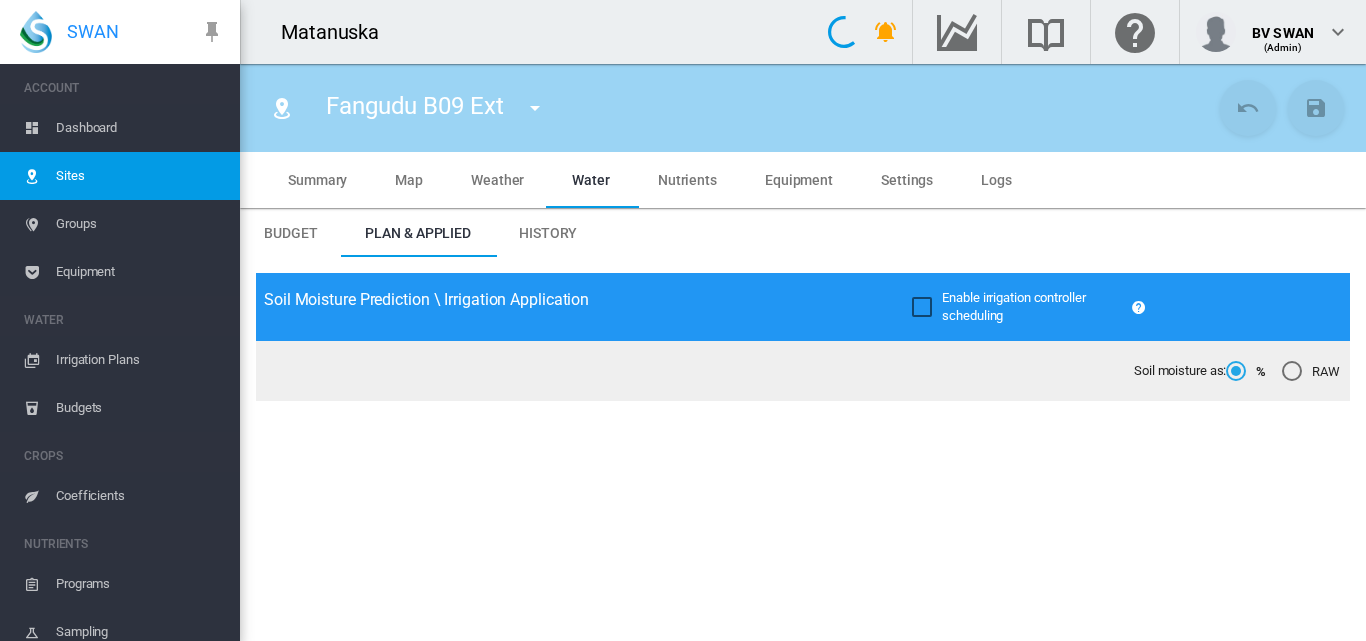 type on "*****" 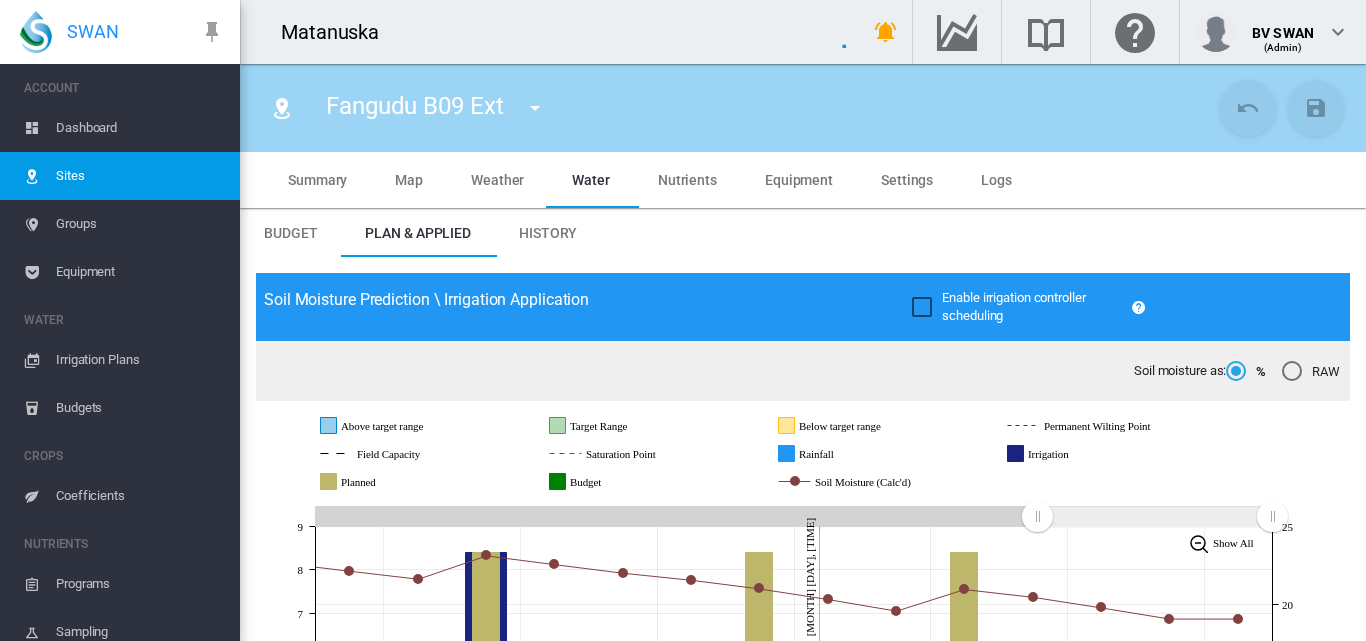scroll, scrollTop: 100, scrollLeft: 0, axis: vertical 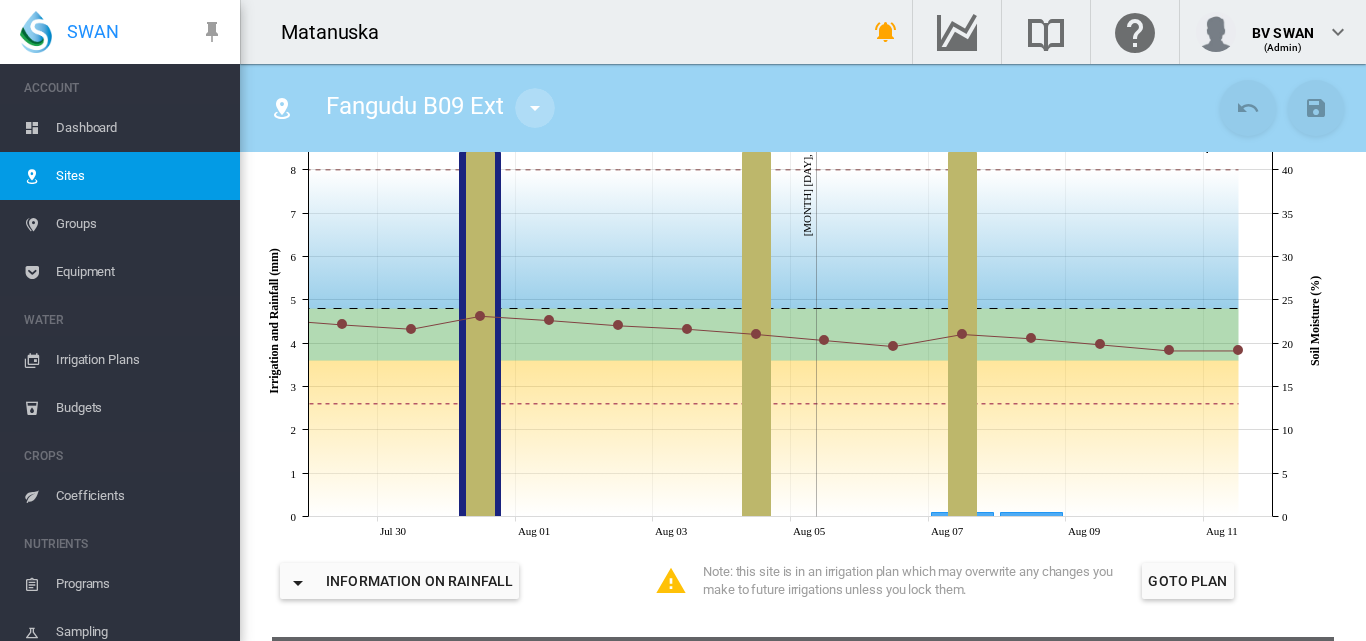 click at bounding box center [535, 108] 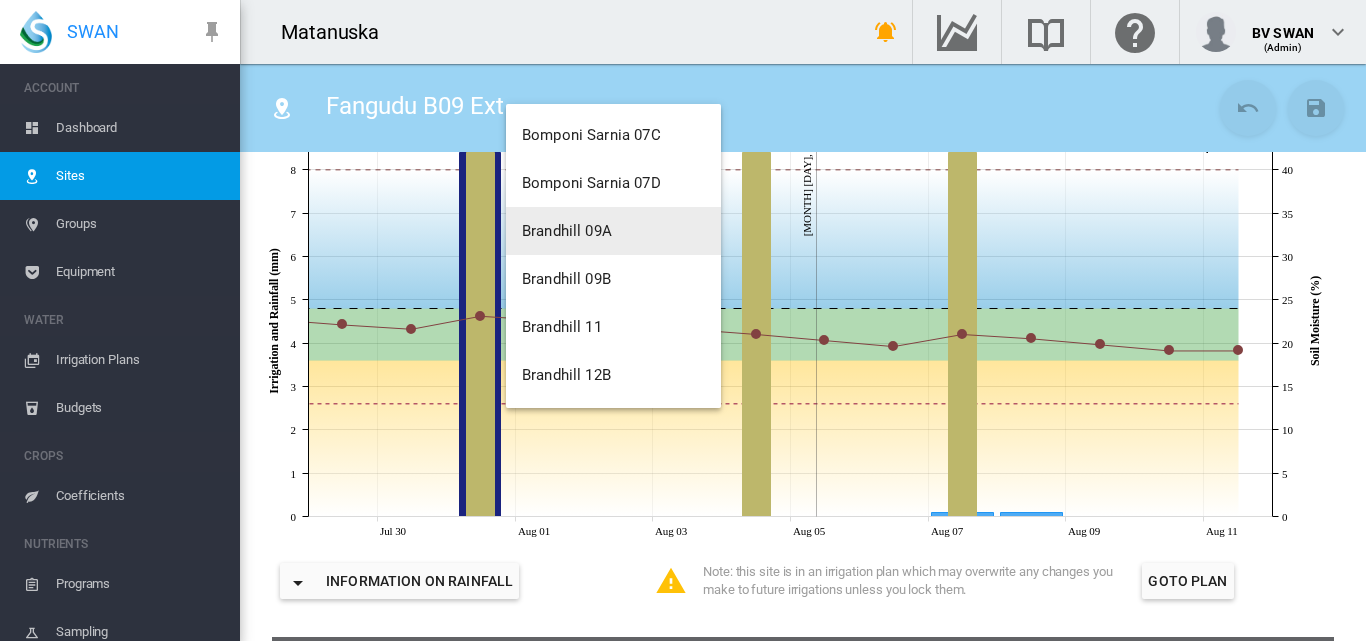 scroll, scrollTop: 1100, scrollLeft: 0, axis: vertical 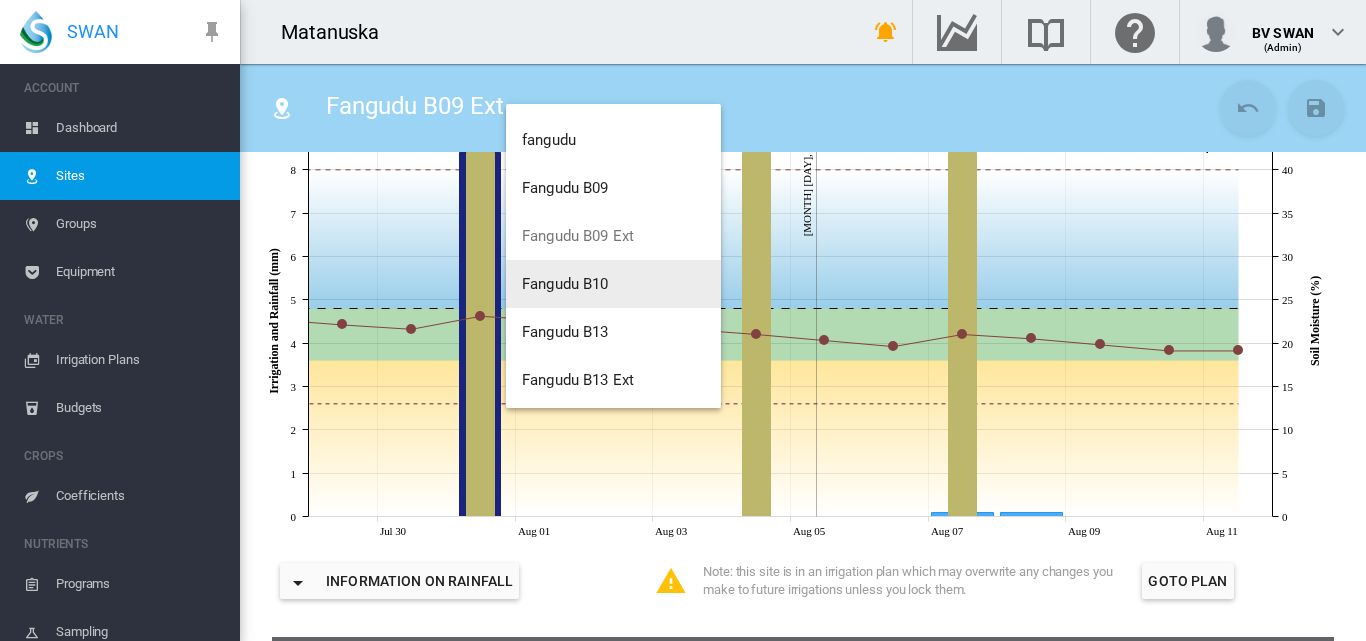 click on "Fangudu B10" at bounding box center [613, 284] 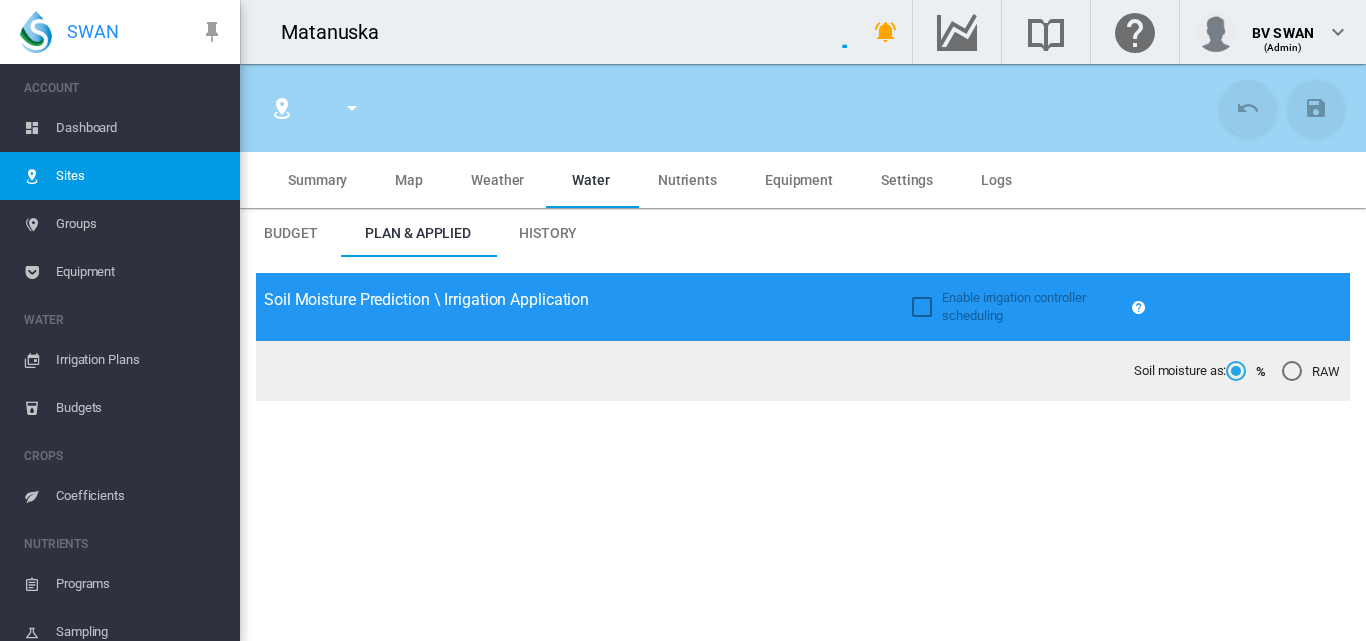 type on "*****" 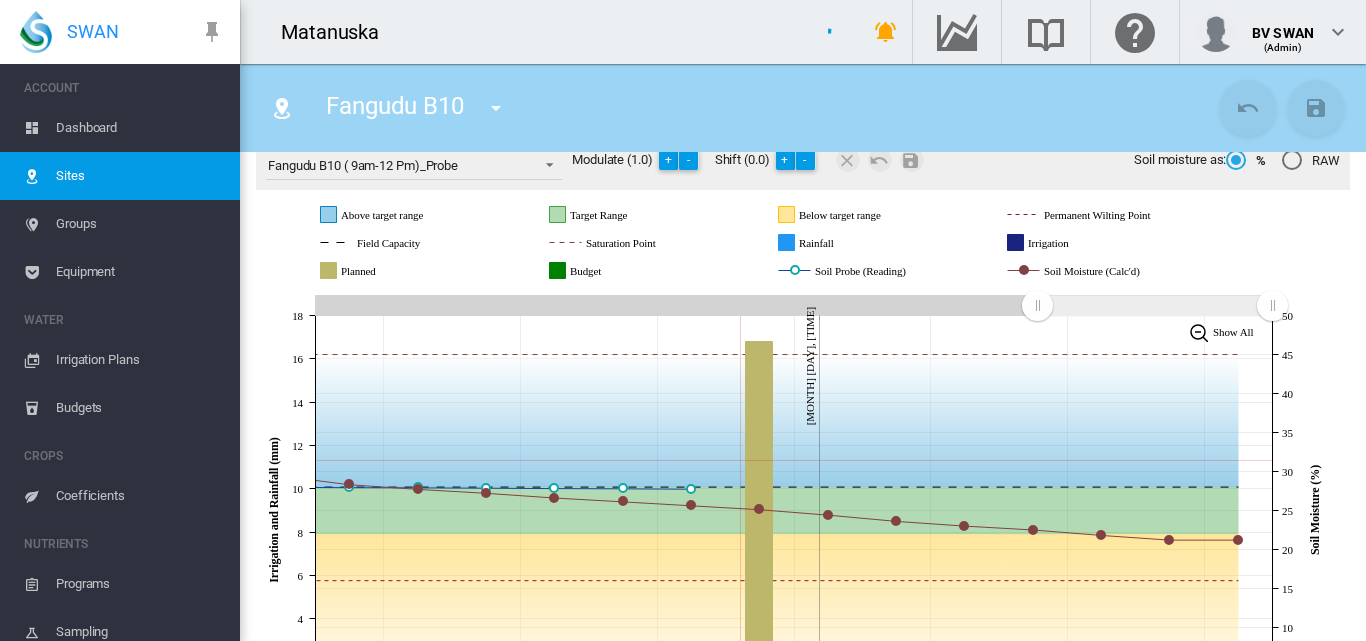 scroll, scrollTop: 300, scrollLeft: 0, axis: vertical 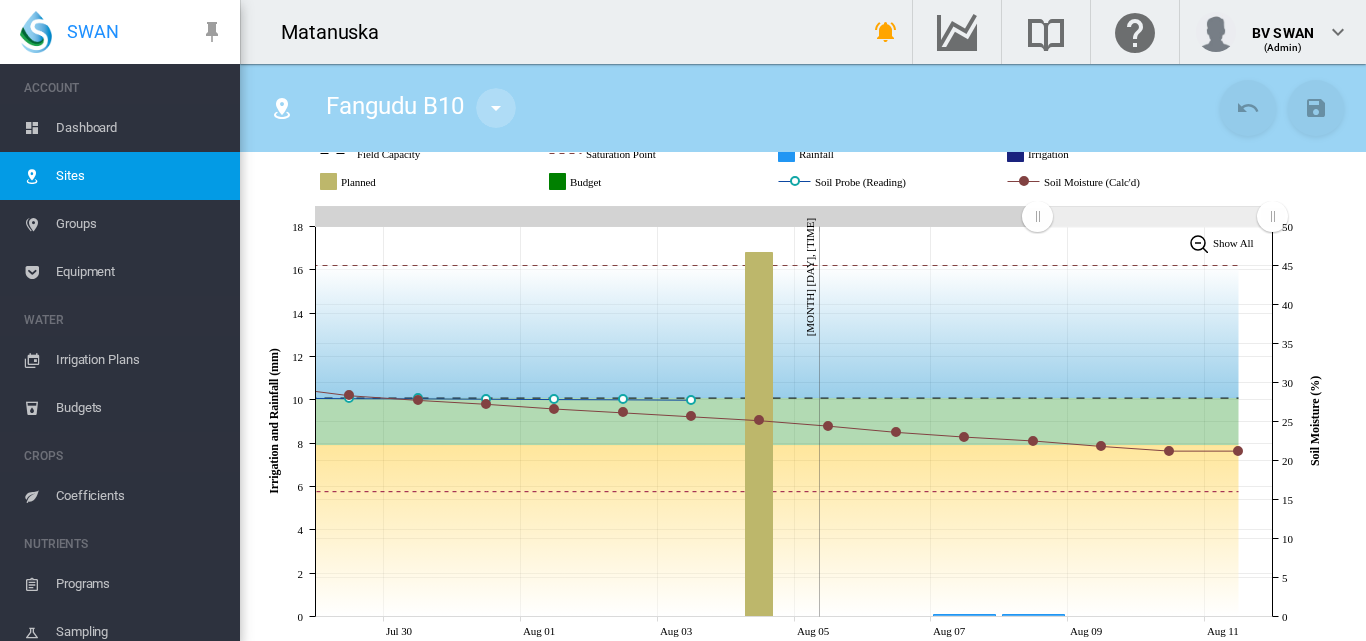 click at bounding box center (496, 108) 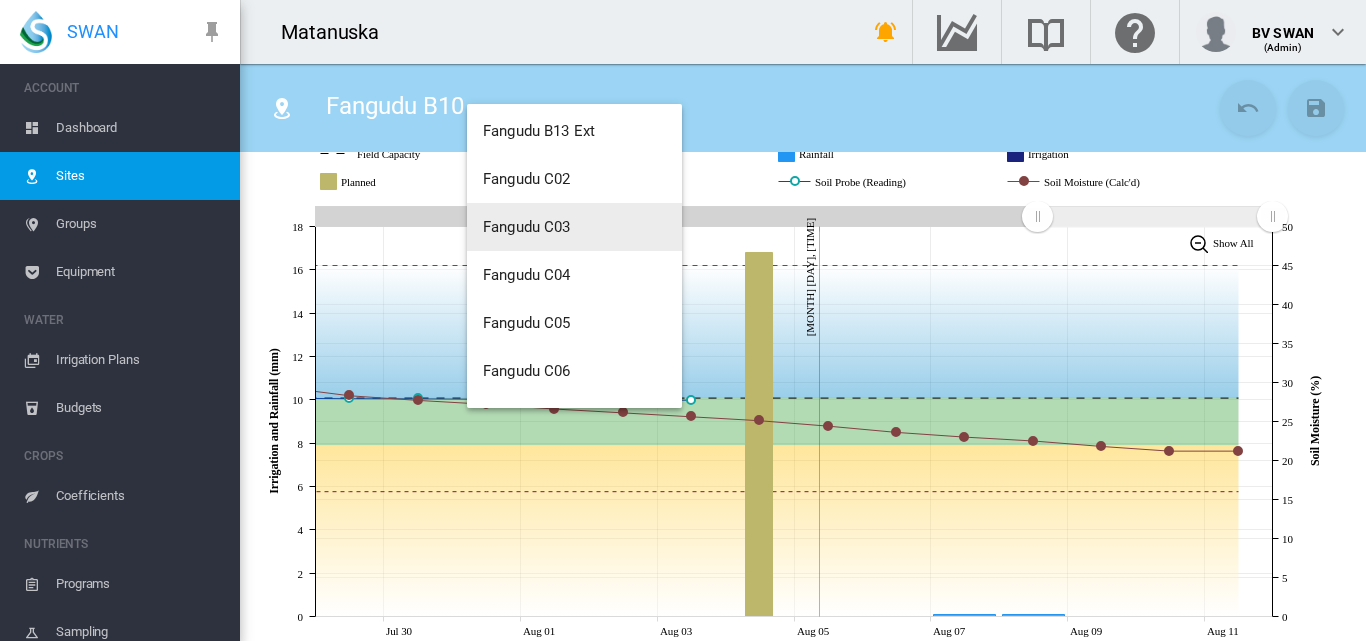 scroll, scrollTop: 2600, scrollLeft: 0, axis: vertical 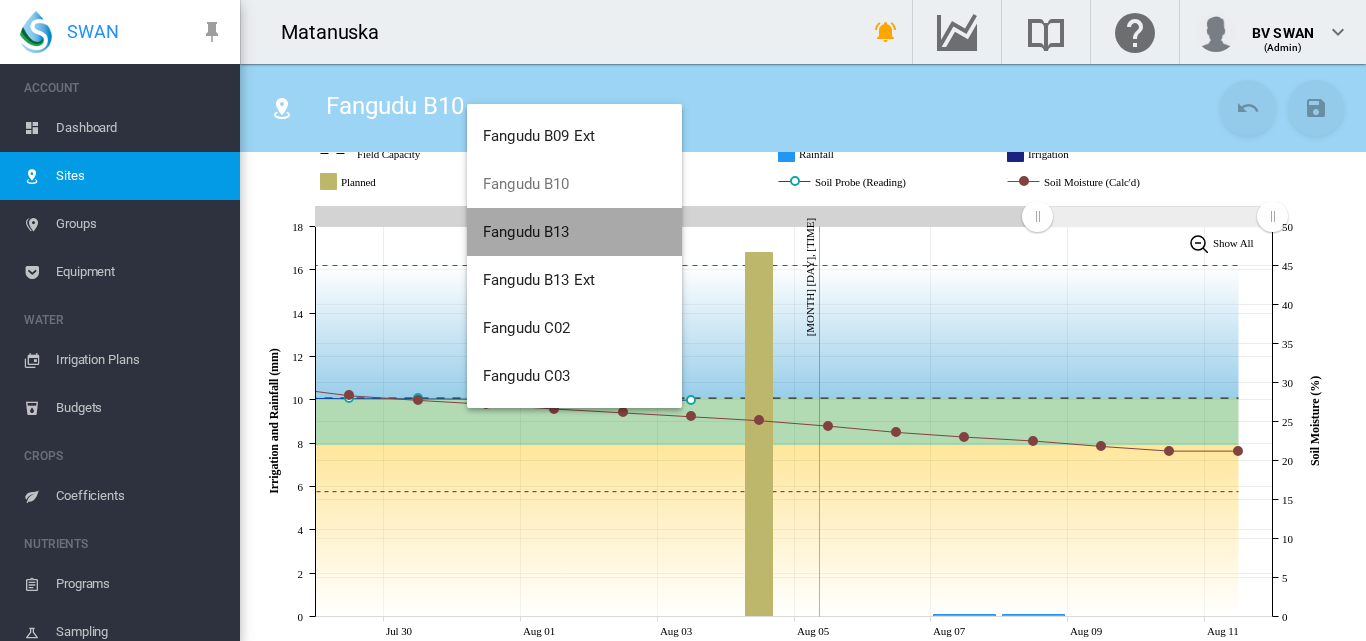 click on "Fangudu B13" at bounding box center (526, 232) 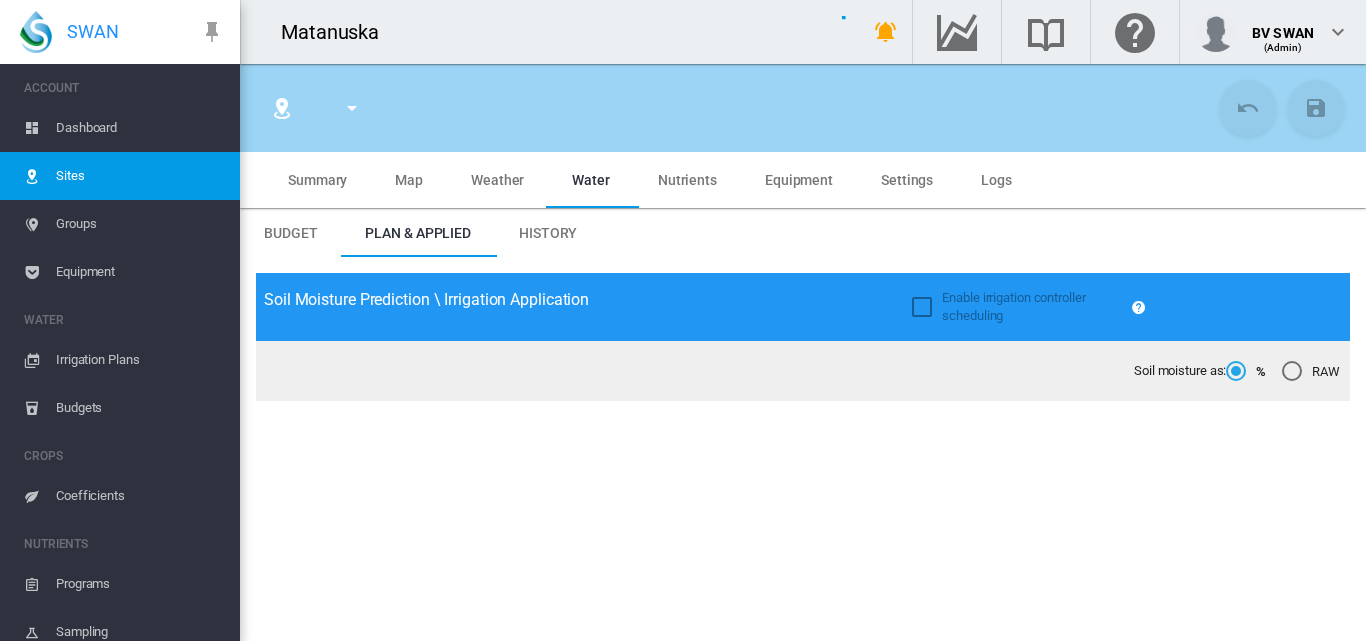 type on "*****" 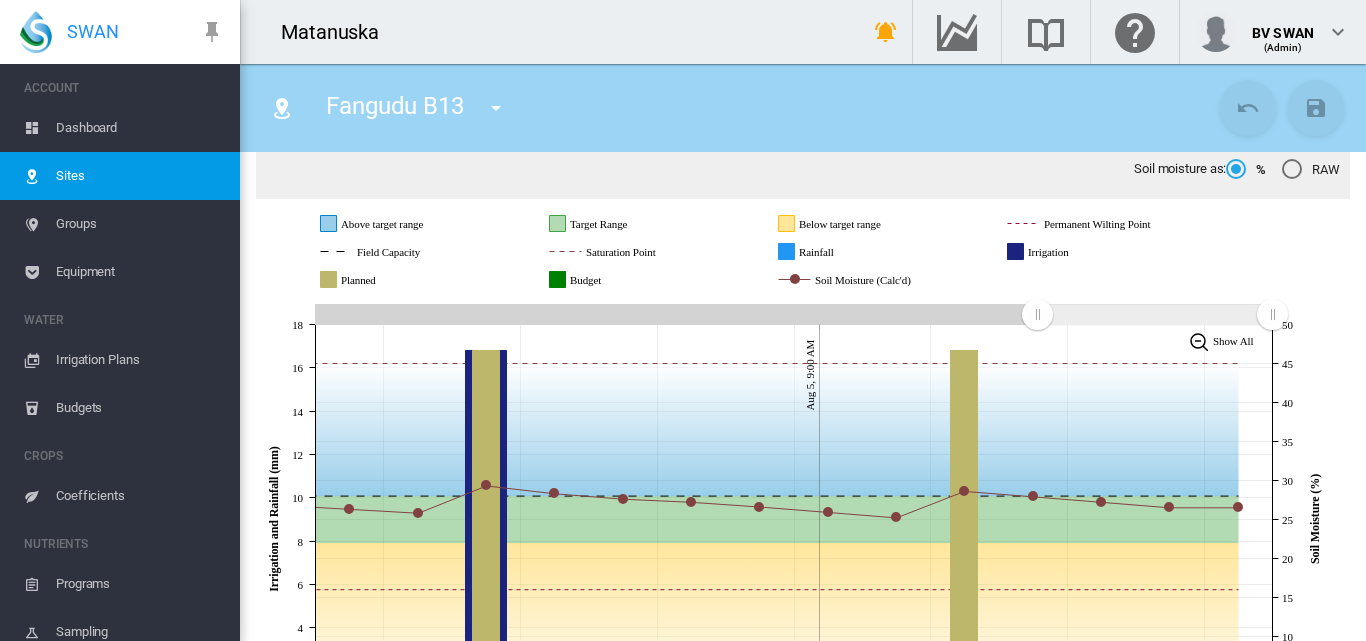 scroll, scrollTop: 200, scrollLeft: 0, axis: vertical 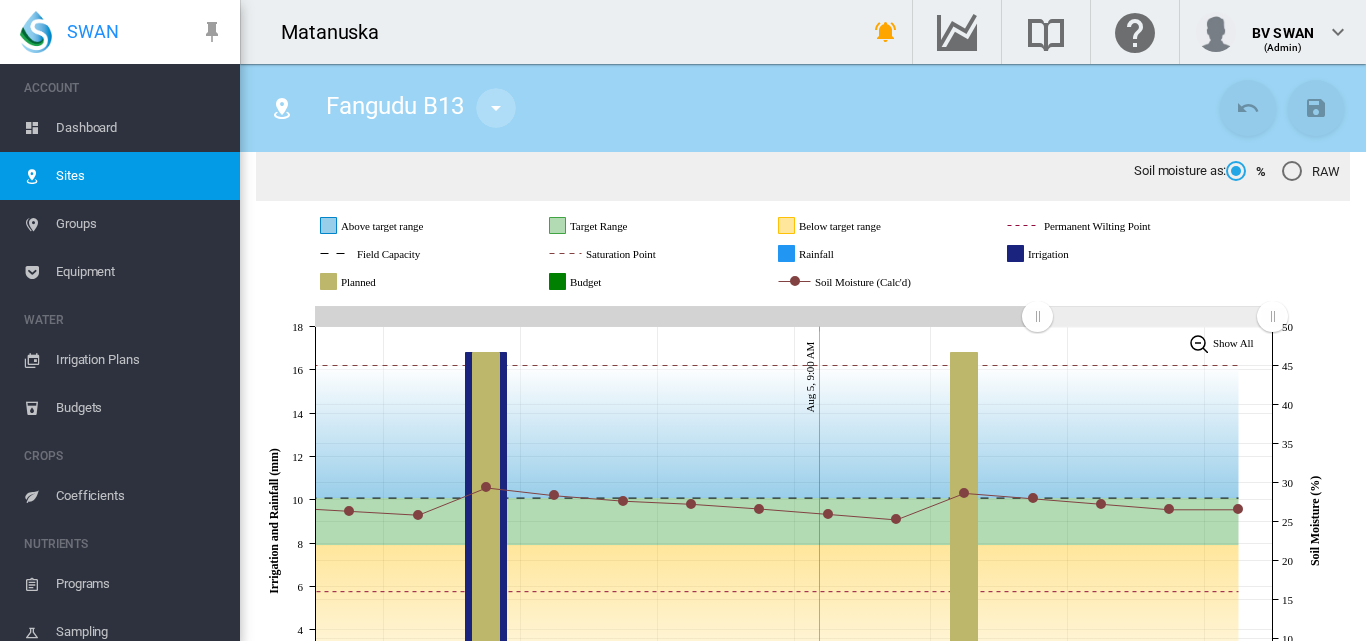 click at bounding box center [496, 108] 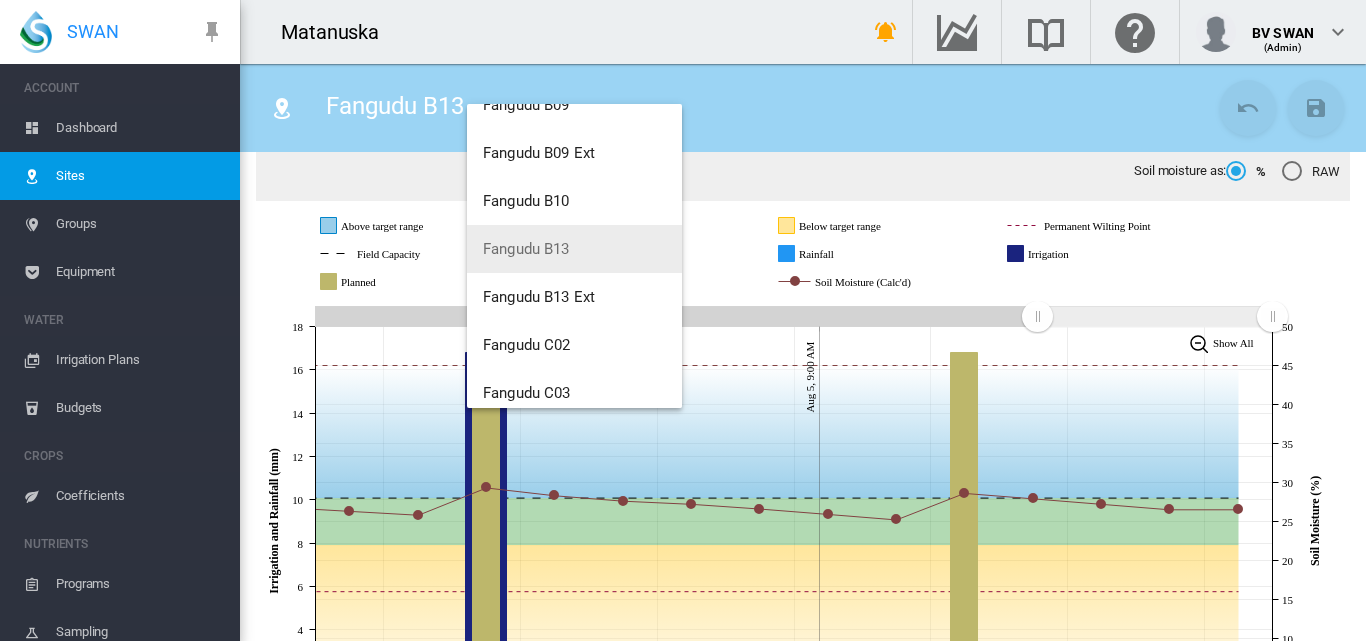 scroll, scrollTop: 2500, scrollLeft: 0, axis: vertical 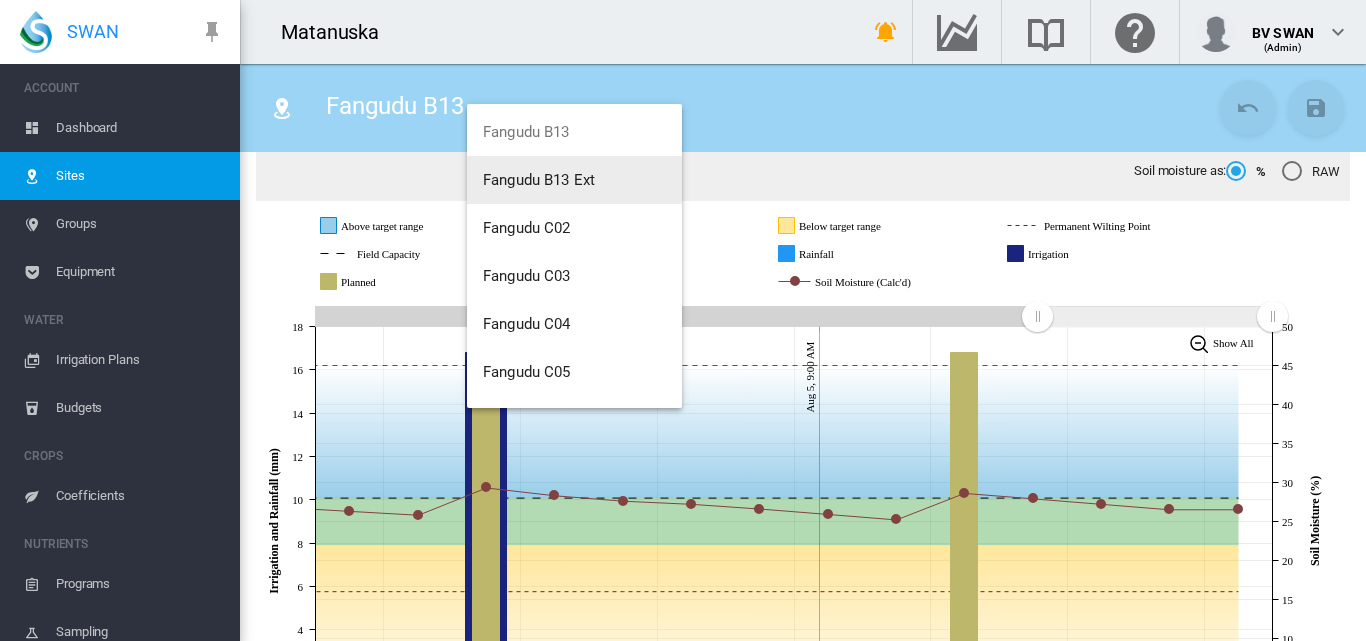 click on "Fangudu B13 Ext" at bounding box center [539, 180] 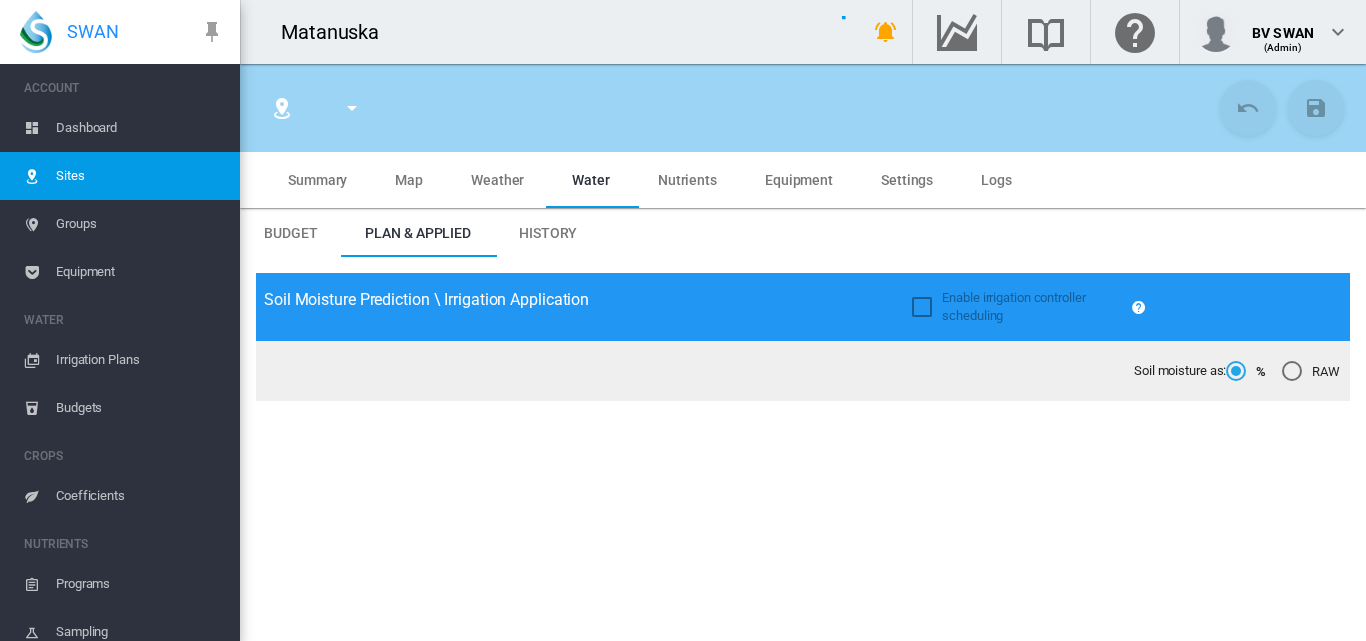 type on "*****" 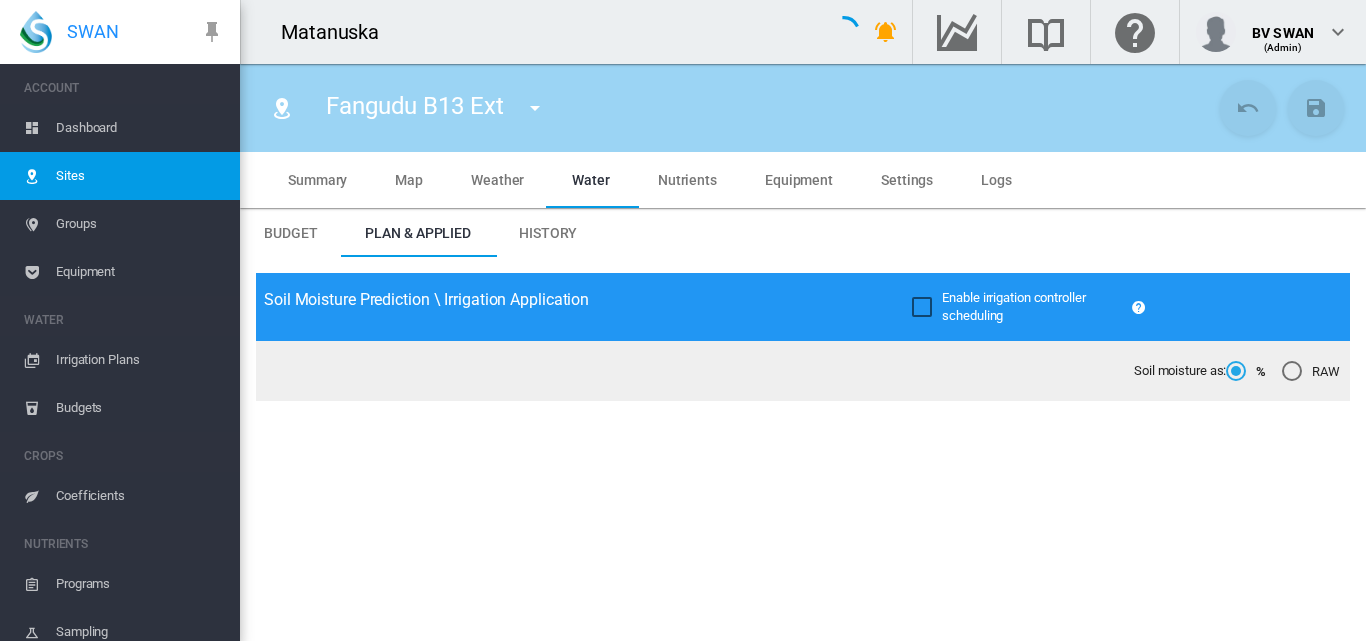 type on "**********" 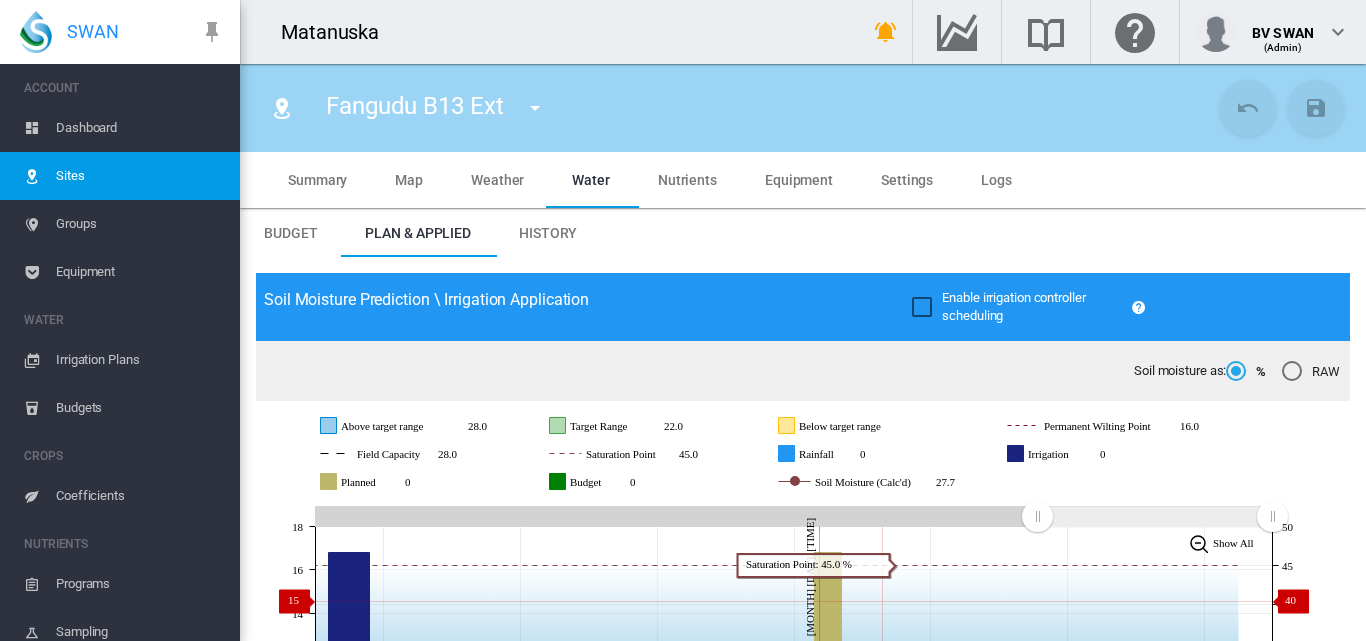 scroll, scrollTop: 300, scrollLeft: 0, axis: vertical 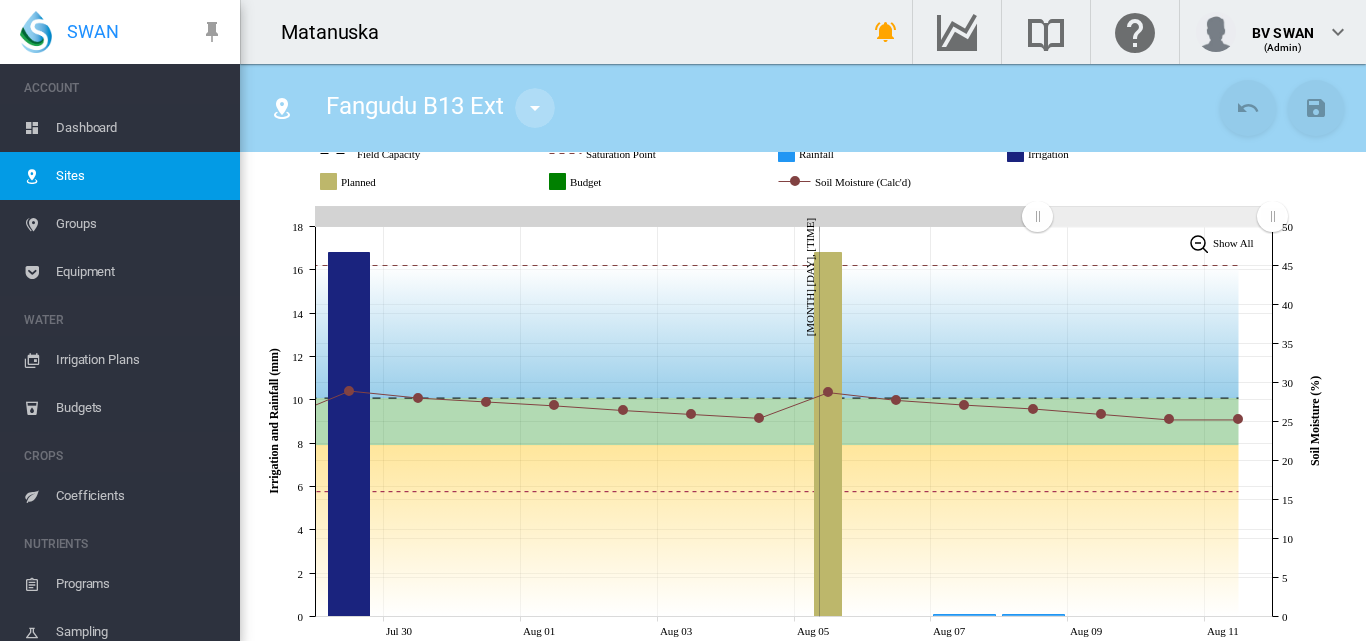 click at bounding box center (535, 108) 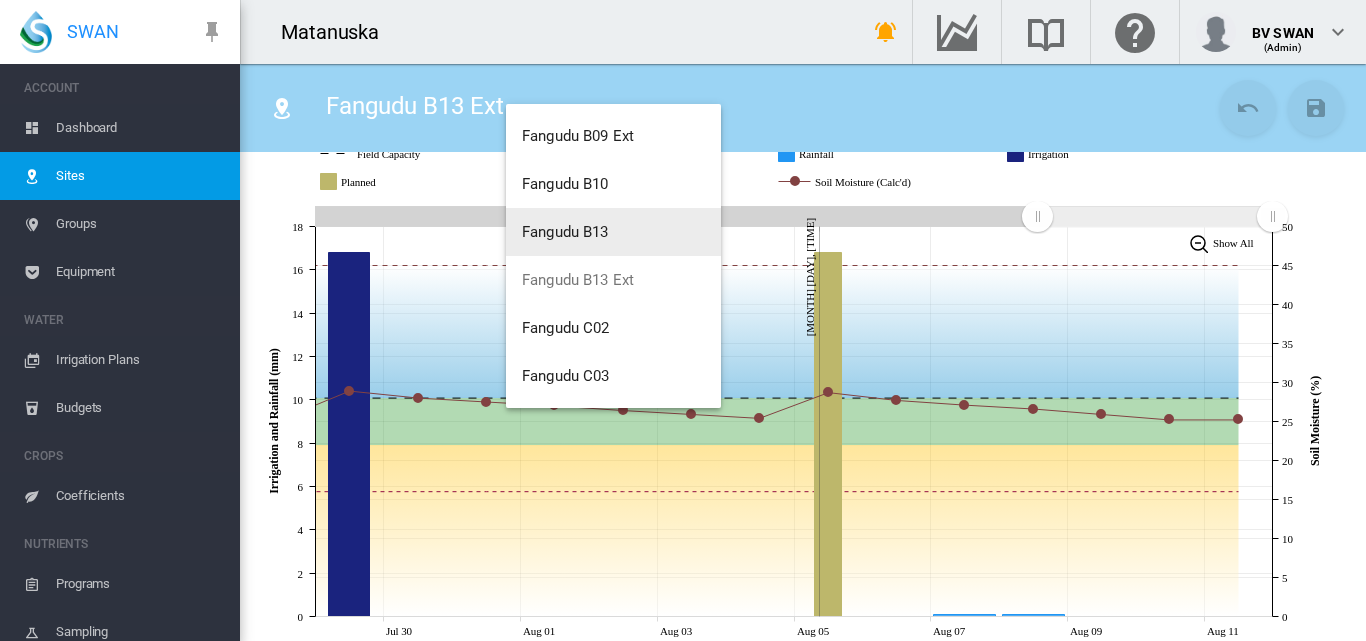 scroll, scrollTop: 2500, scrollLeft: 0, axis: vertical 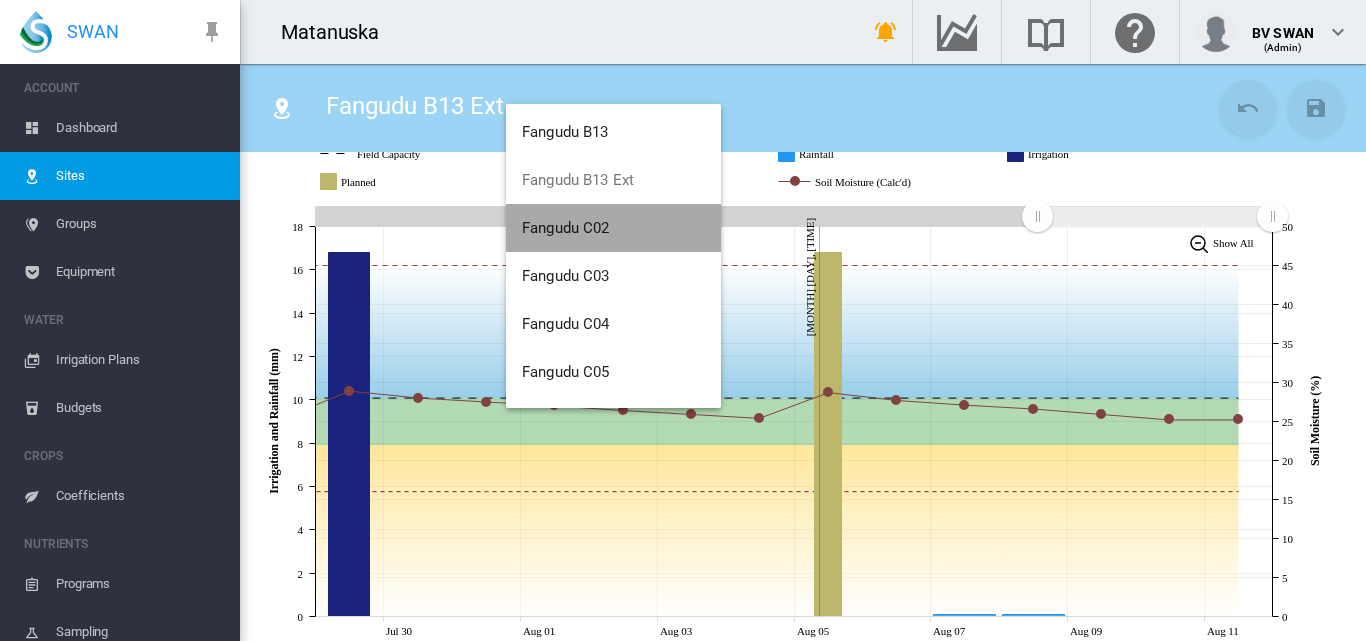 click on "Fangudu C02" at bounding box center (566, 228) 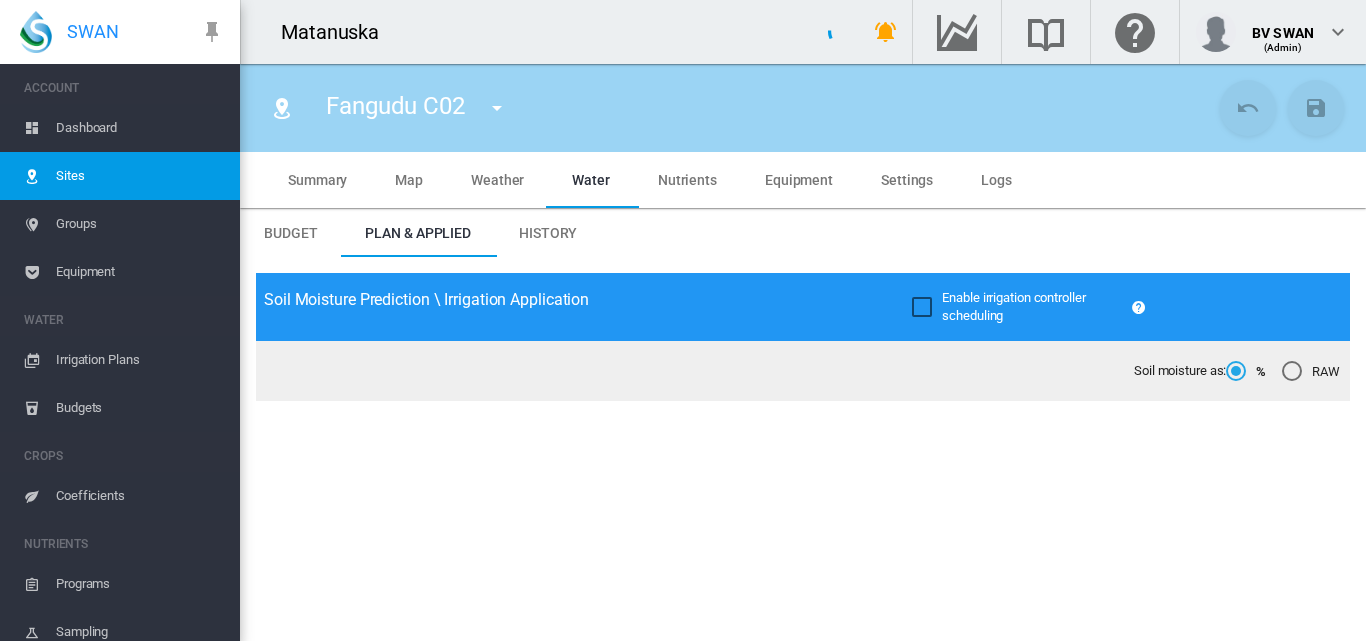 type on "**********" 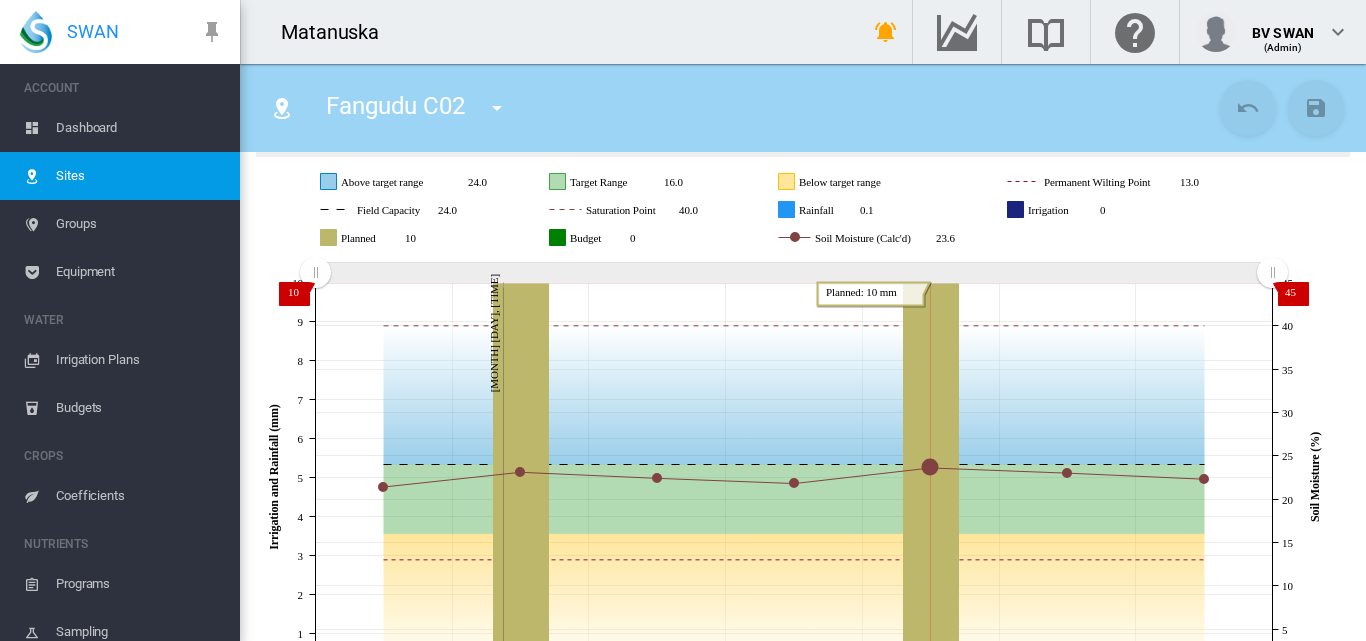 scroll, scrollTop: 200, scrollLeft: 0, axis: vertical 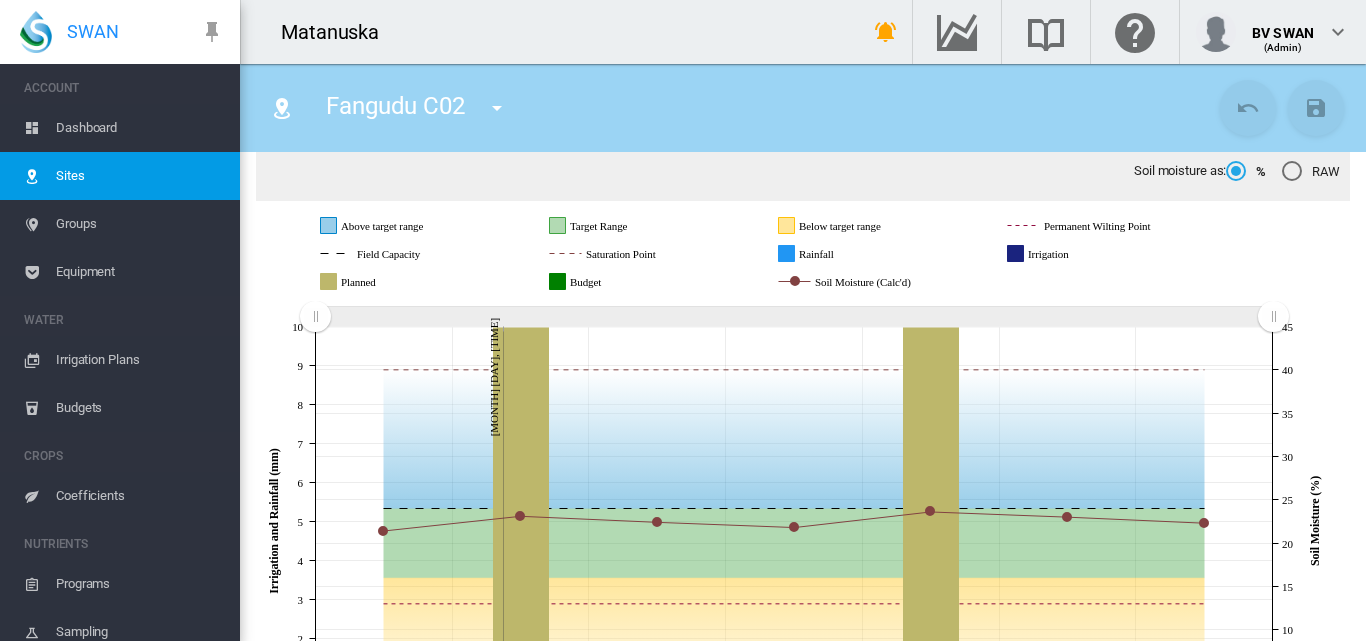 drag, startPoint x: 1266, startPoint y: 321, endPoint x: 1296, endPoint y: 319, distance: 30.066593 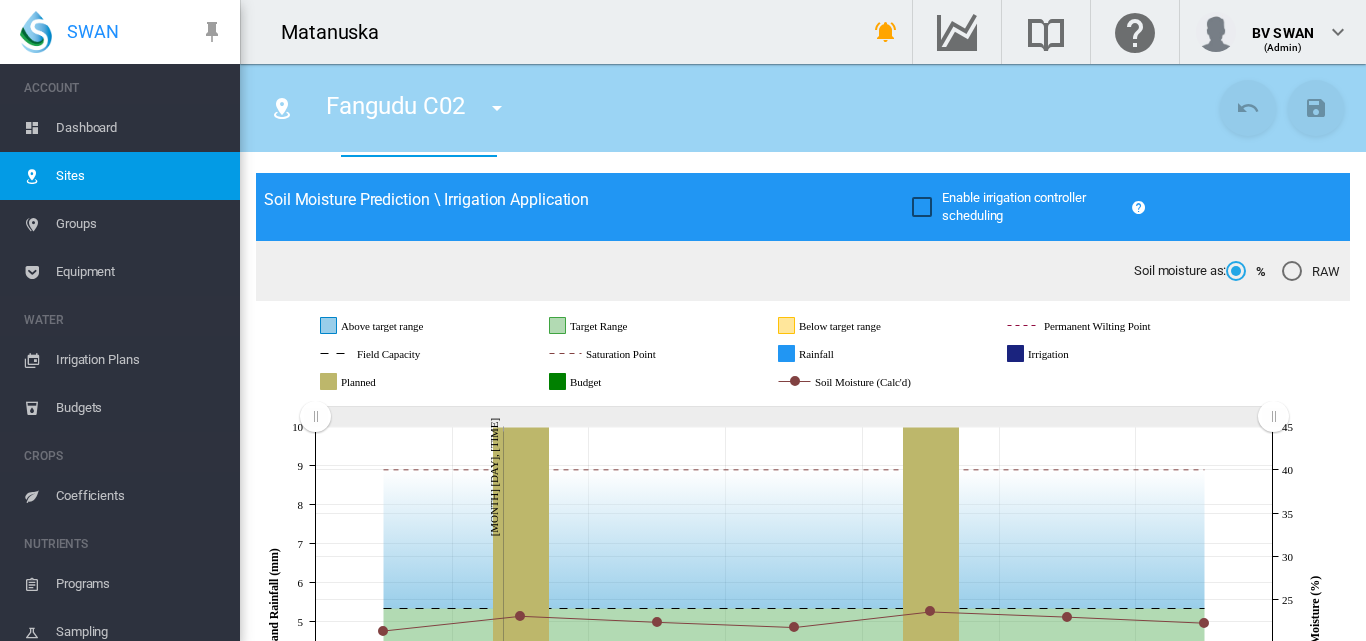 scroll, scrollTop: 0, scrollLeft: 0, axis: both 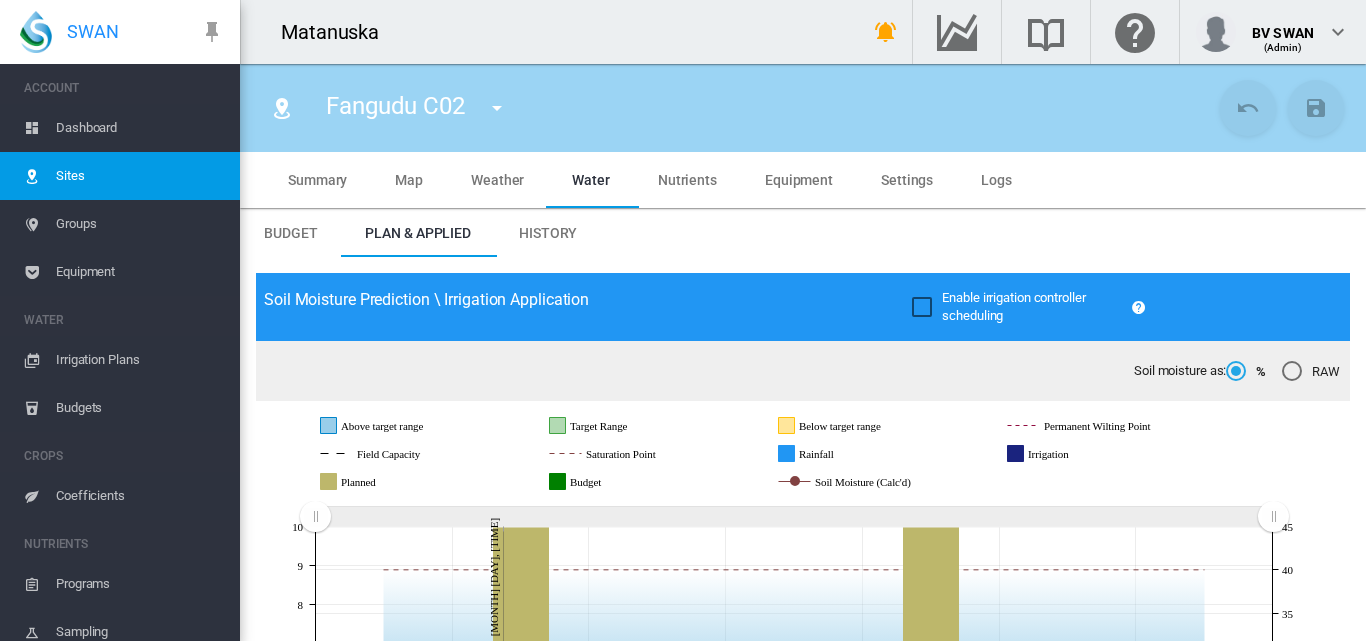 click at bounding box center [497, 108] 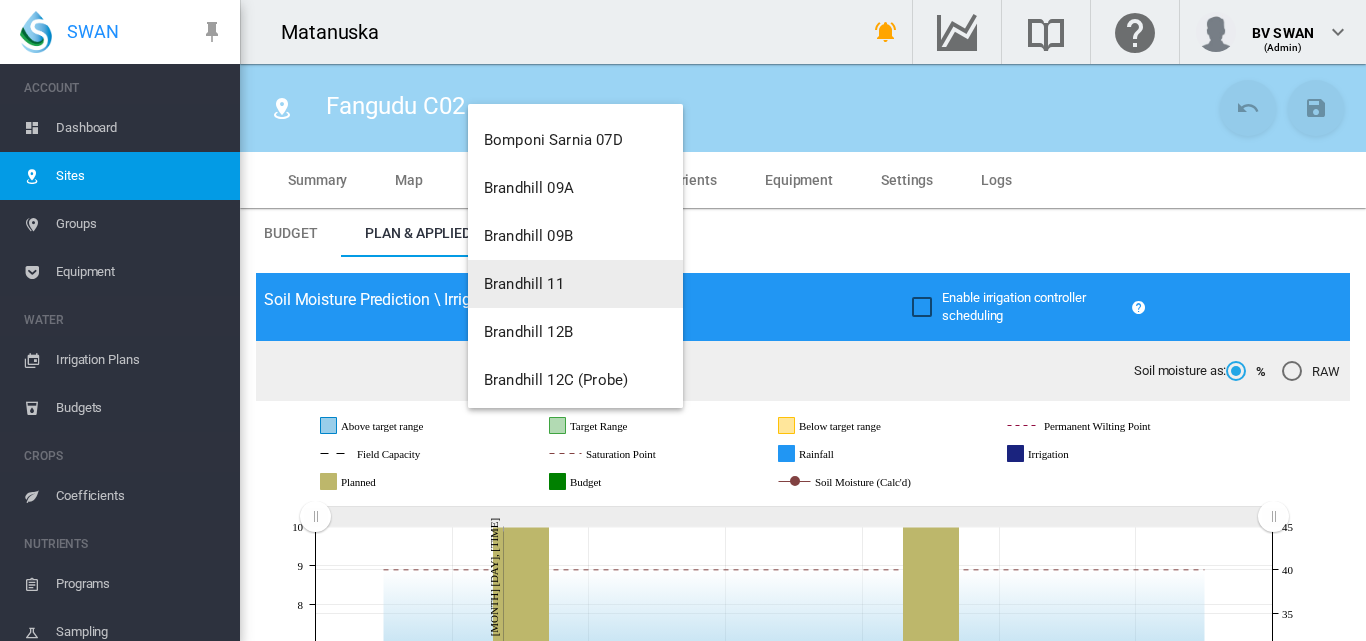 scroll, scrollTop: 1200, scrollLeft: 0, axis: vertical 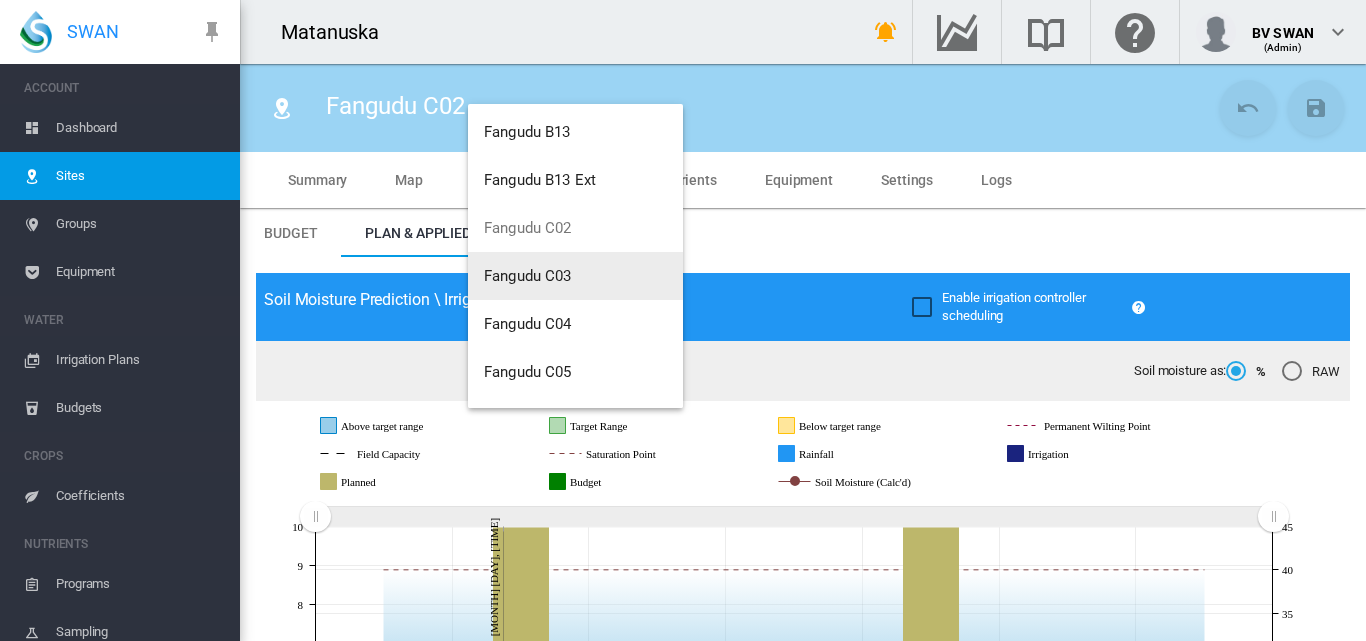 click on "Fangudu C03" at bounding box center [575, 276] 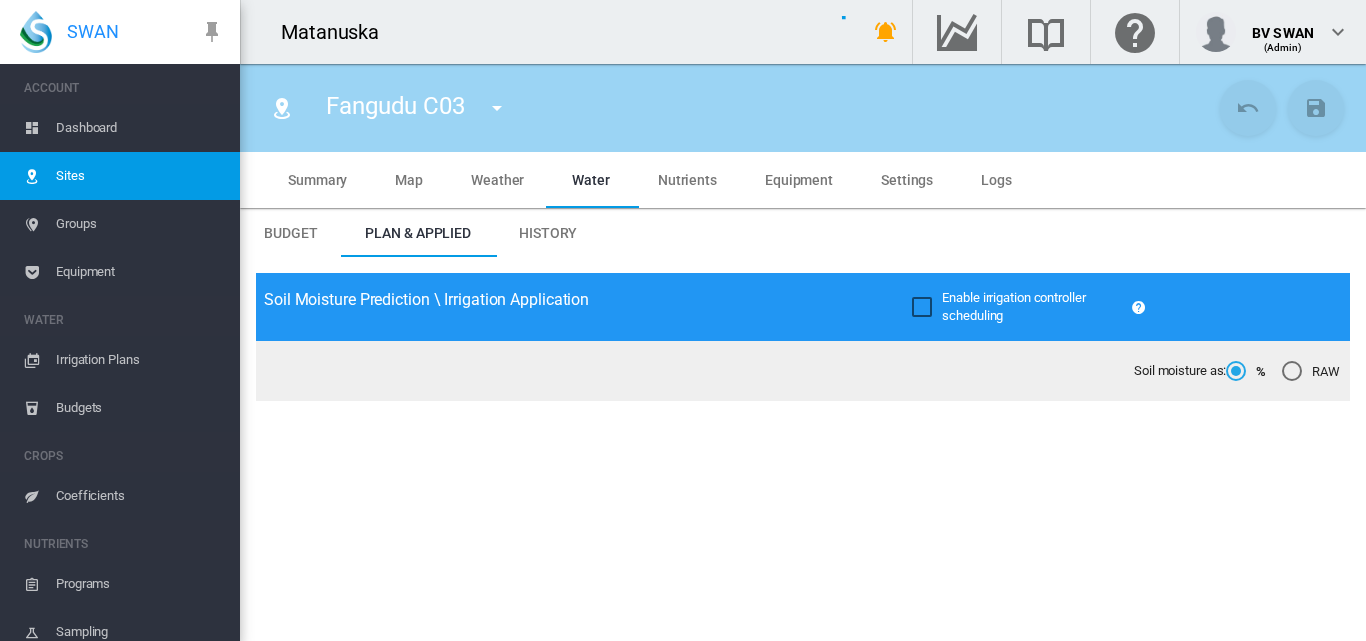 type on "**********" 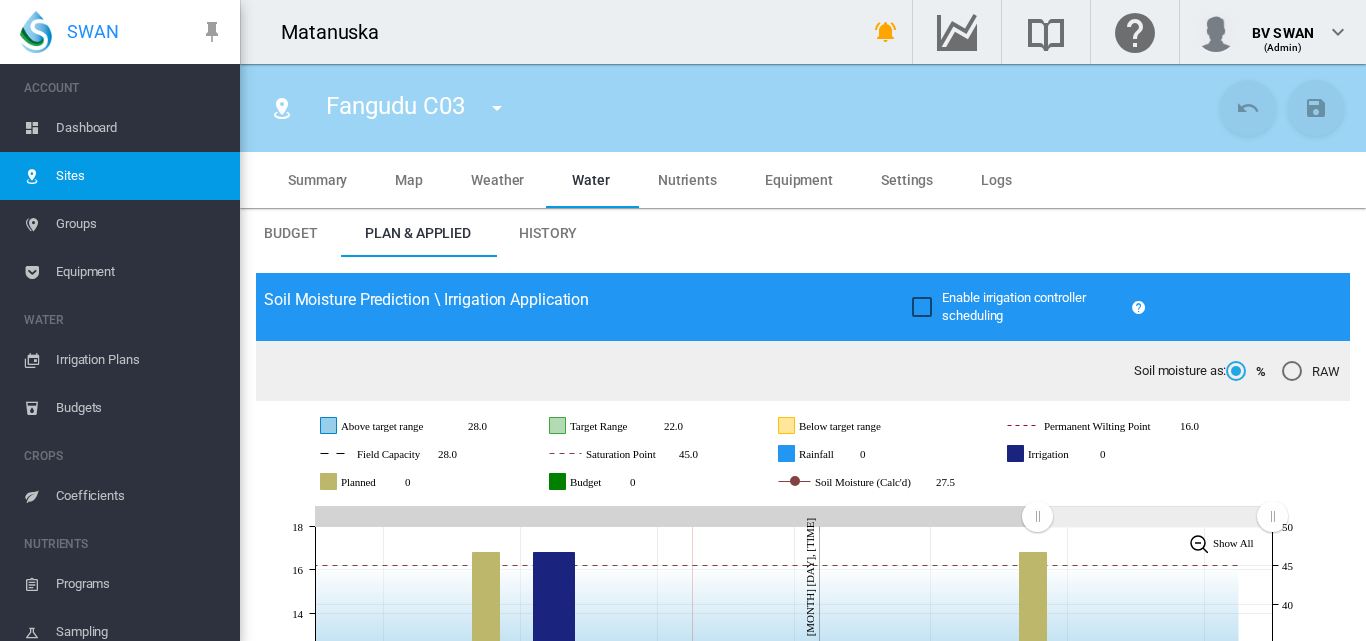 scroll, scrollTop: 0, scrollLeft: 0, axis: both 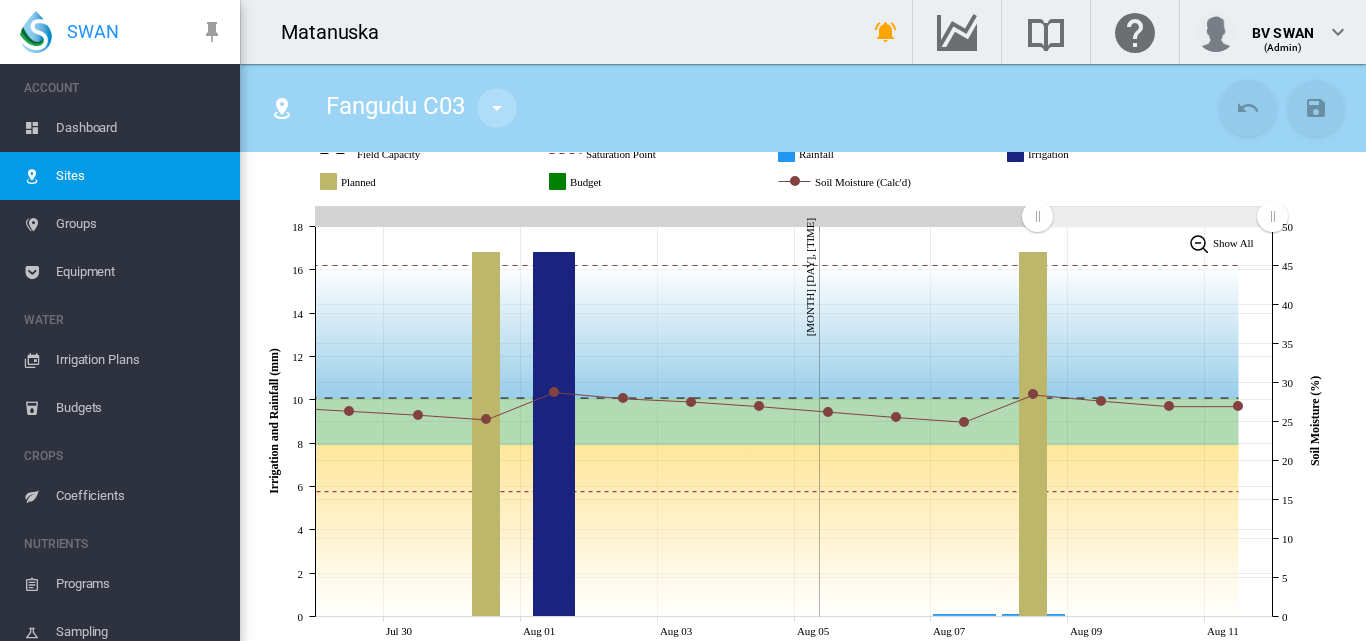 click at bounding box center [497, 108] 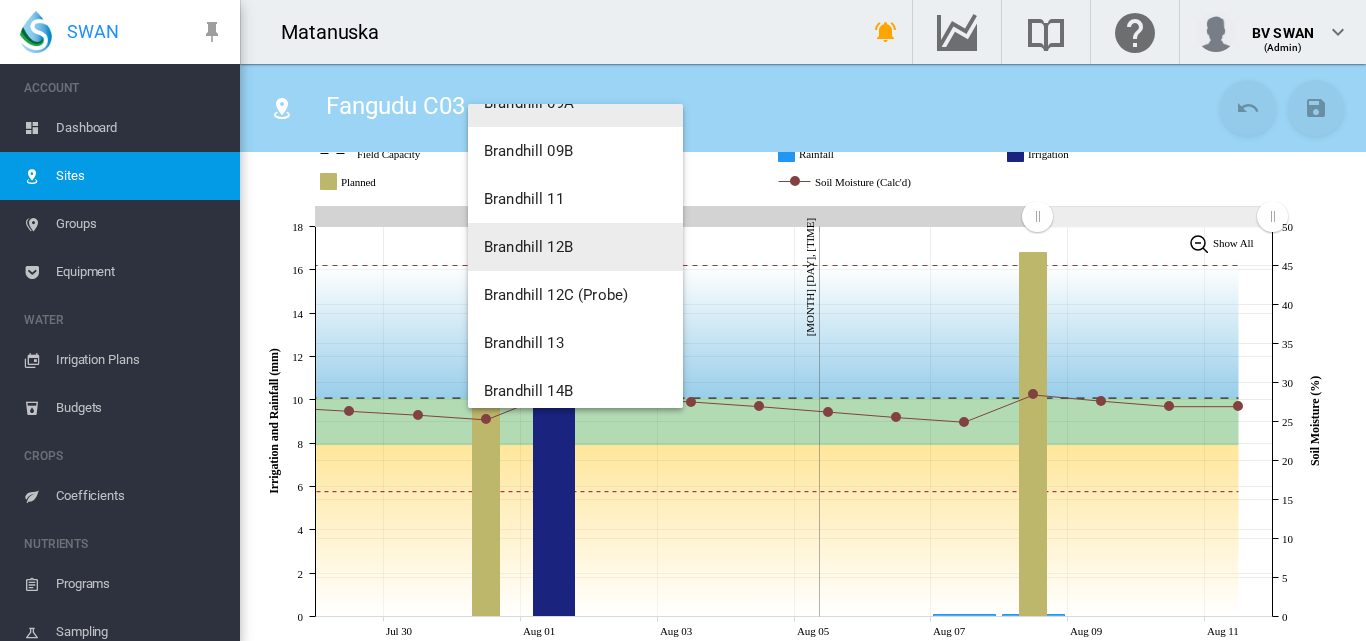 scroll, scrollTop: 1200, scrollLeft: 0, axis: vertical 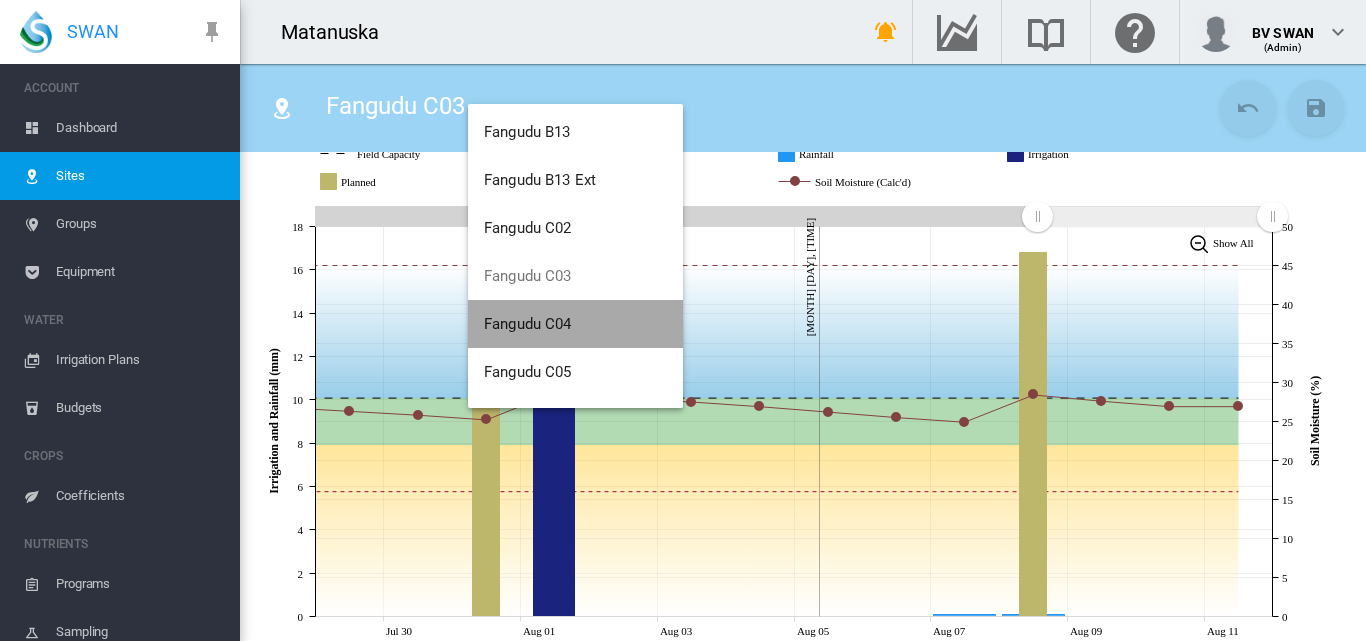 click on "Fangudu C04" at bounding box center [575, 324] 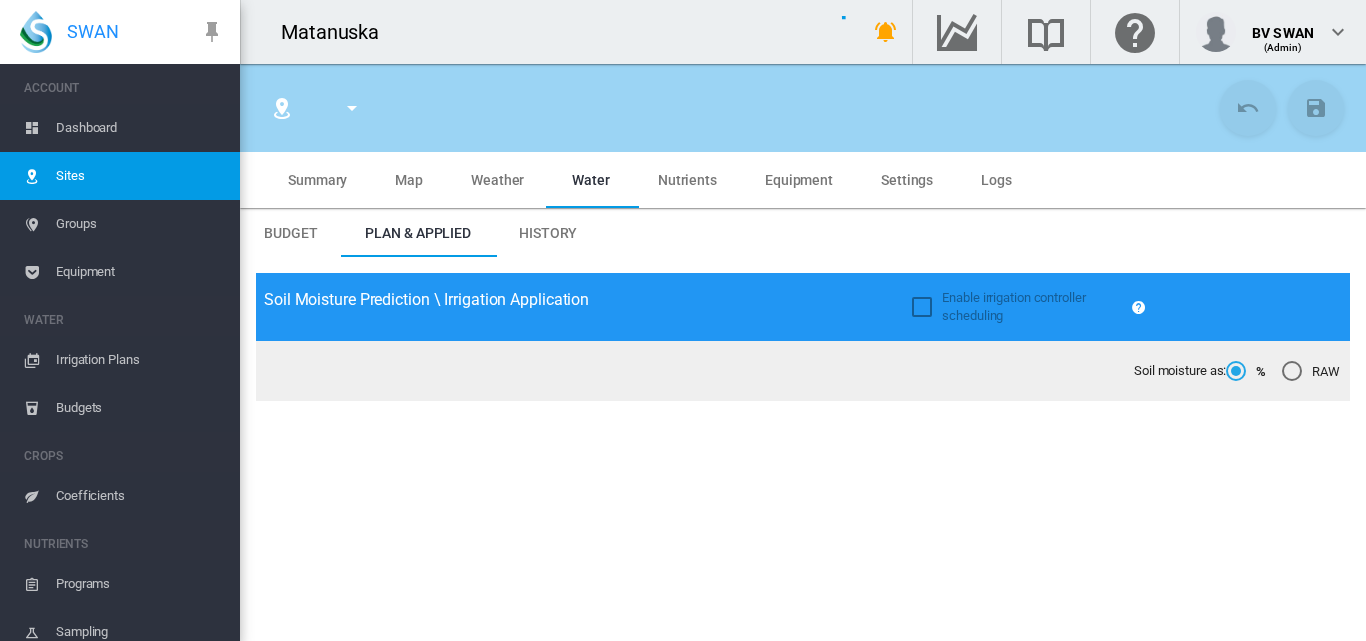 type on "**********" 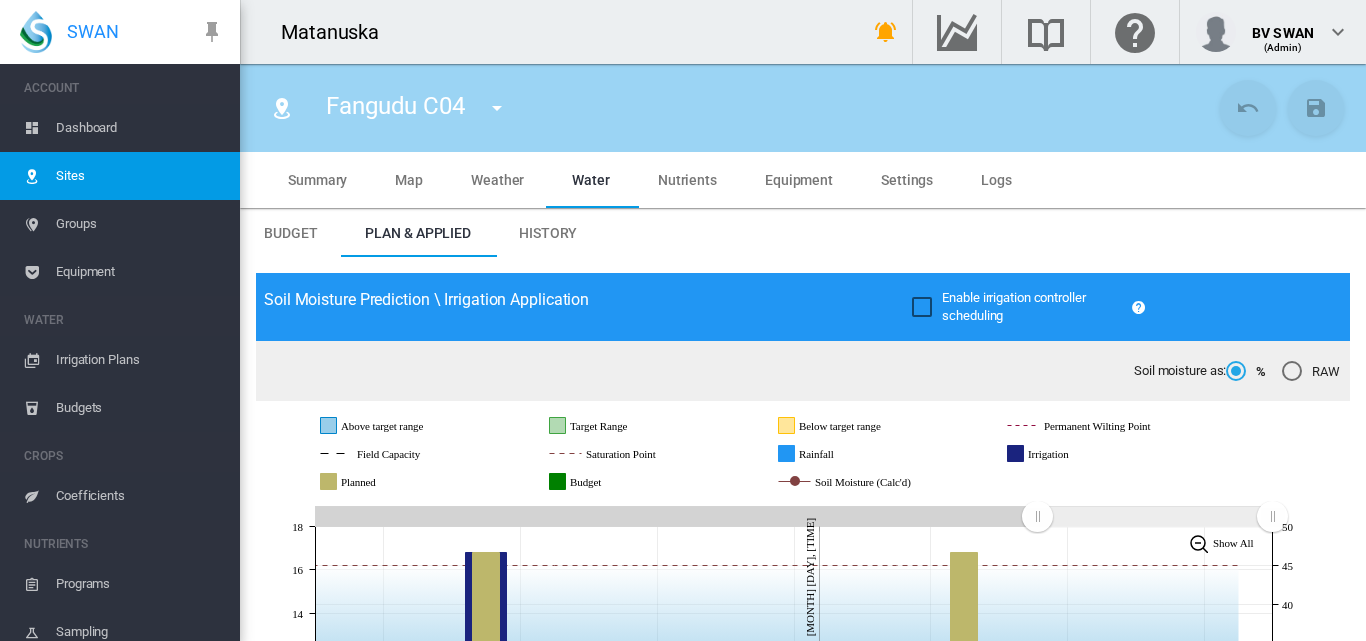 scroll, scrollTop: 200, scrollLeft: 0, axis: vertical 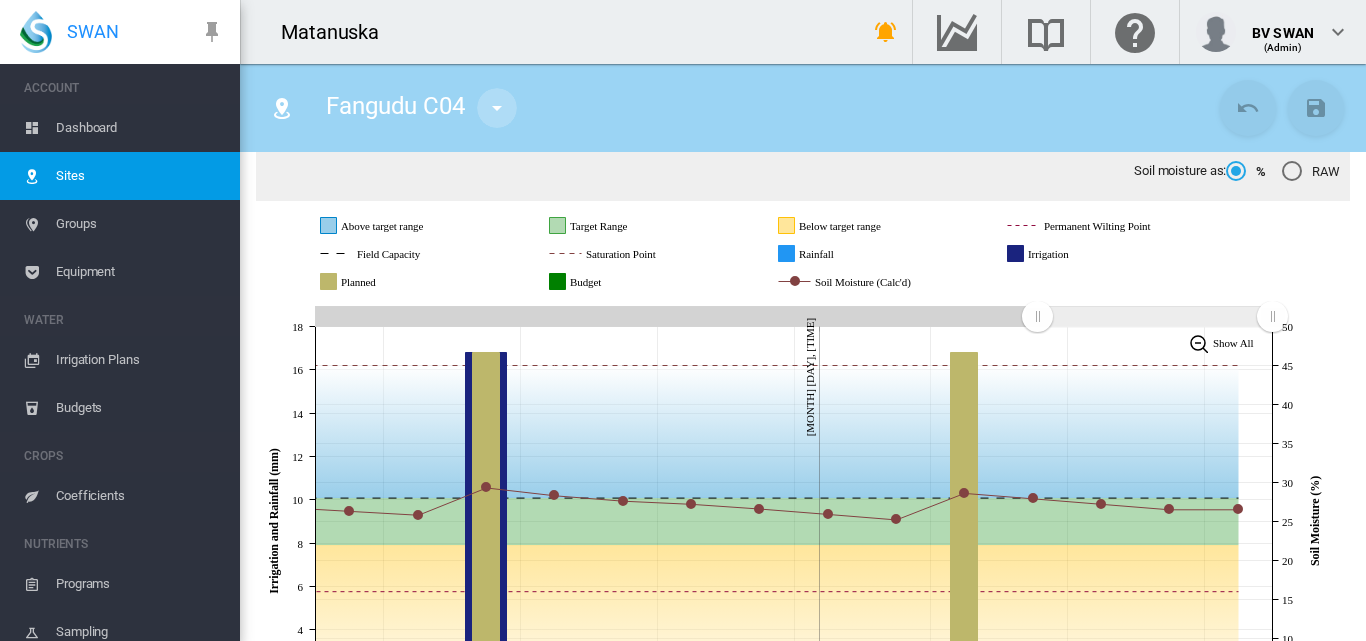 click at bounding box center (497, 108) 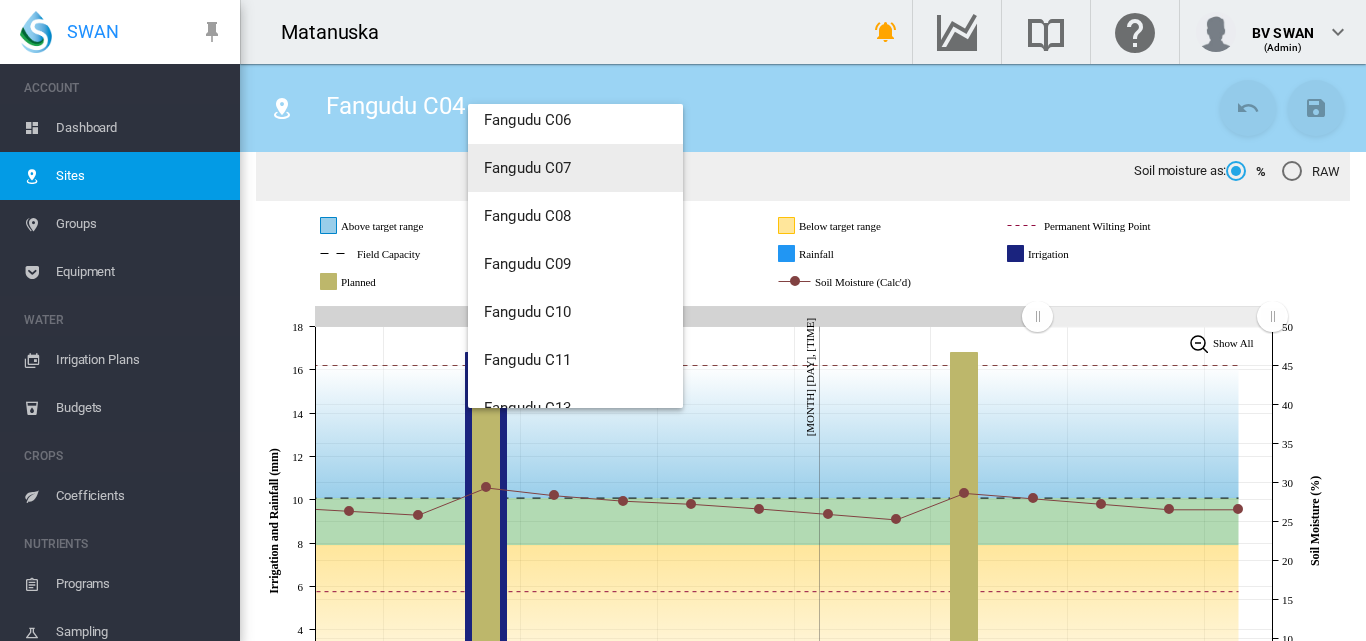 scroll, scrollTop: 2600, scrollLeft: 0, axis: vertical 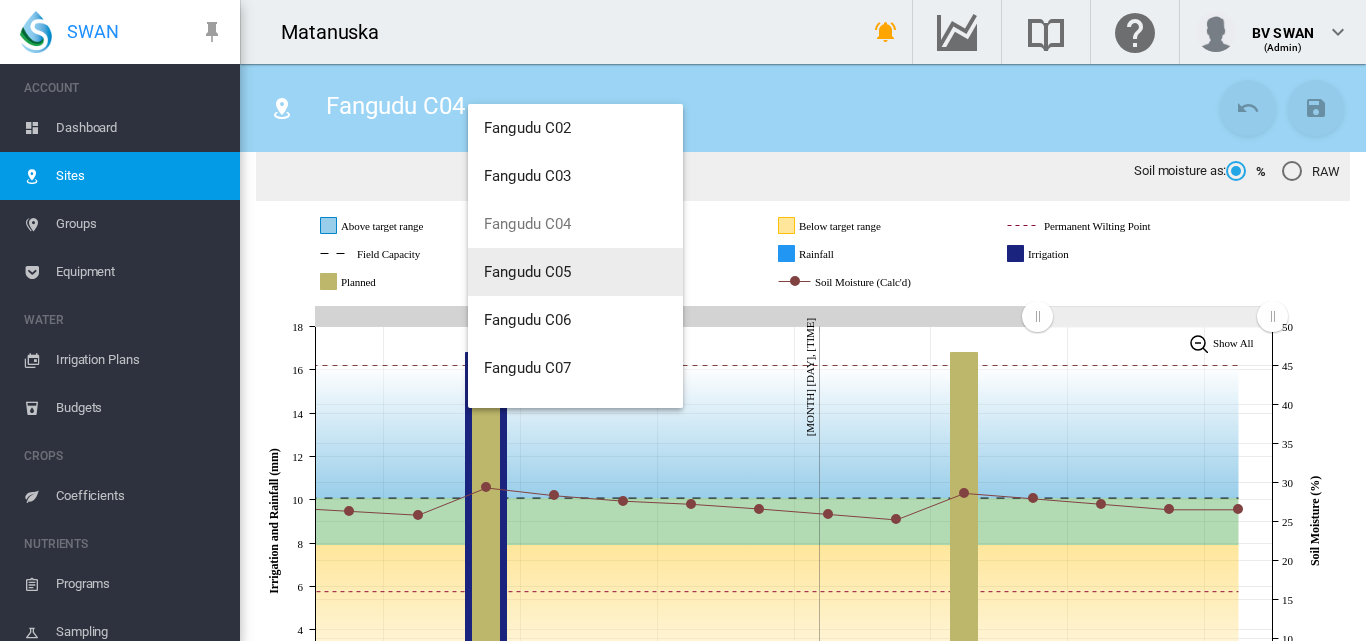 click on "Fangudu C05" at bounding box center [528, 272] 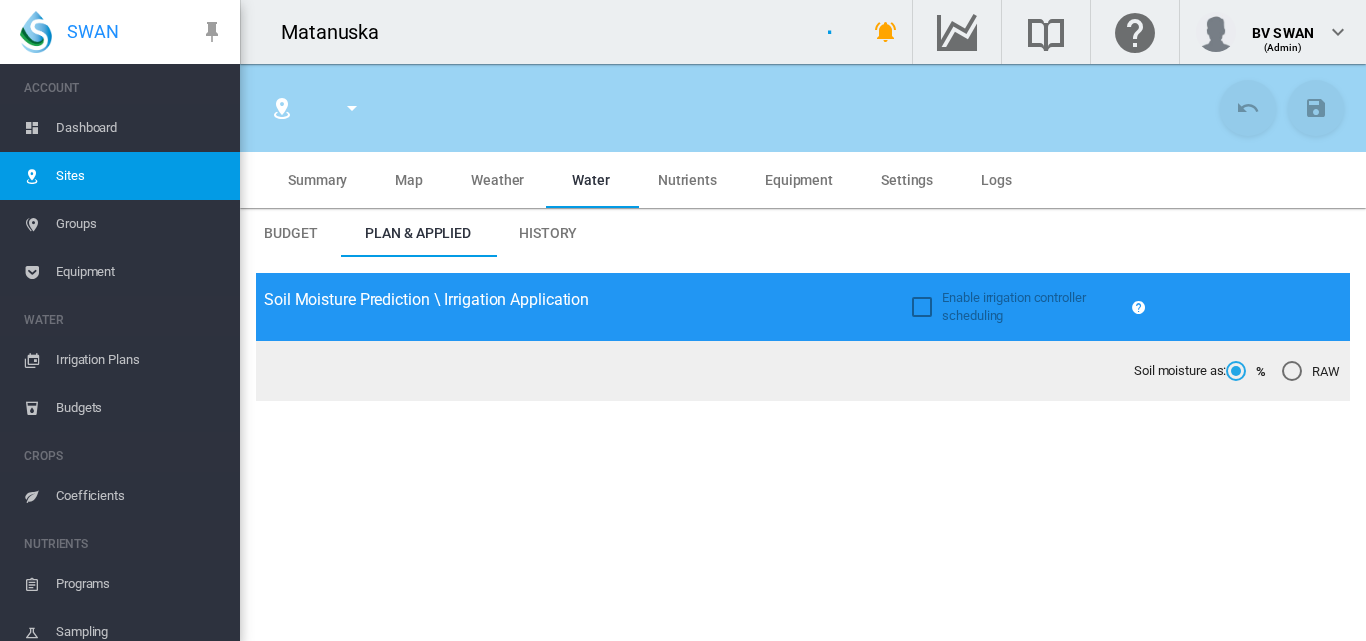 type on "**********" 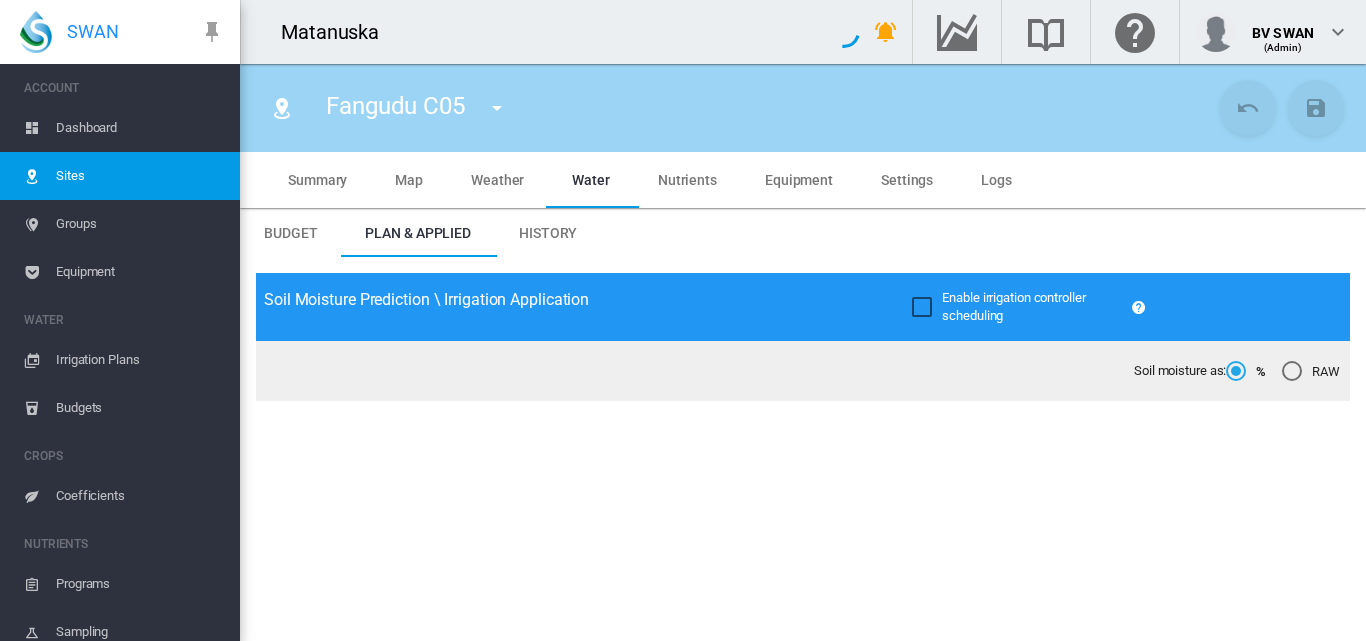 type on "*****" 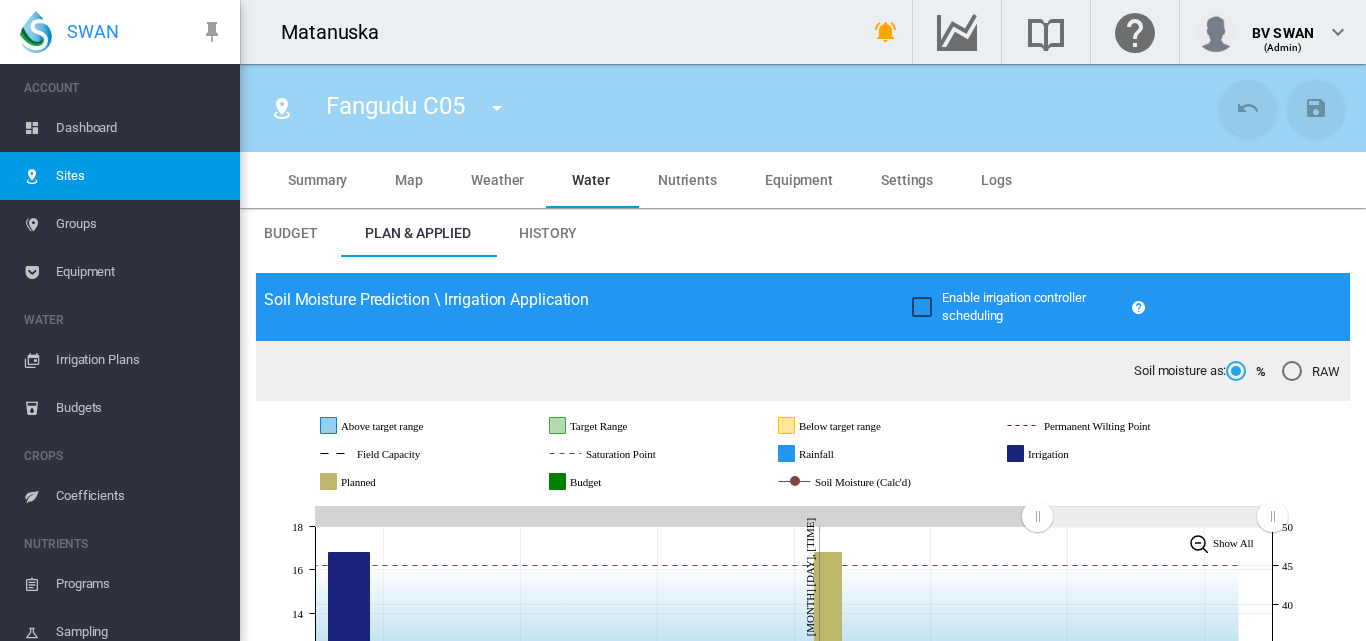 scroll, scrollTop: 300, scrollLeft: 0, axis: vertical 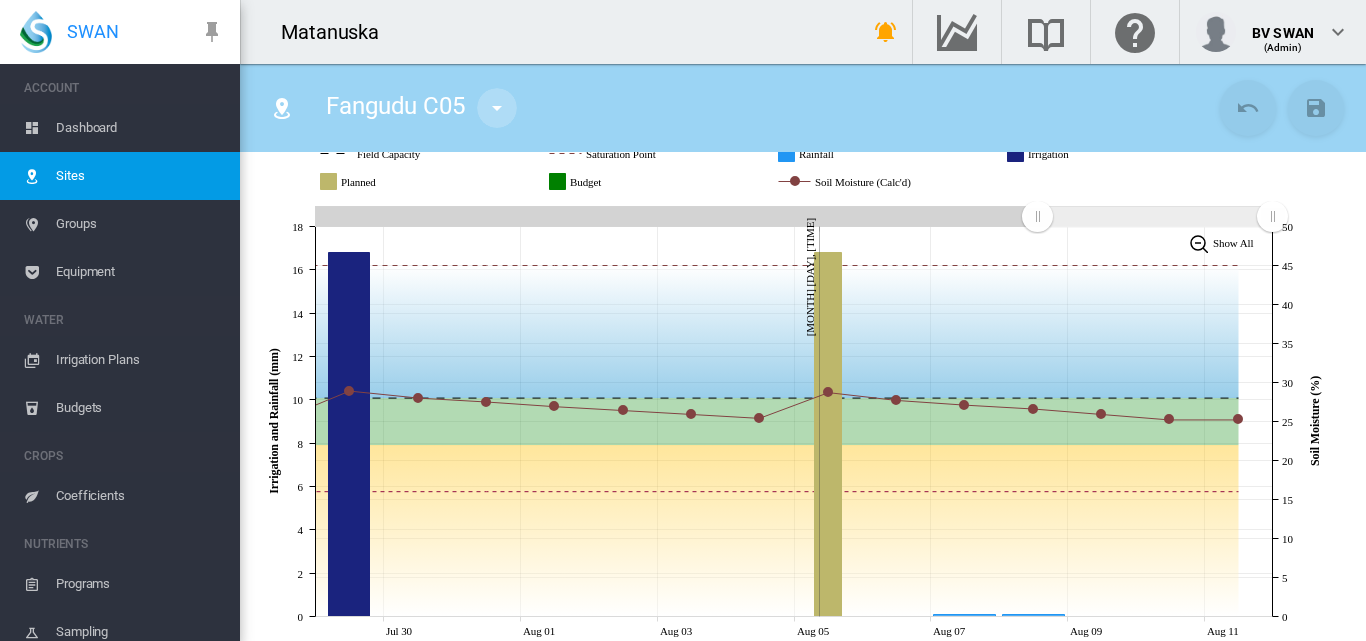 click at bounding box center (497, 108) 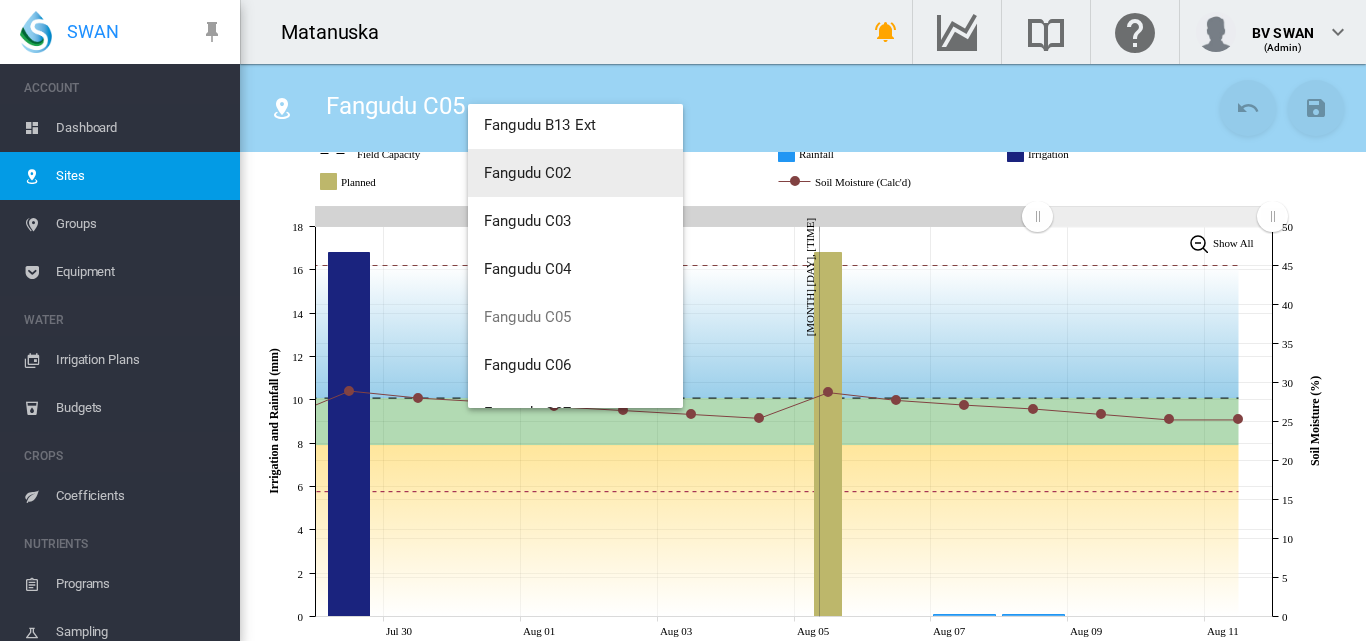 scroll, scrollTop: 2600, scrollLeft: 0, axis: vertical 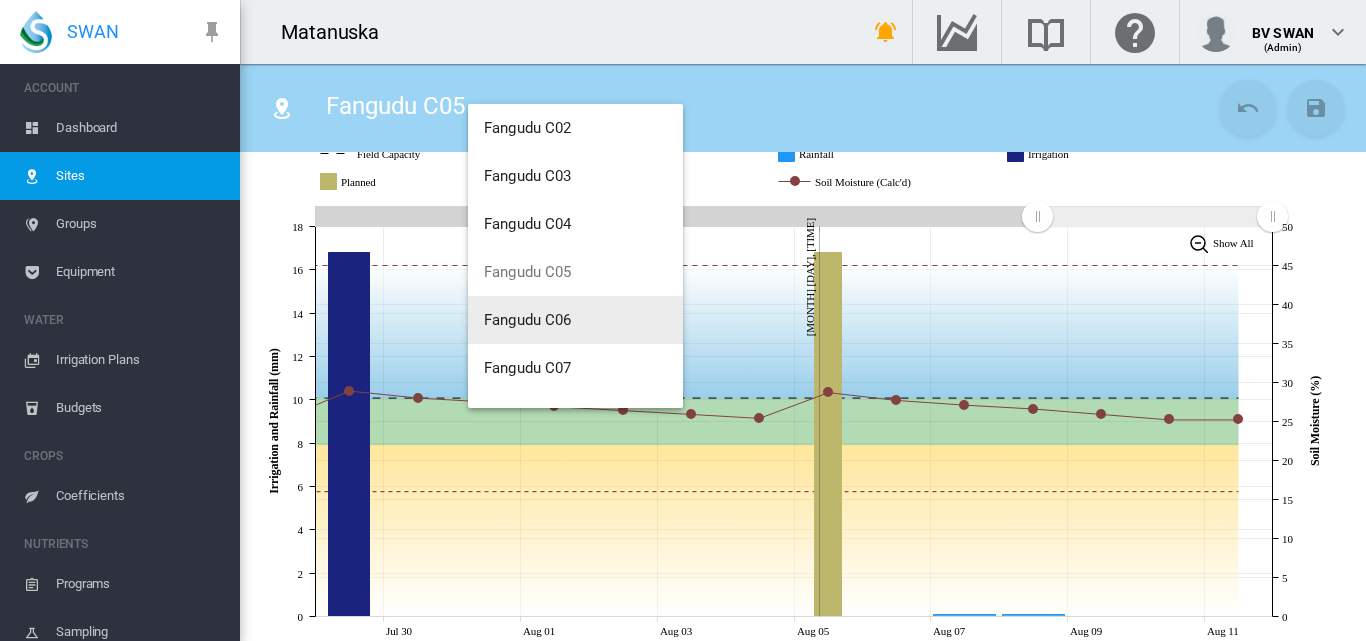 click on "Fangudu C06" at bounding box center [575, 320] 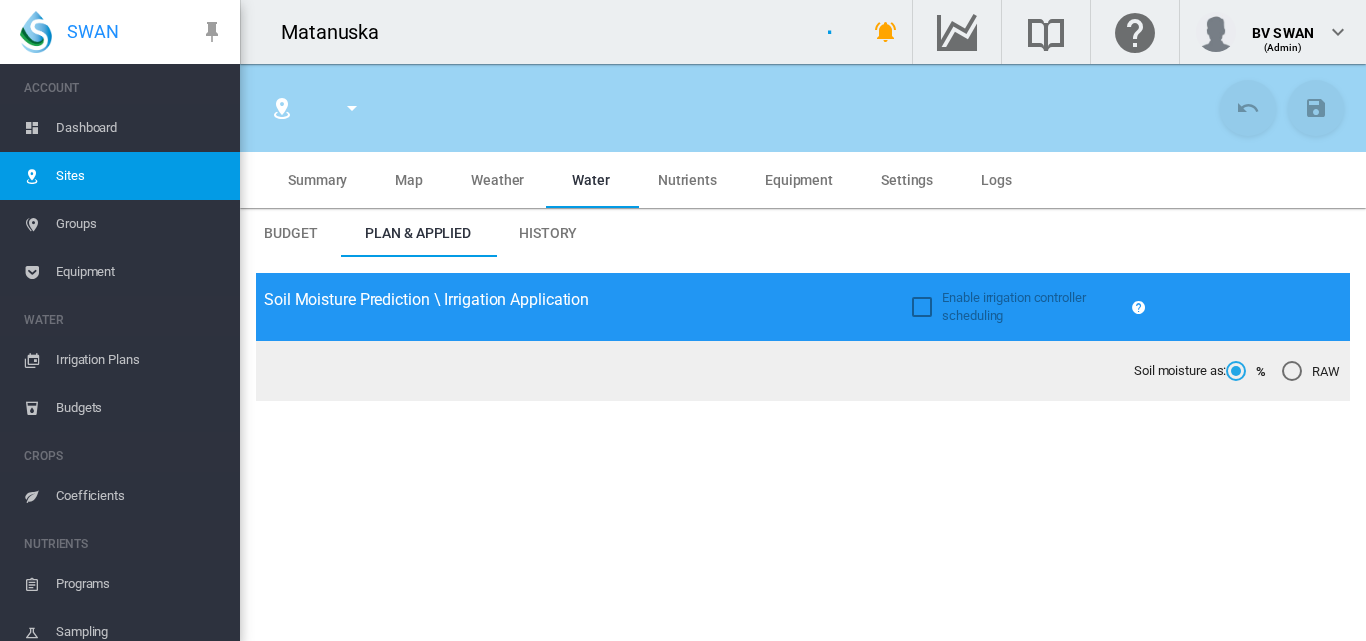 type on "**********" 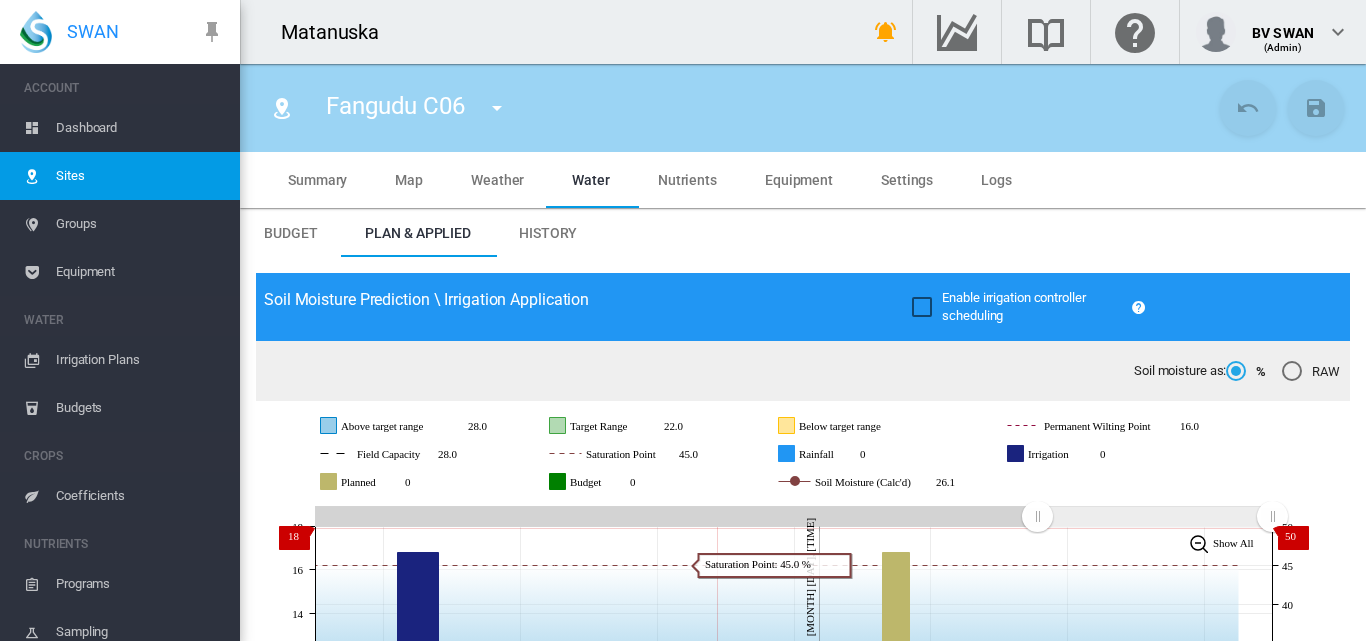 scroll, scrollTop: 400, scrollLeft: 0, axis: vertical 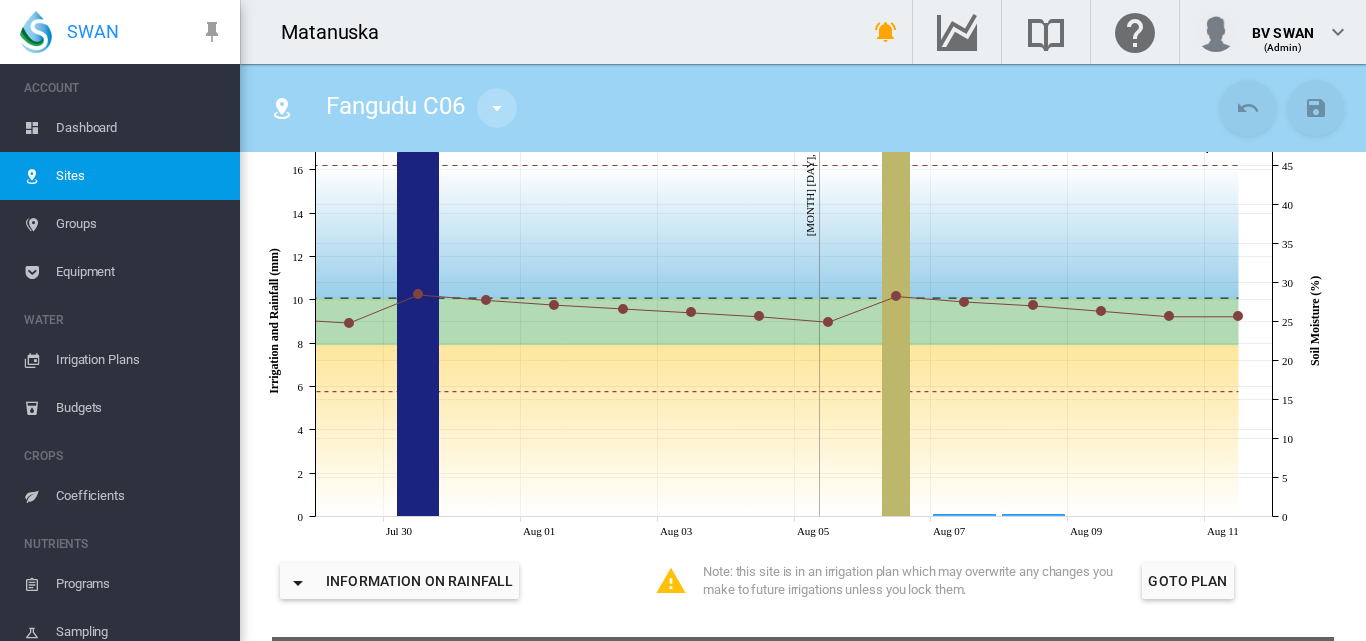 click at bounding box center [497, 108] 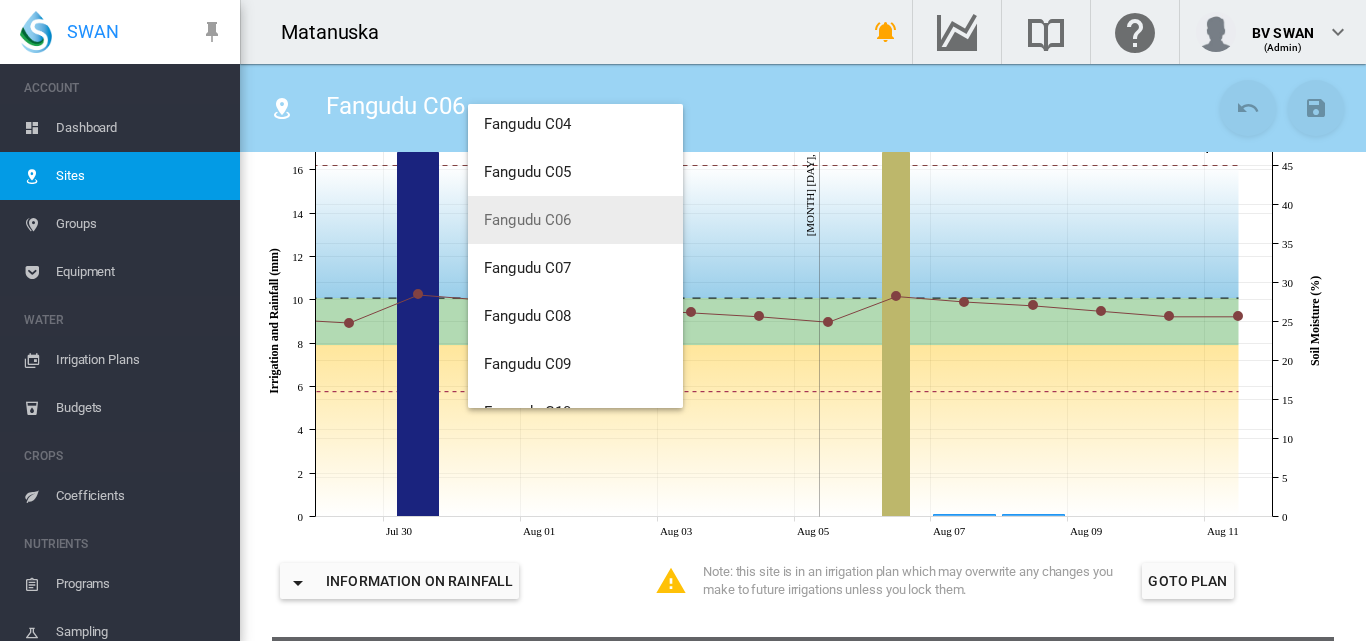 scroll, scrollTop: 2800, scrollLeft: 0, axis: vertical 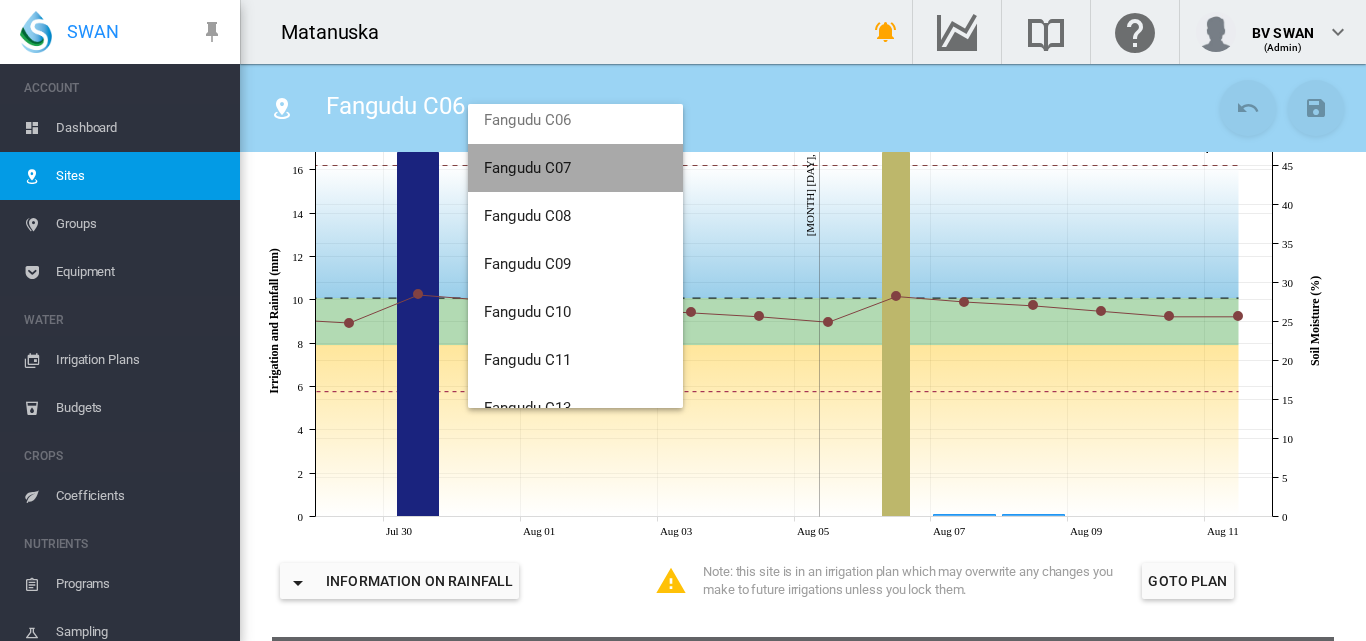 click on "Fangudu C07" at bounding box center [528, 168] 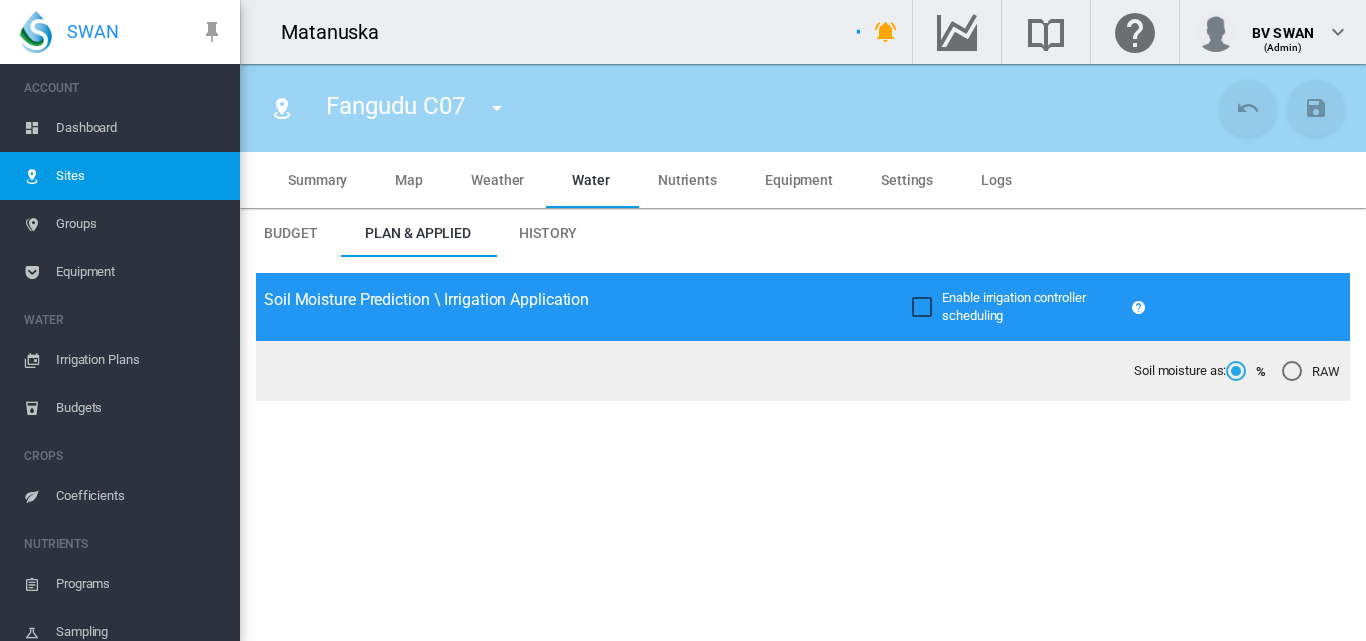 type on "**********" 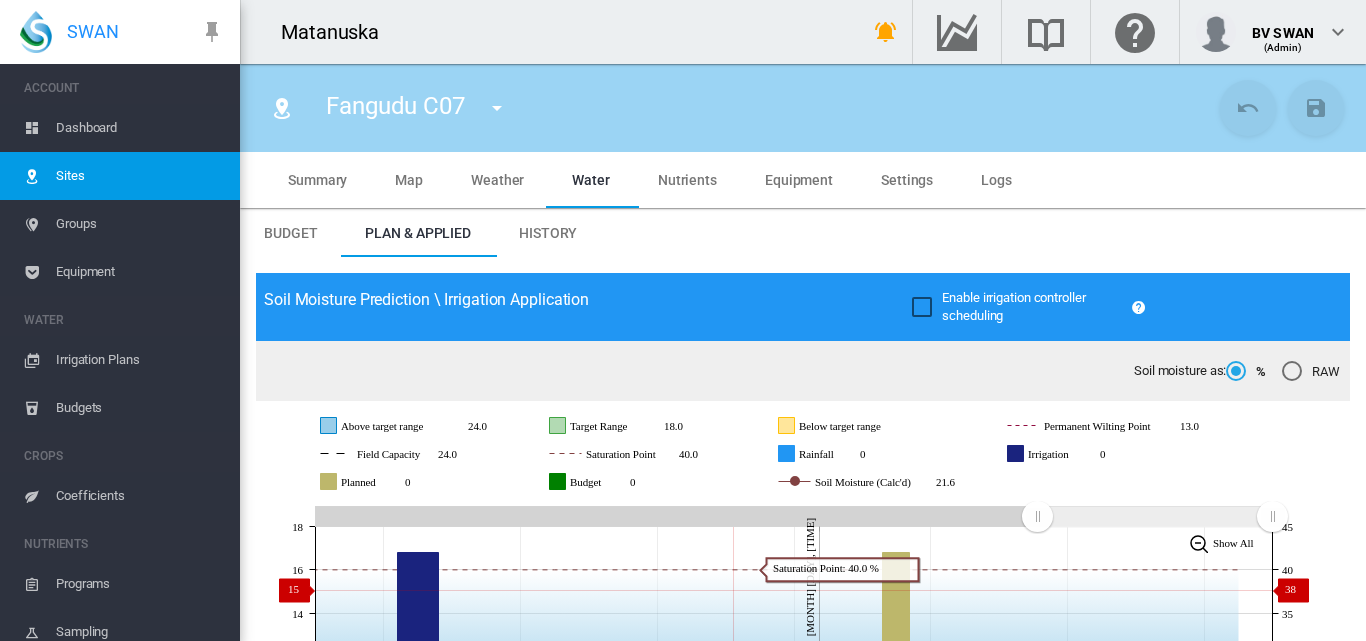 scroll, scrollTop: 300, scrollLeft: 0, axis: vertical 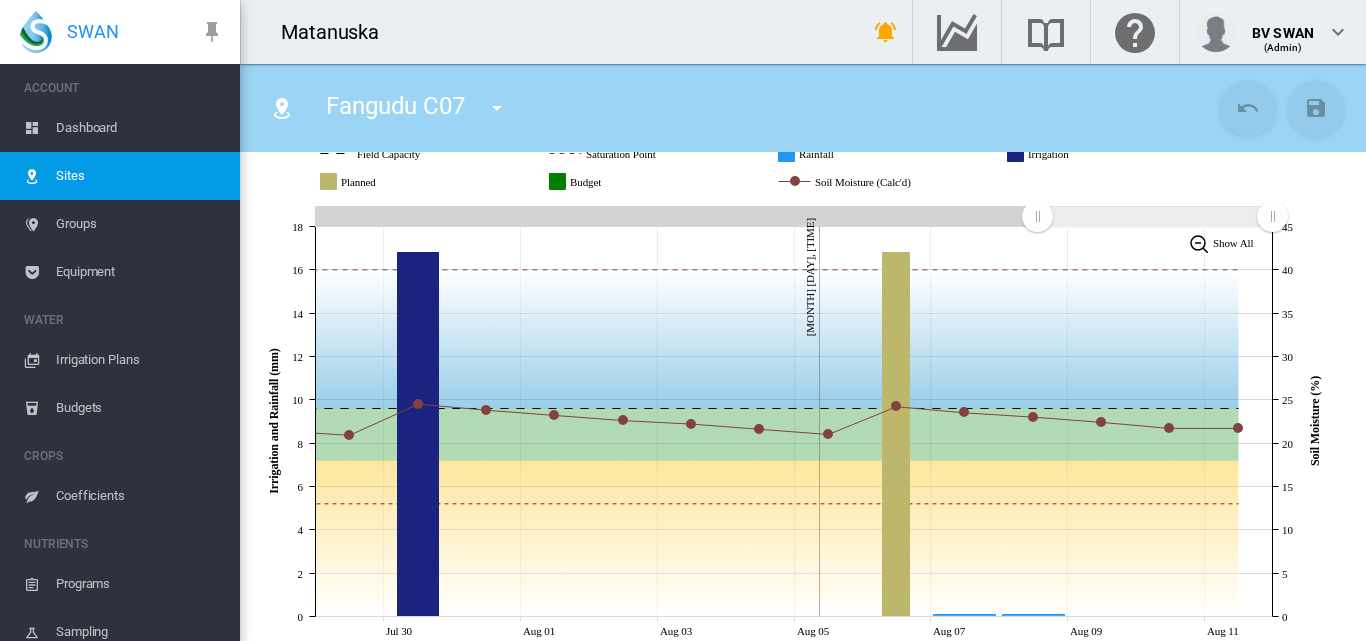 click at bounding box center (497, 108) 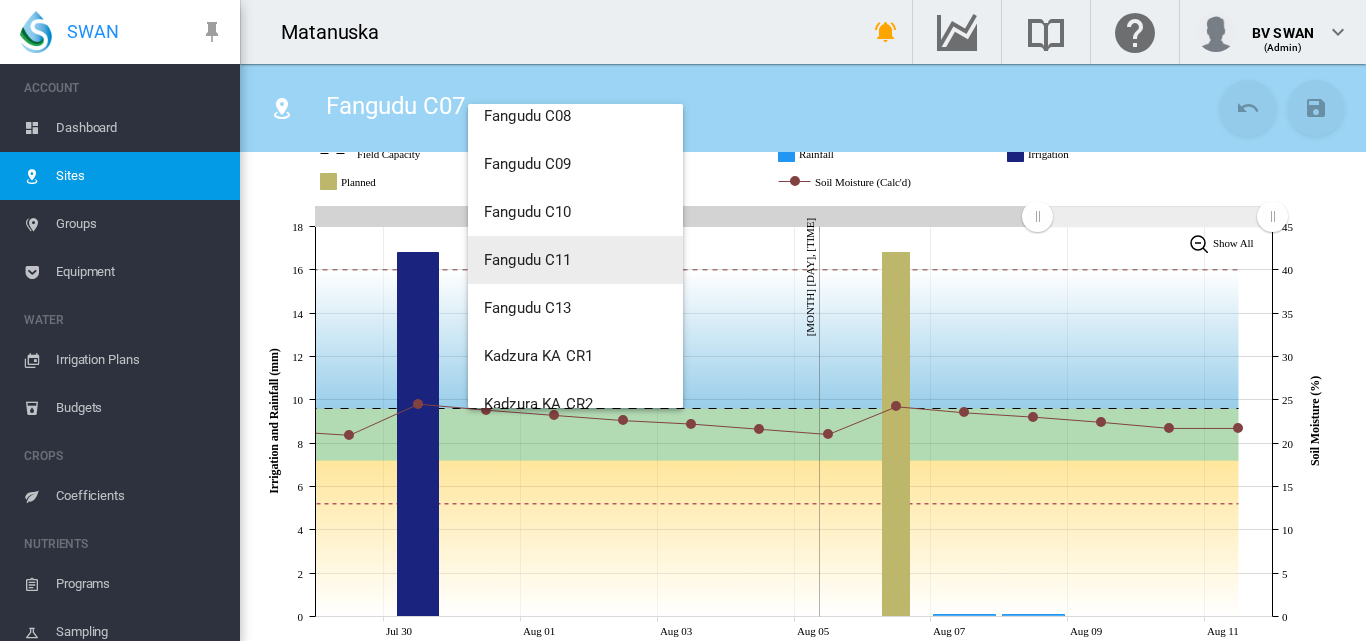 scroll, scrollTop: 2800, scrollLeft: 0, axis: vertical 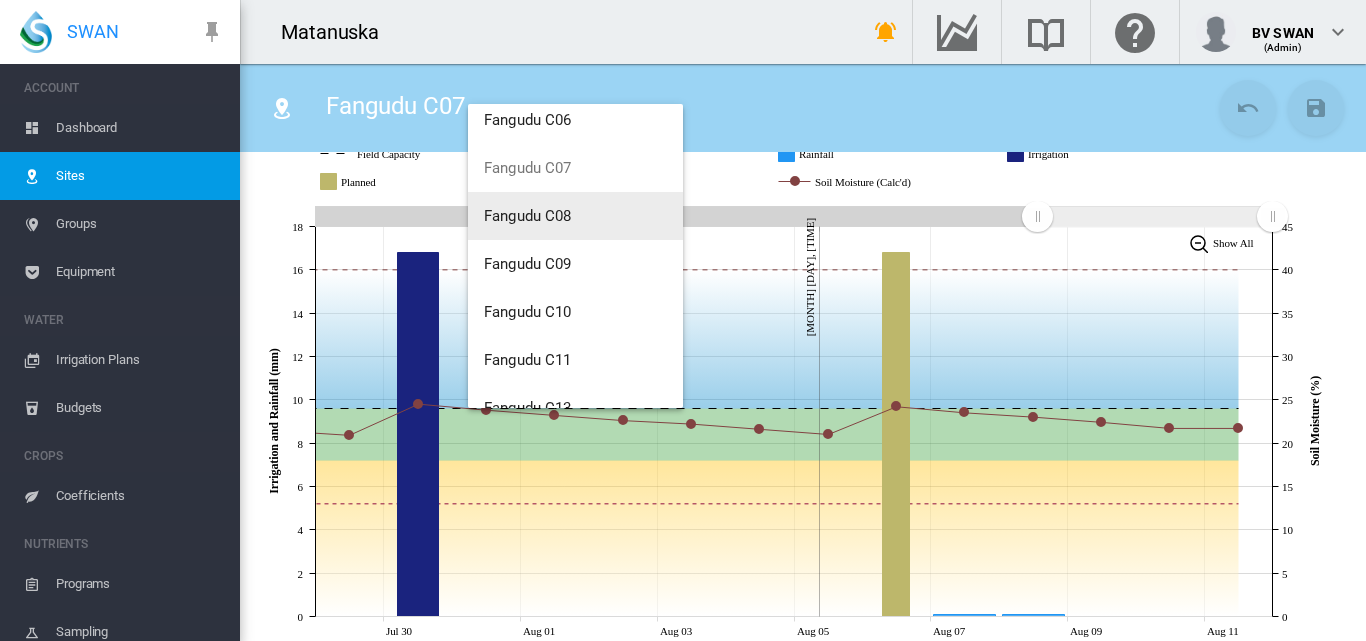 click on "Fangudu C08" at bounding box center [575, 216] 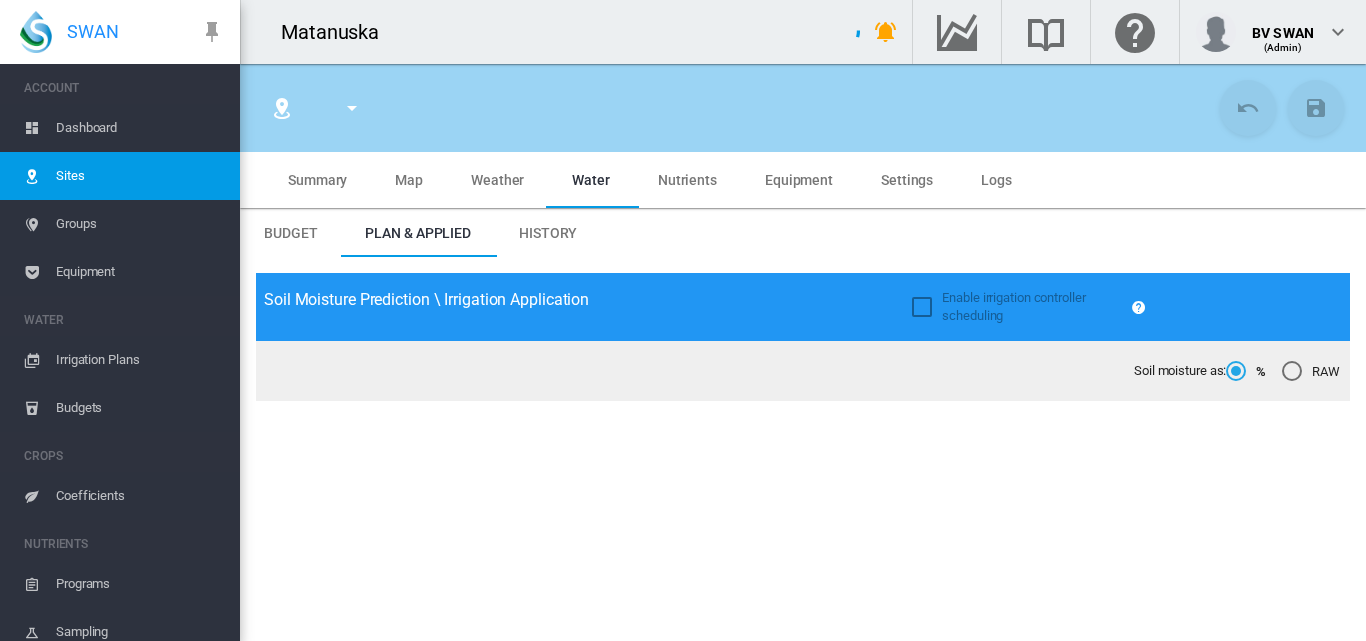 type on "*****" 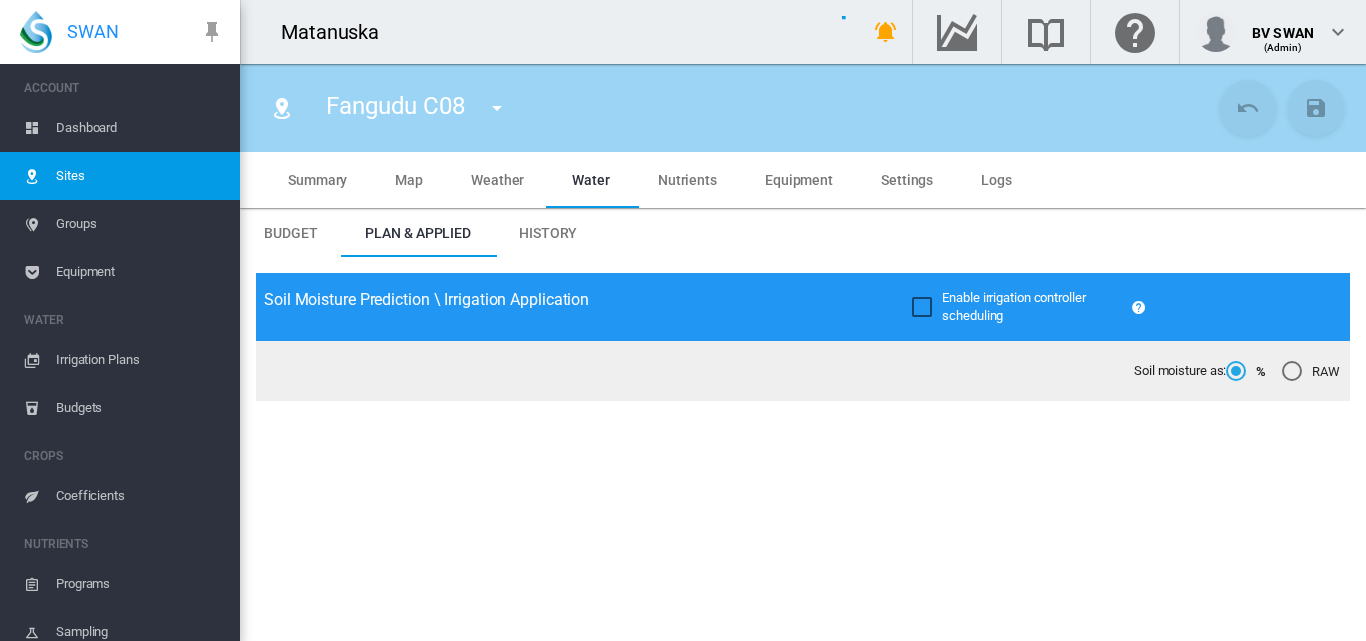 type on "**********" 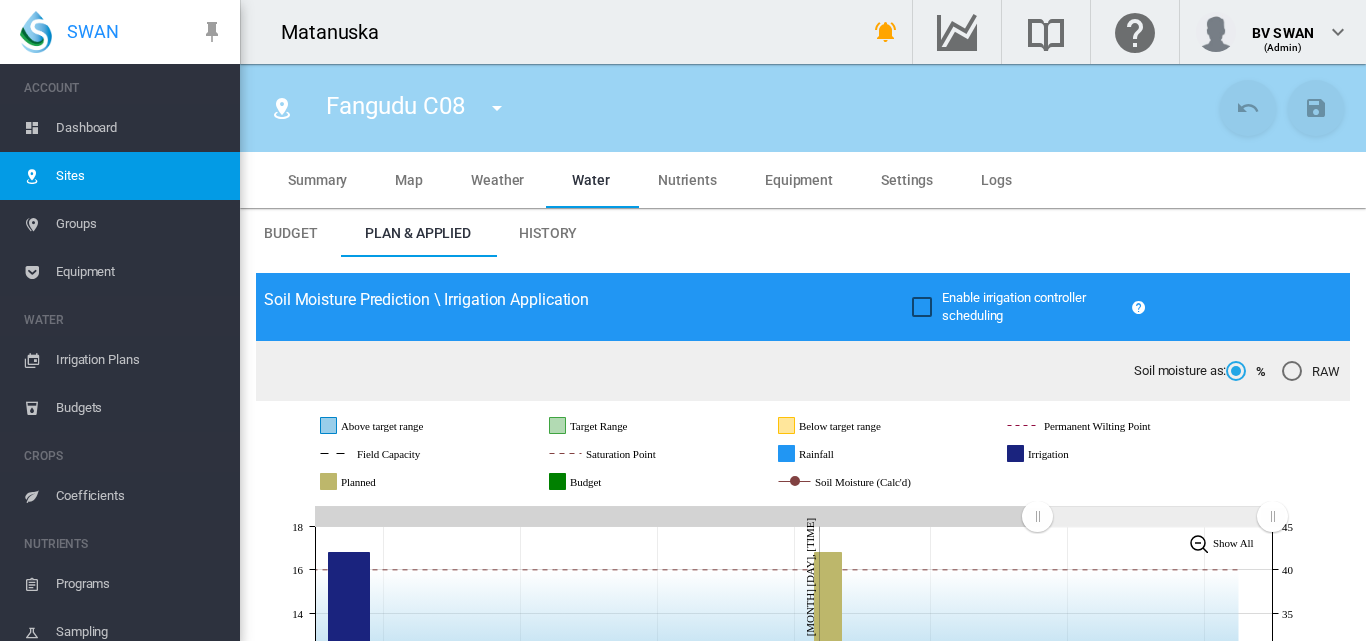 scroll, scrollTop: 200, scrollLeft: 0, axis: vertical 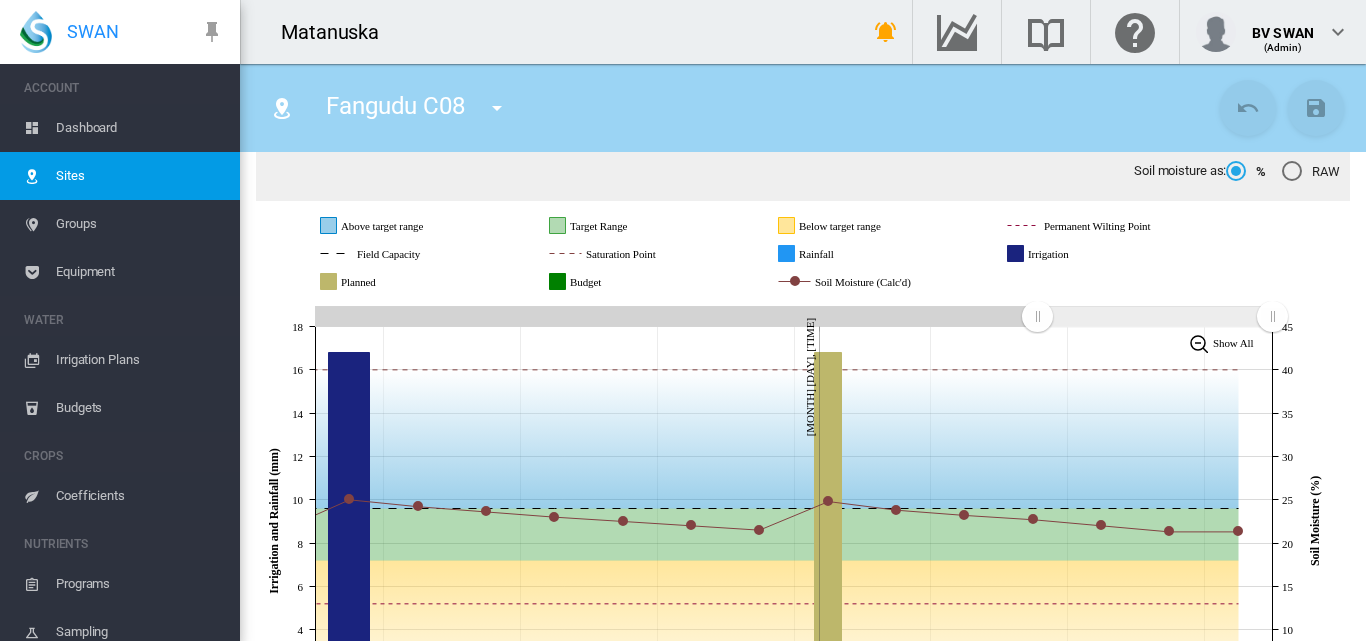 click at bounding box center [497, 108] 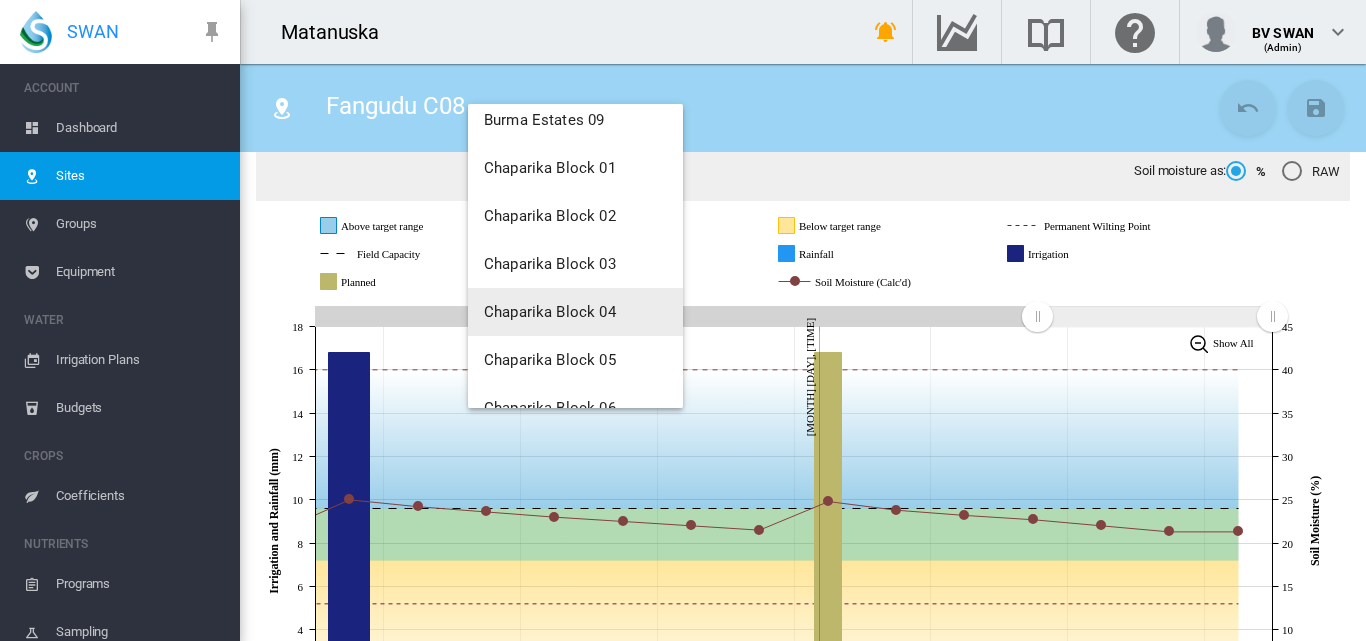 scroll, scrollTop: 1624, scrollLeft: 0, axis: vertical 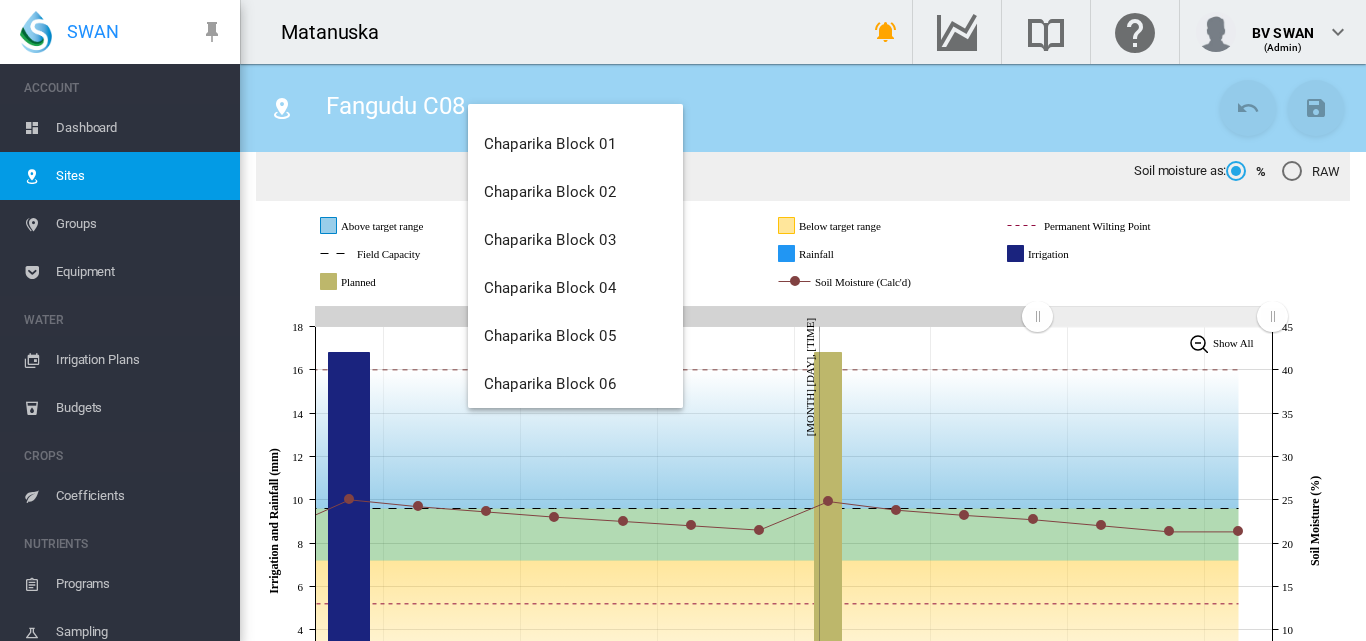 click at bounding box center [683, 320] 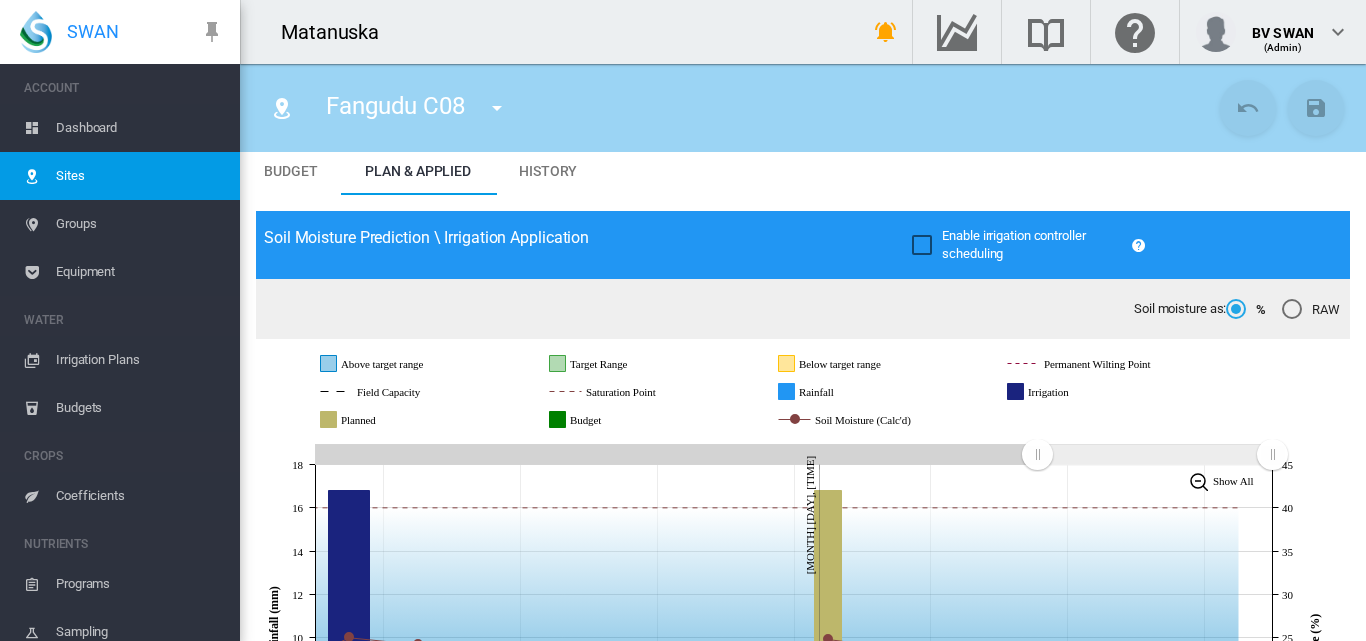 scroll, scrollTop: 0, scrollLeft: 0, axis: both 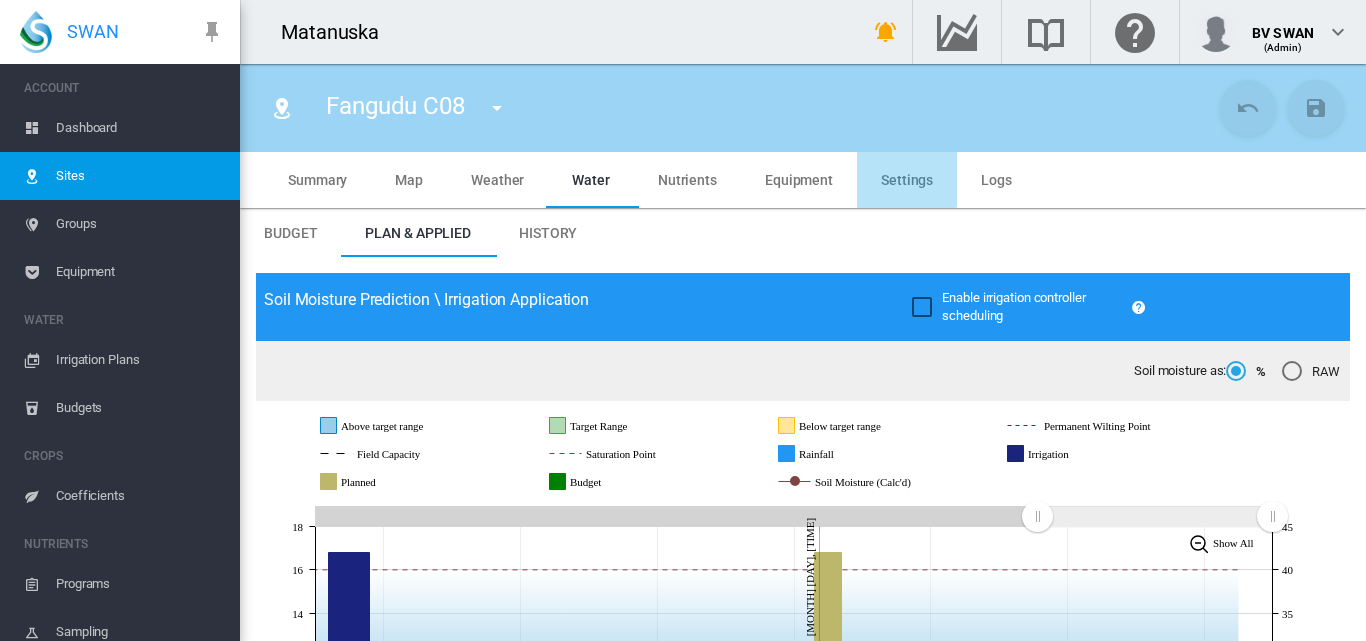 click on "Settings" at bounding box center (907, 180) 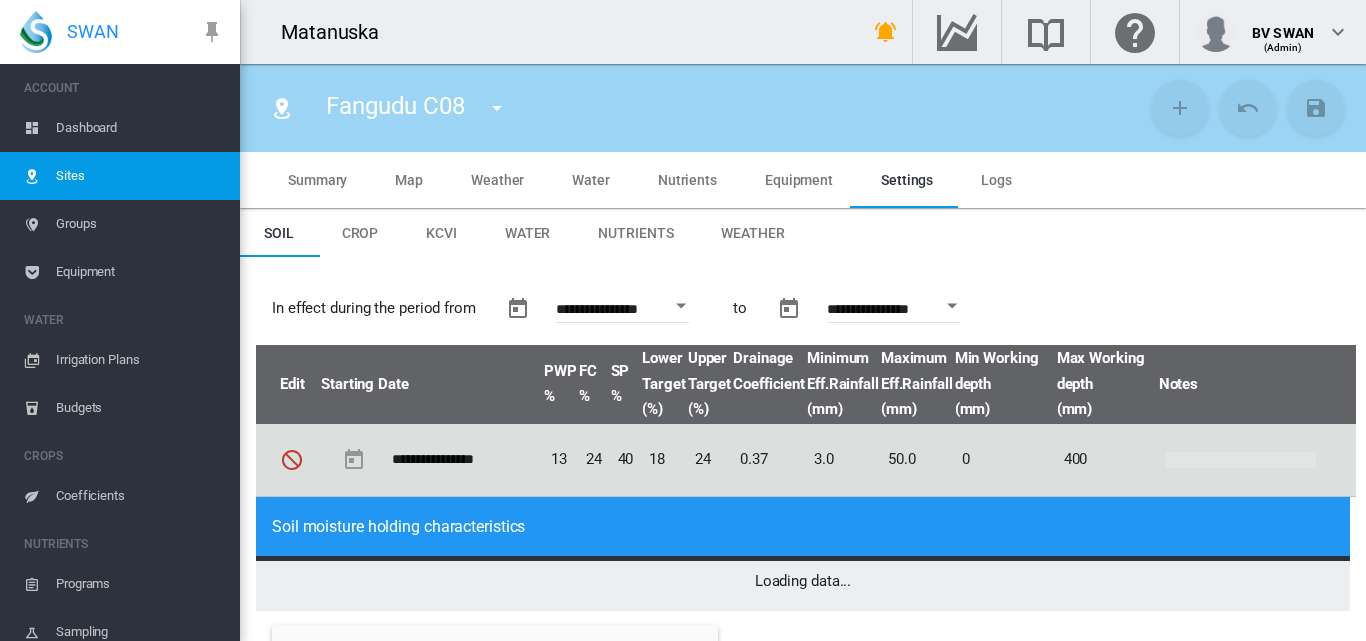 type on "*" 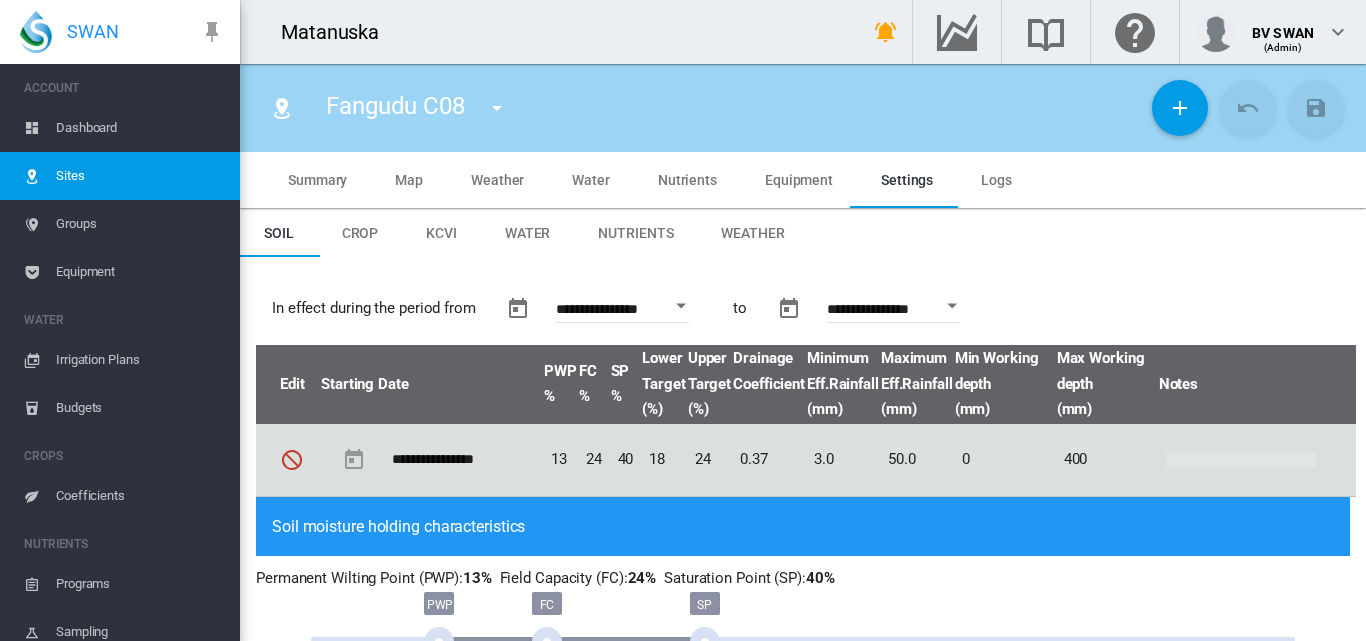 click on "Water" at bounding box center (528, 233) 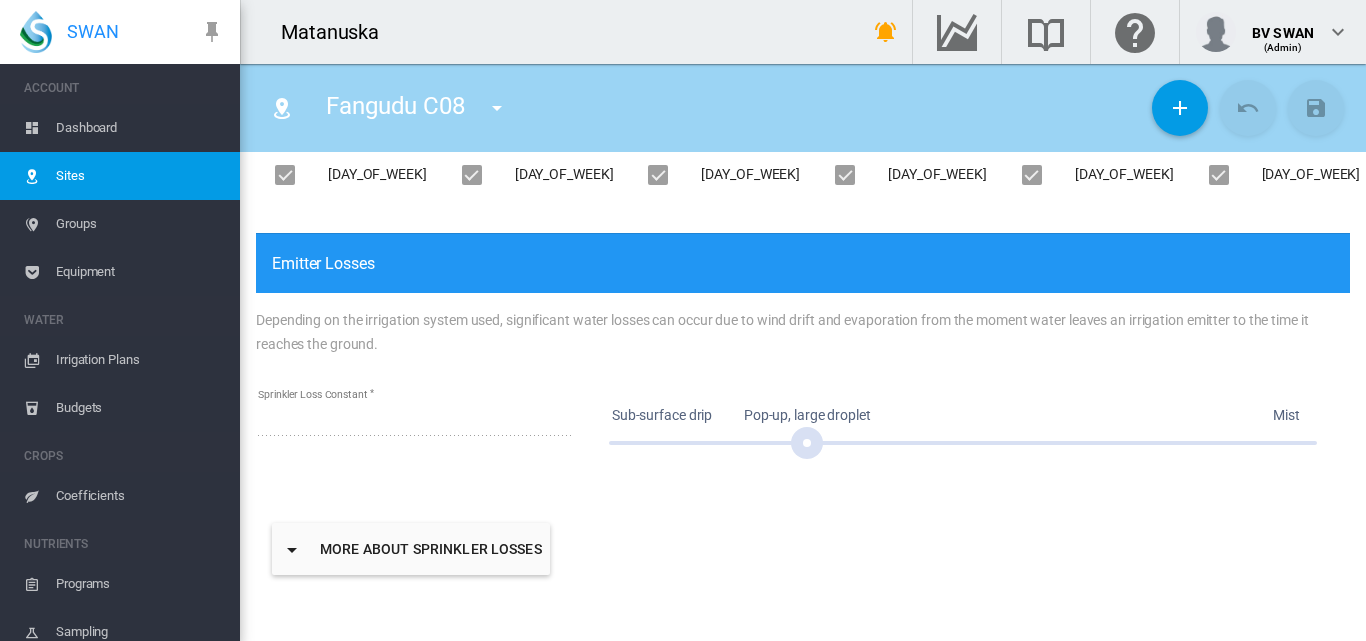 scroll, scrollTop: 800, scrollLeft: 0, axis: vertical 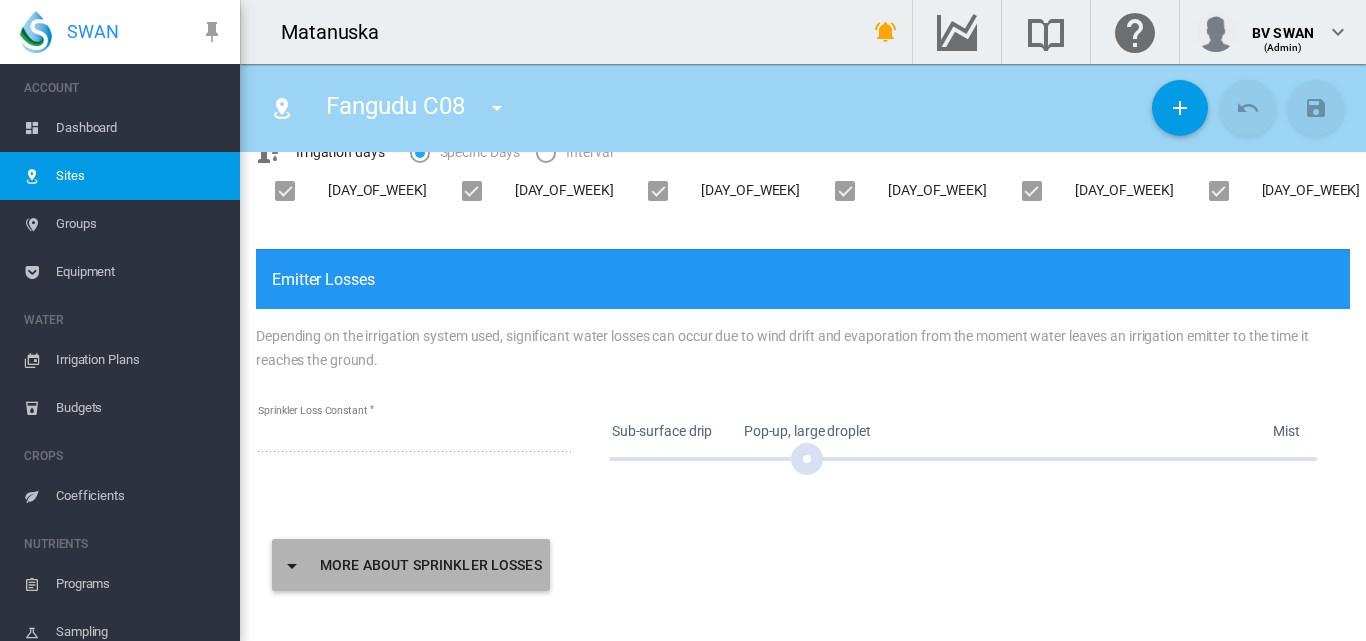 click on "More about sprinkler losses" at bounding box center (411, 565) 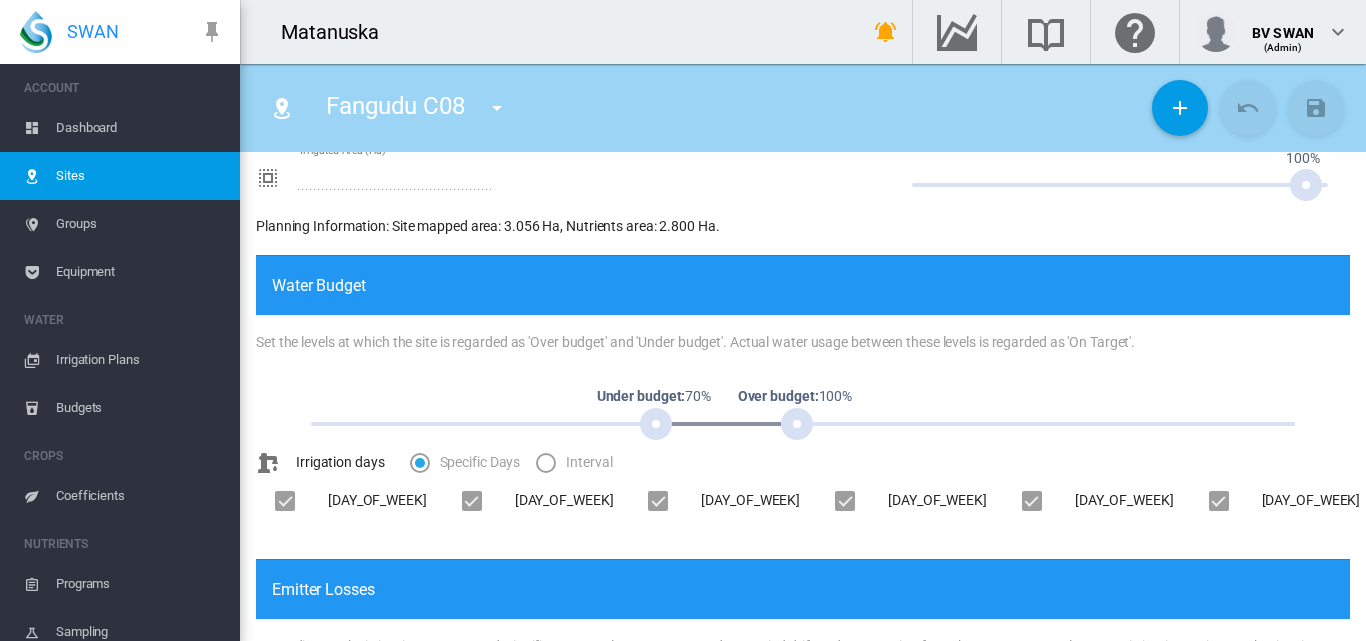 scroll, scrollTop: 390, scrollLeft: 0, axis: vertical 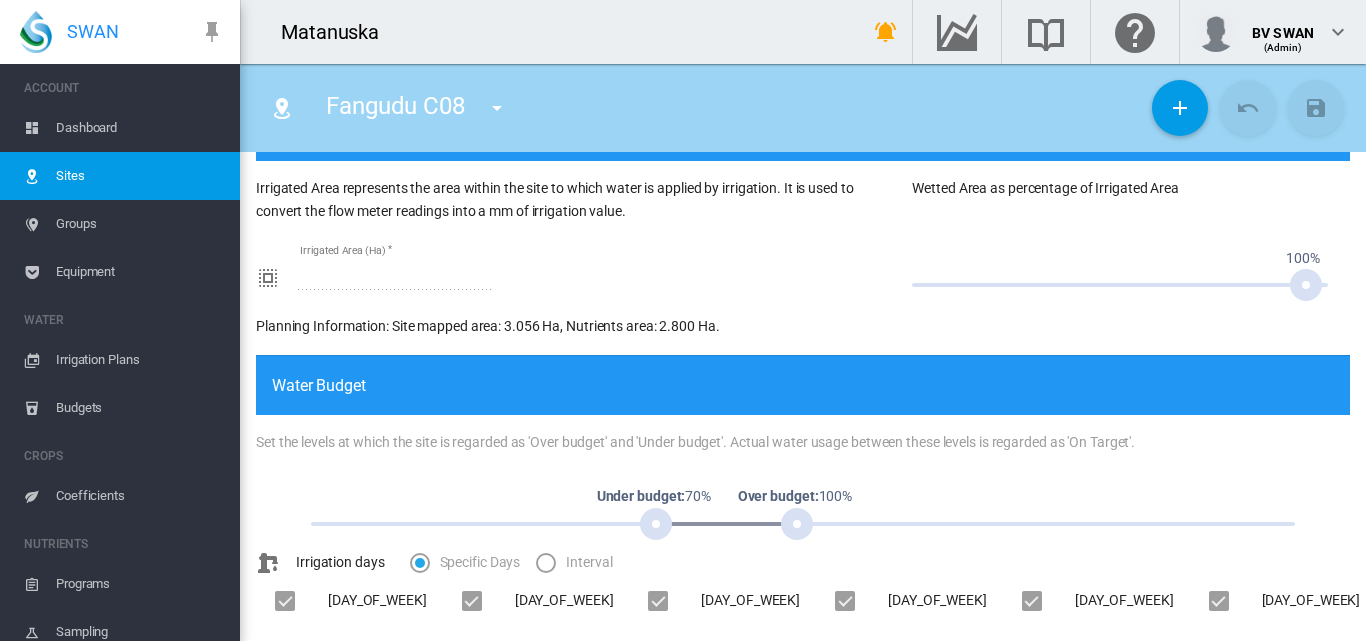 click at bounding box center [497, 108] 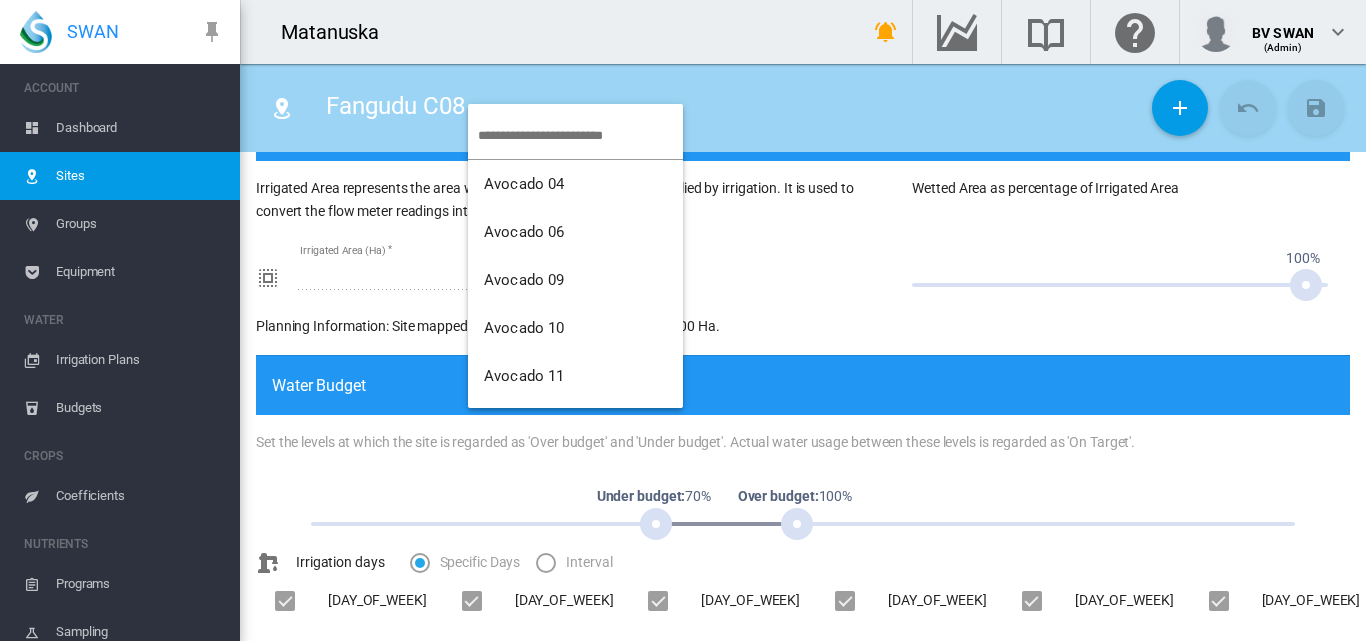 drag, startPoint x: 915, startPoint y: 307, endPoint x: 859, endPoint y: 288, distance: 59.135437 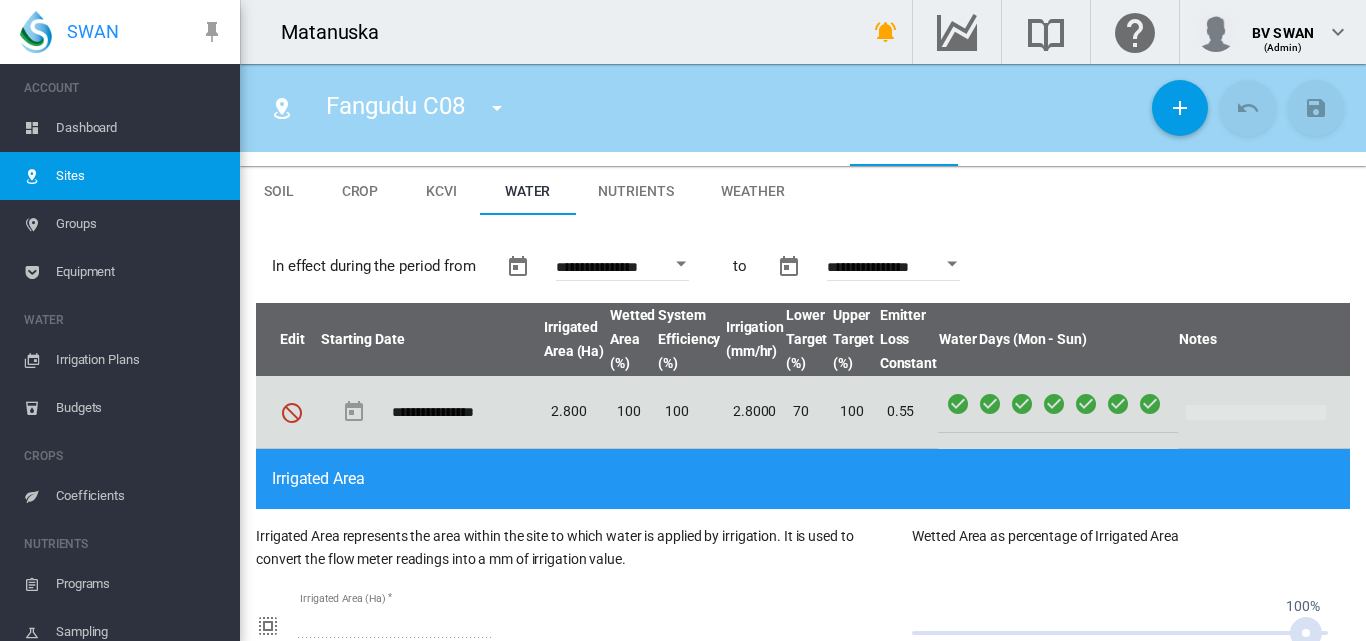 scroll, scrollTop: 0, scrollLeft: 0, axis: both 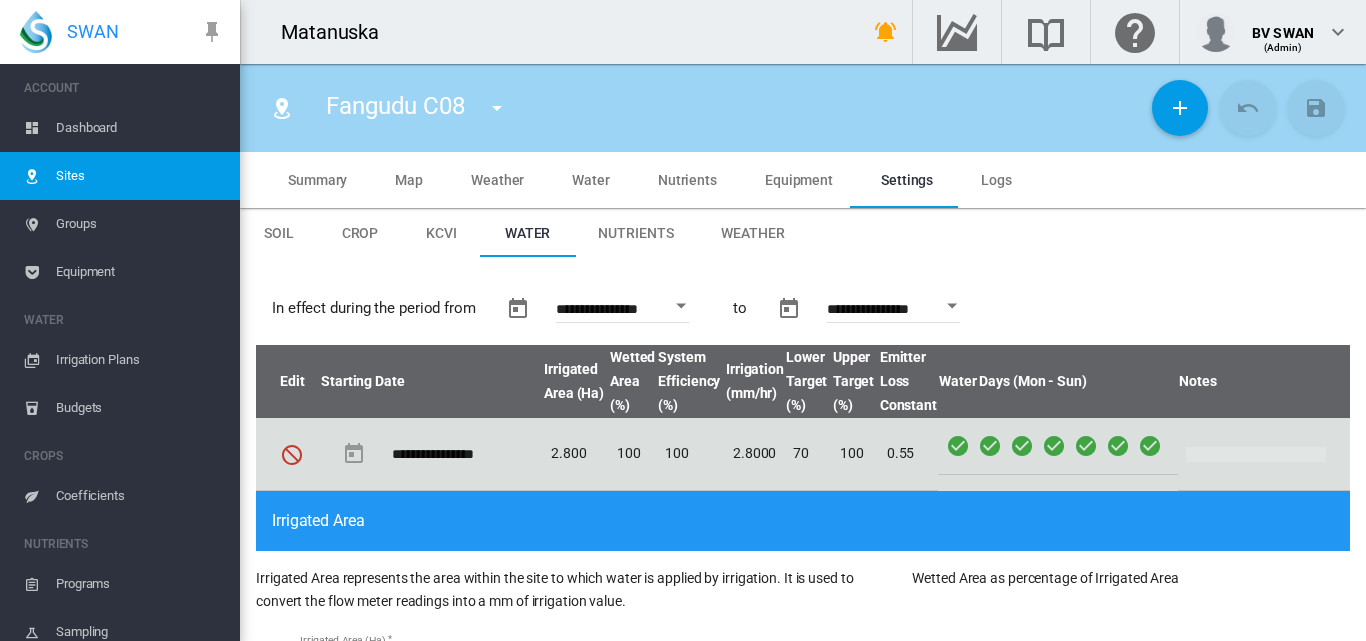 click on "Water" at bounding box center [591, 180] 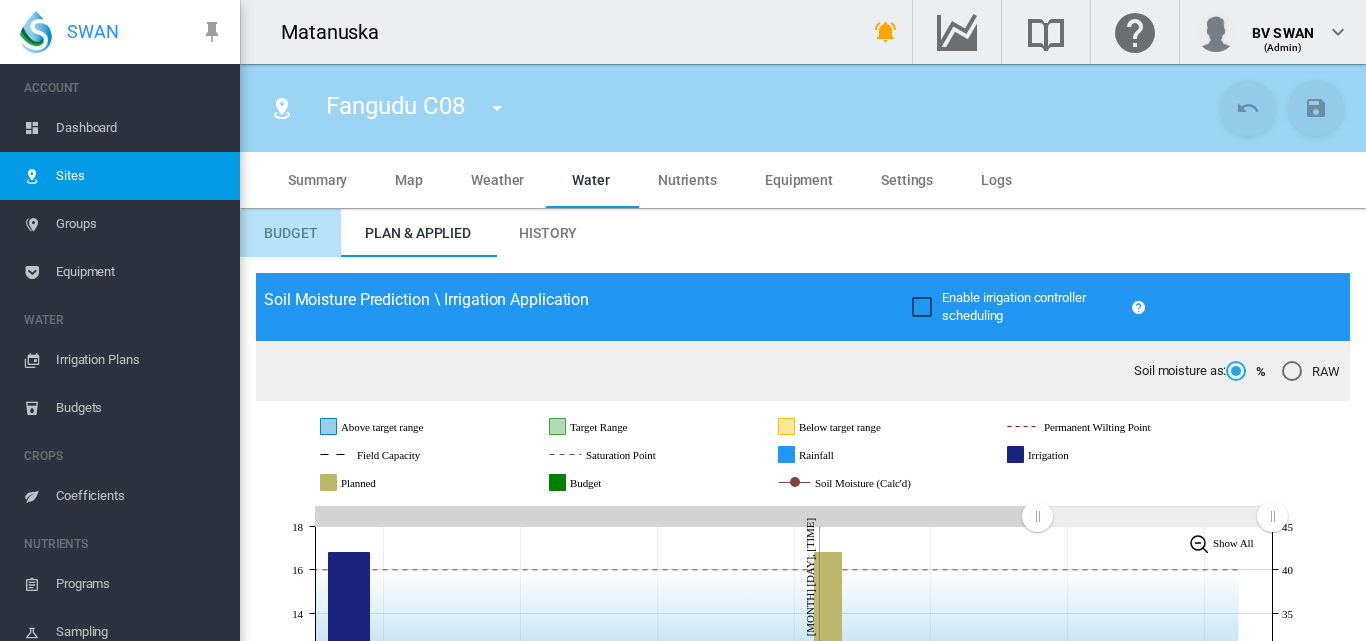 click on "Budget" at bounding box center [290, 233] 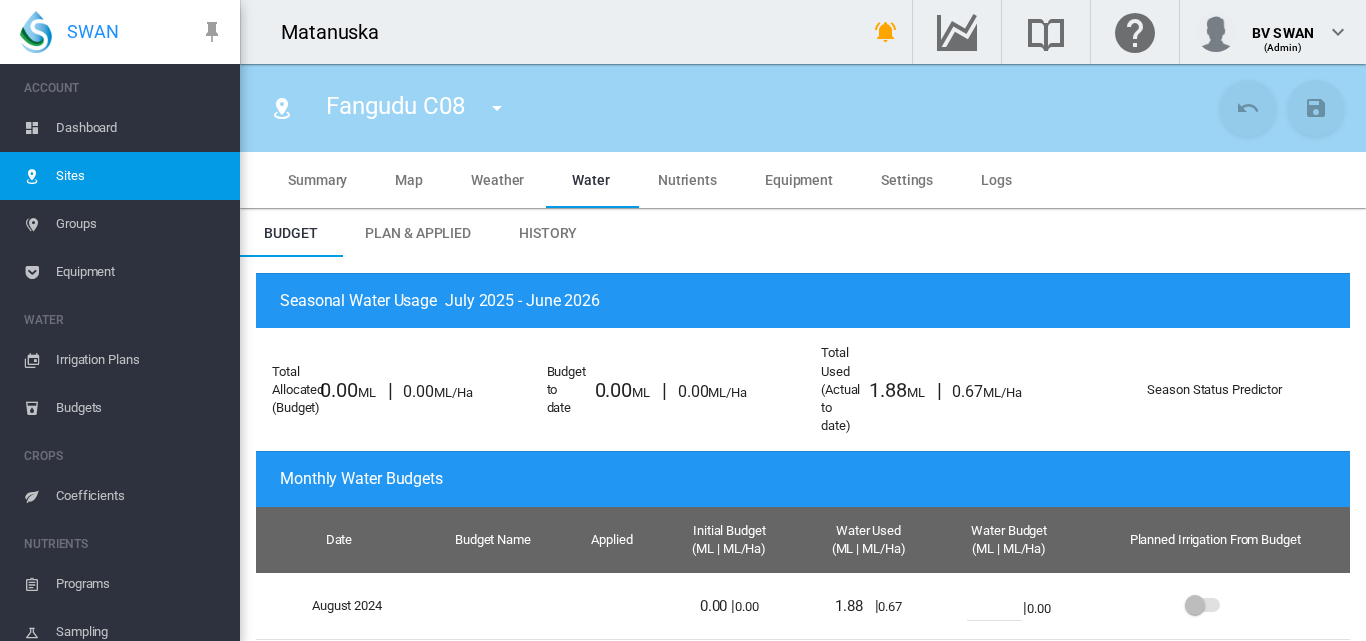 scroll, scrollTop: 0, scrollLeft: 0, axis: both 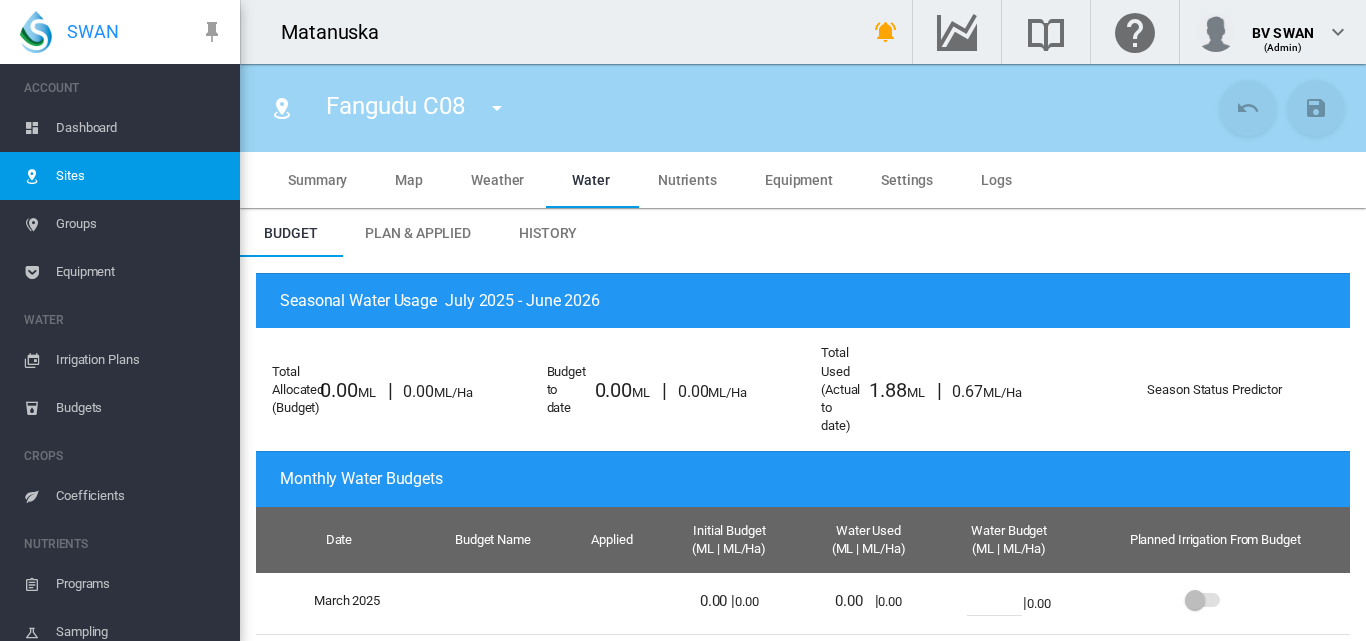 click on "History" at bounding box center (548, 233) 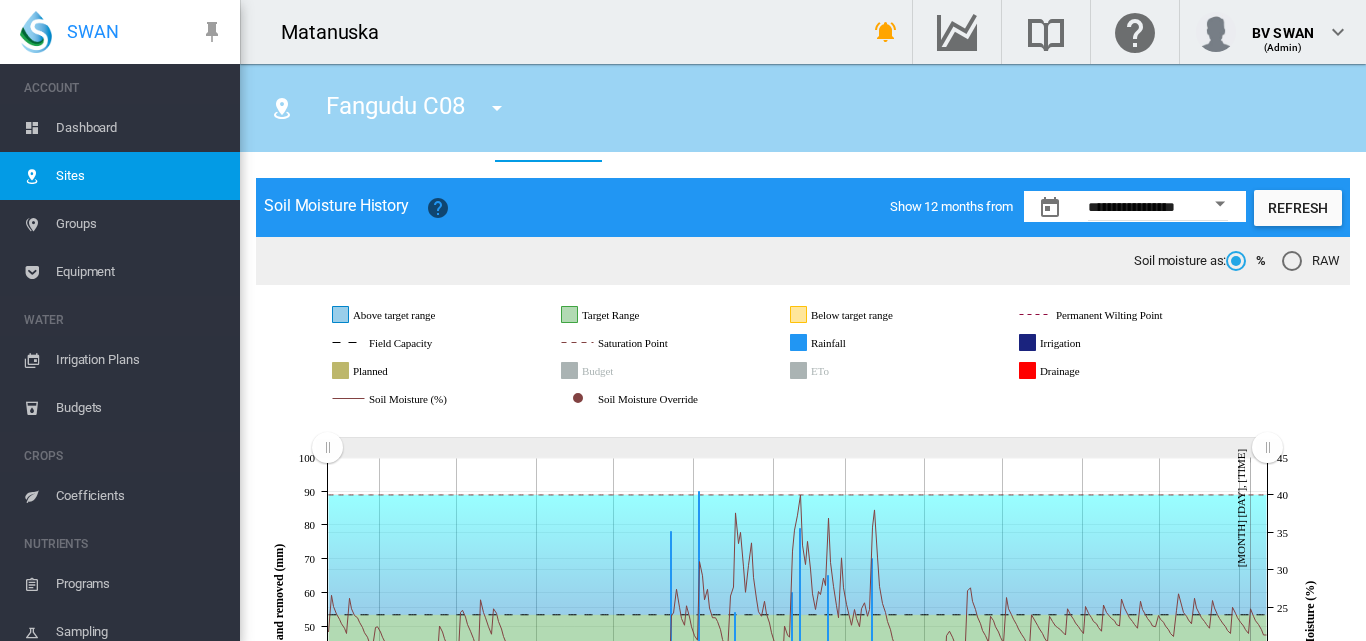 scroll, scrollTop: 0, scrollLeft: 0, axis: both 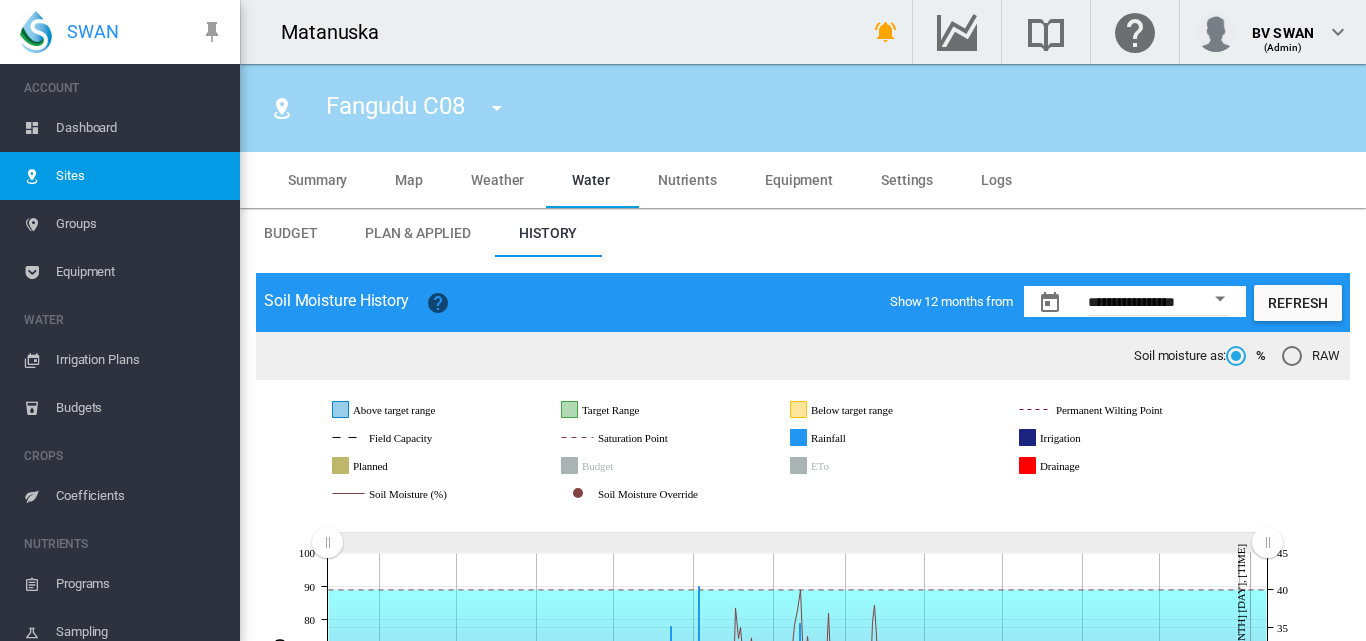 click on "Budget" at bounding box center [290, 233] 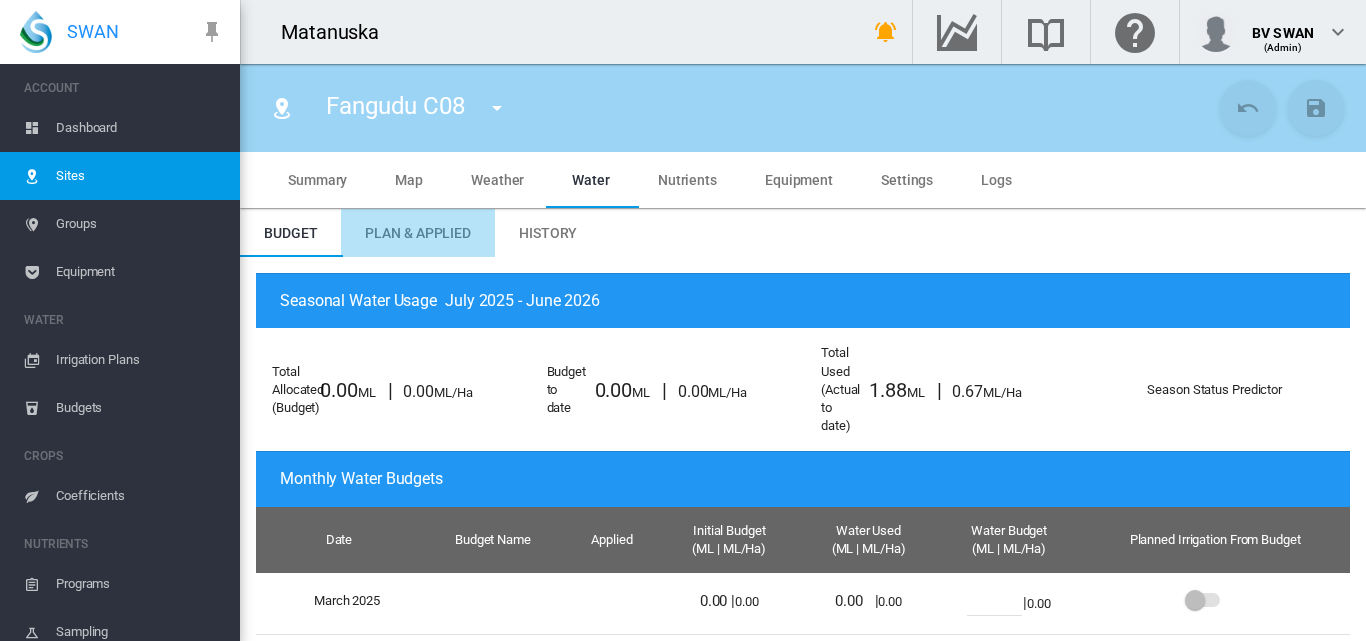 click on "Plan & Applied" at bounding box center [418, 233] 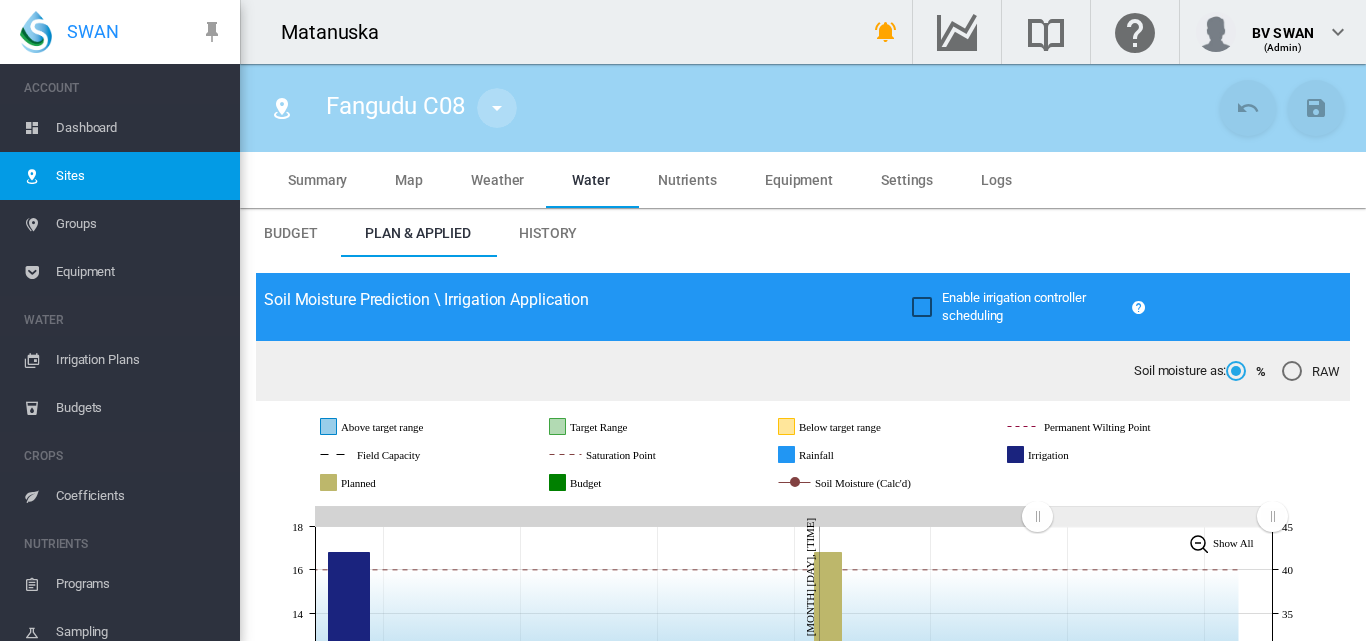 click at bounding box center [497, 108] 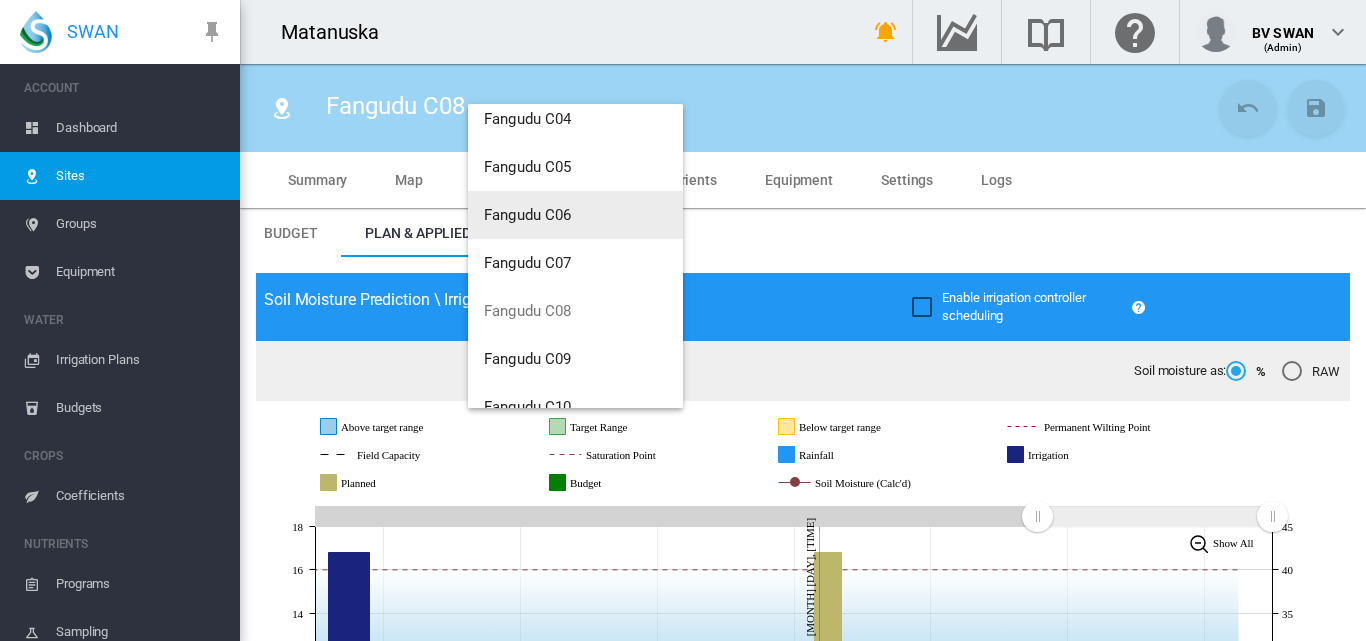 scroll, scrollTop: 2746, scrollLeft: 0, axis: vertical 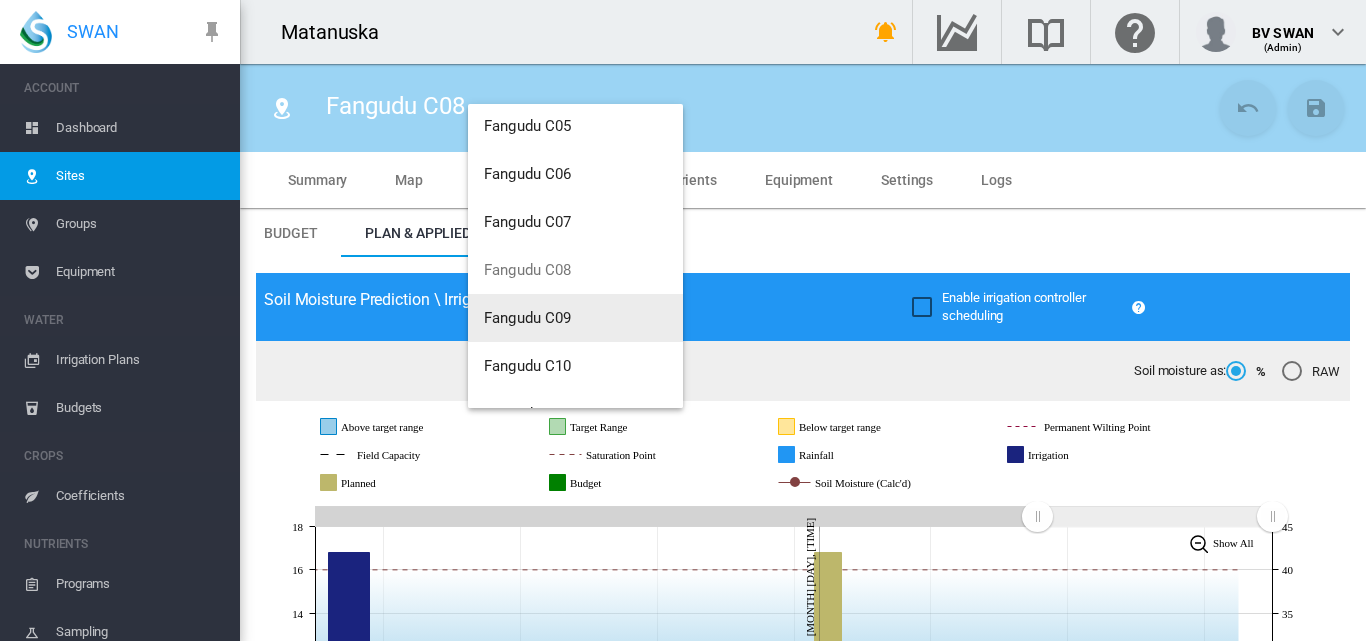 click on "Fangudu C09" at bounding box center (528, 318) 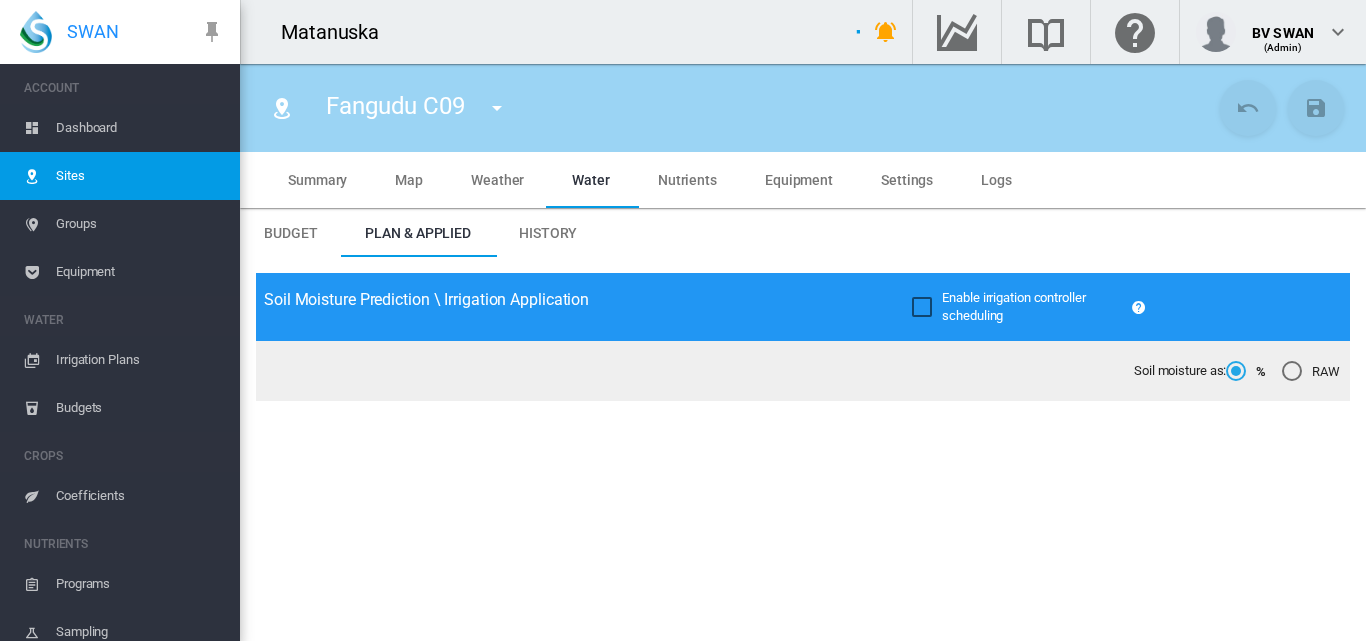type on "**********" 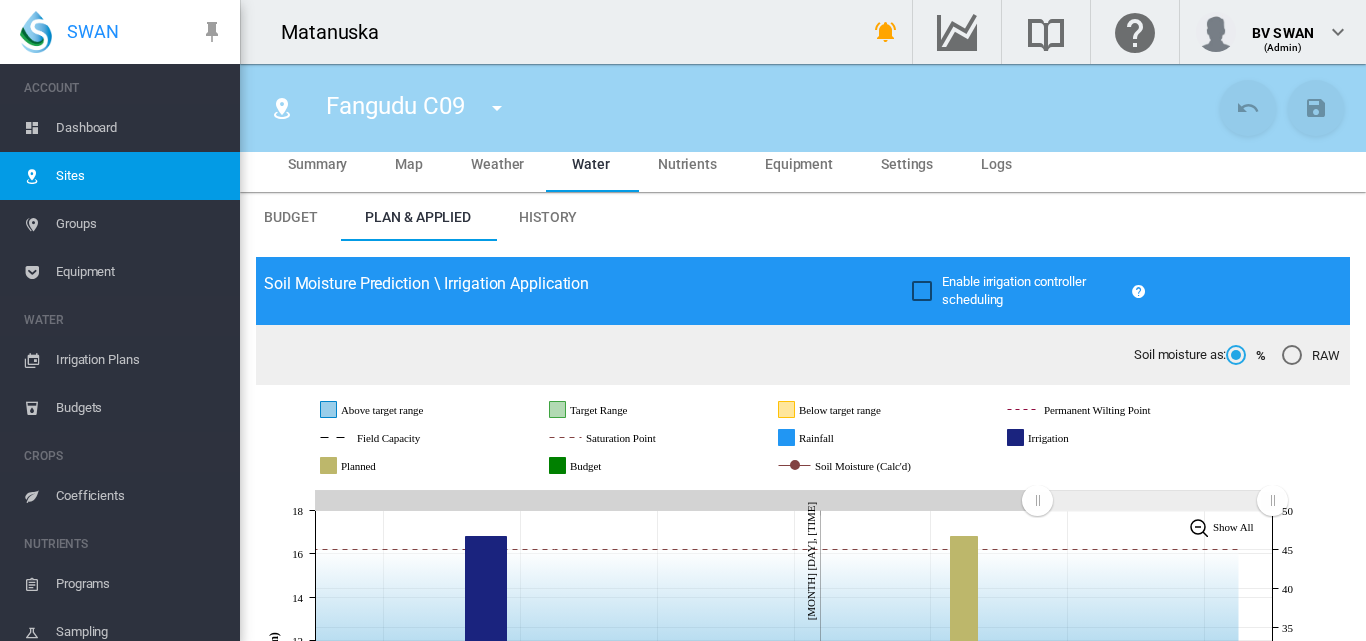 scroll, scrollTop: 0, scrollLeft: 0, axis: both 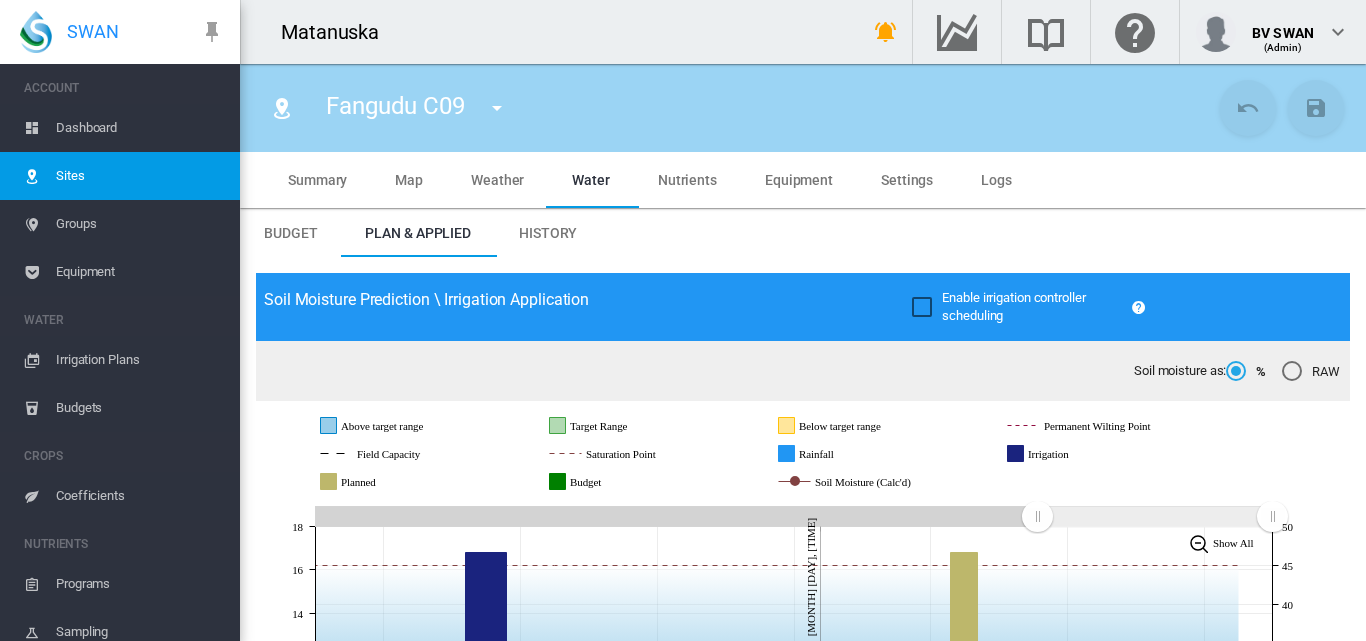 click on "Settings" at bounding box center (907, 180) 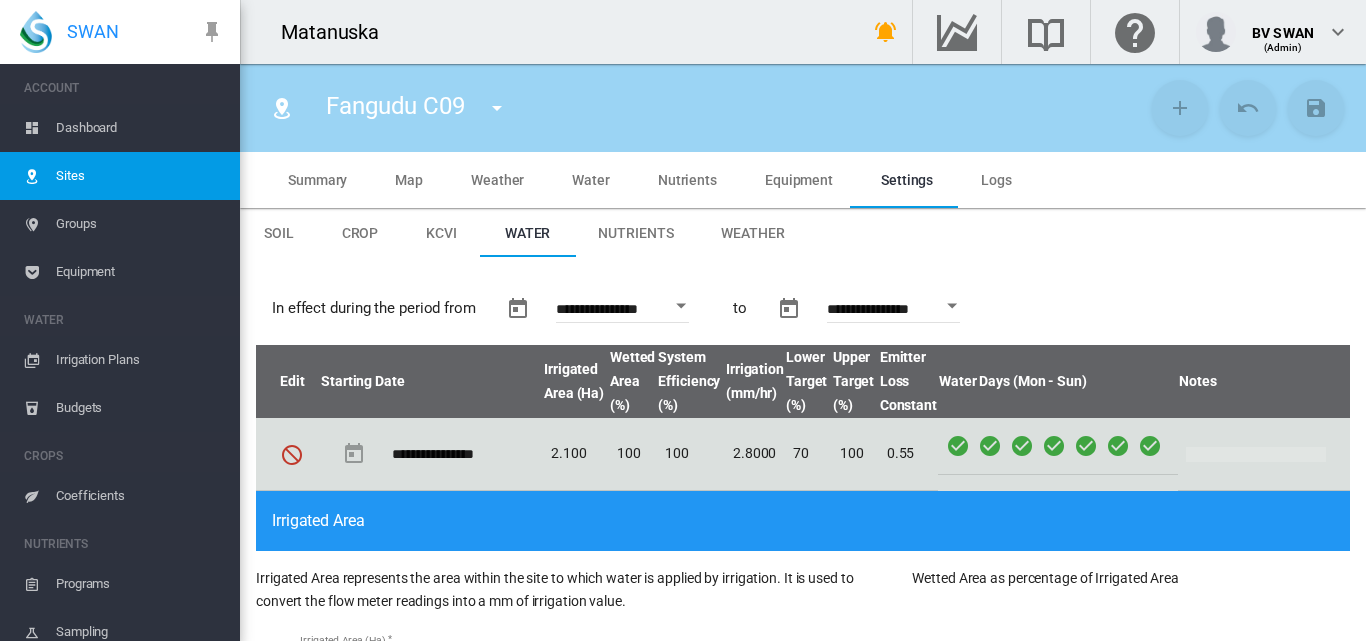 type on "*" 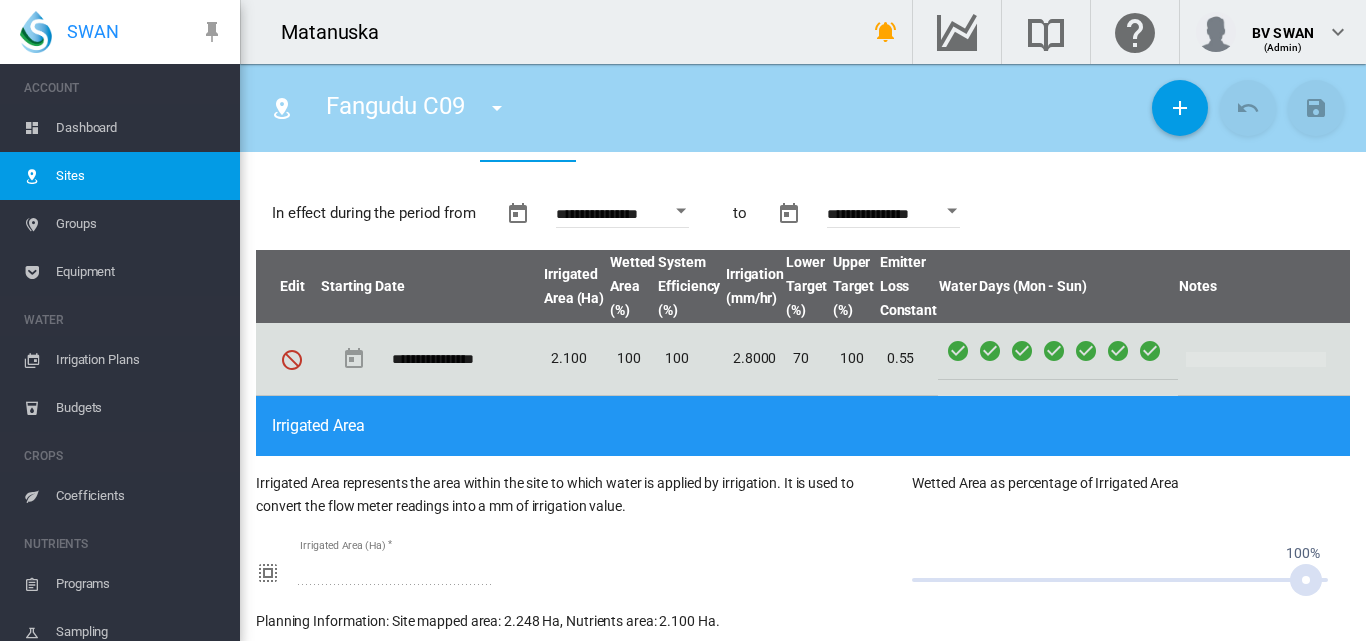 scroll, scrollTop: 0, scrollLeft: 0, axis: both 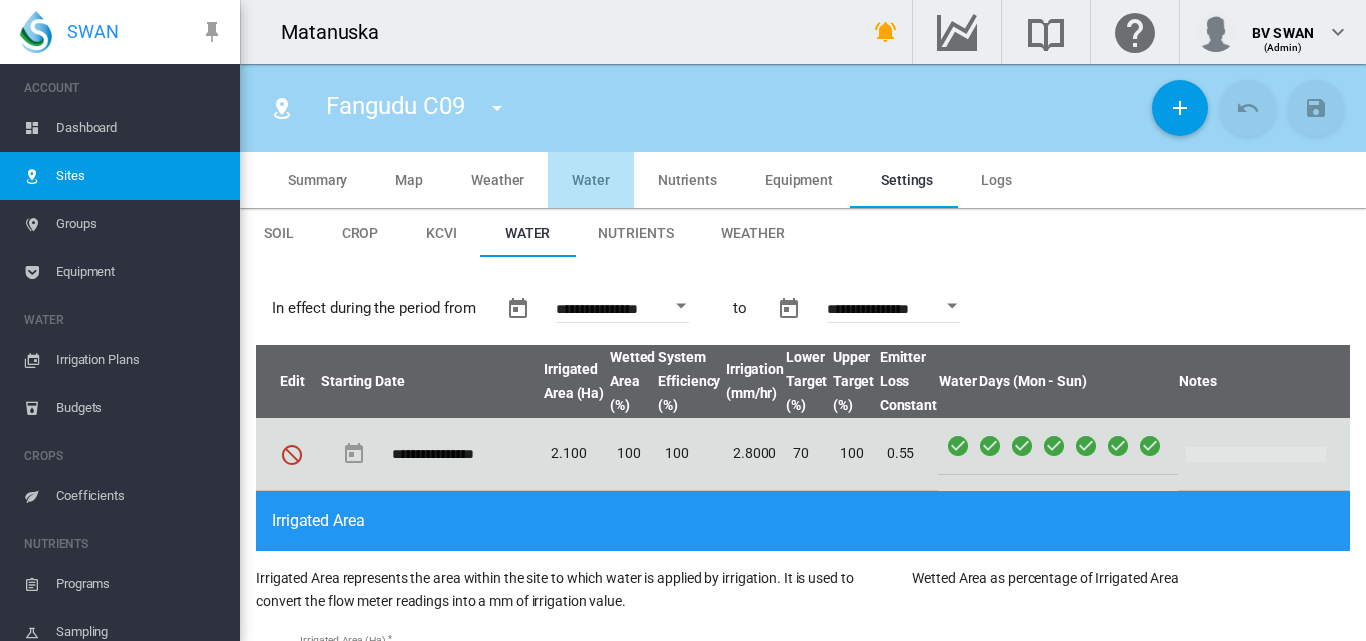 click on "Water" at bounding box center (591, 180) 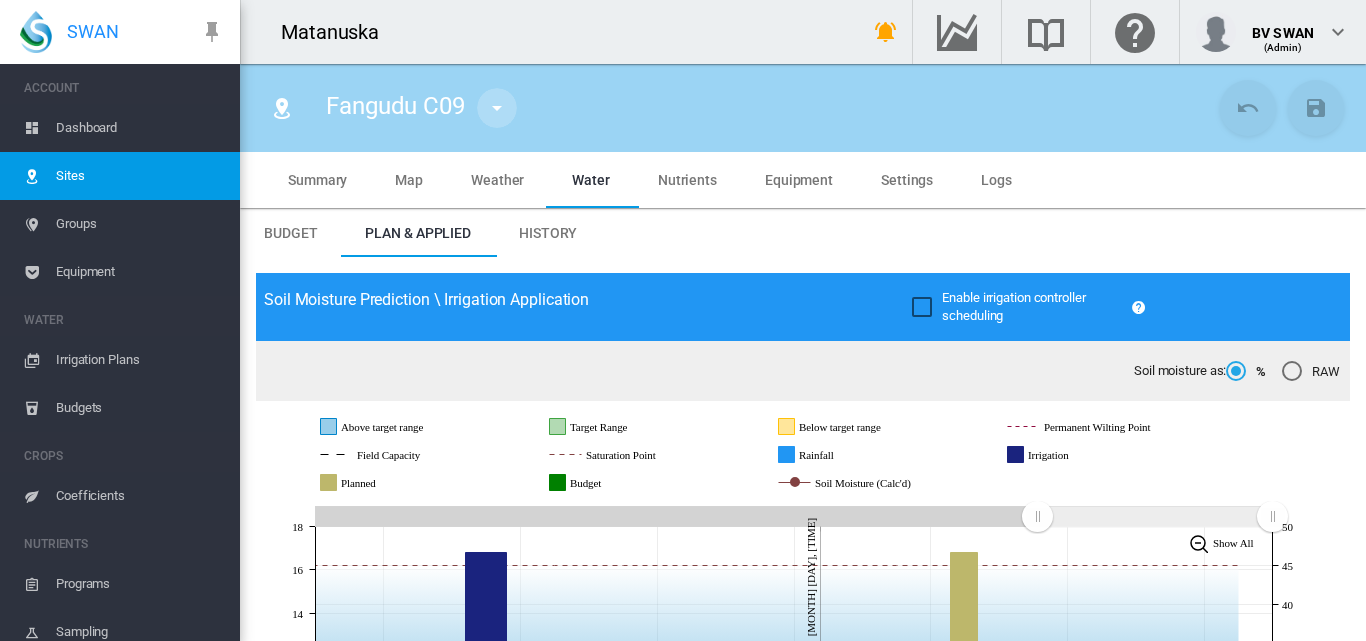 click at bounding box center (497, 108) 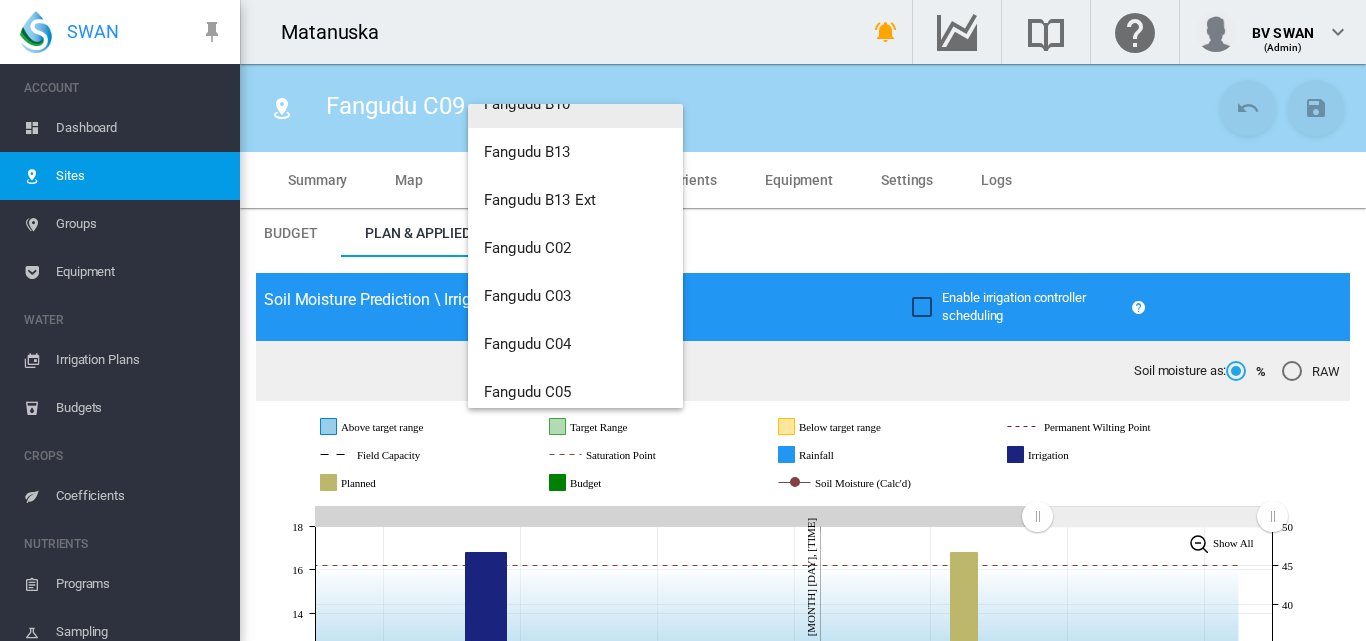 scroll, scrollTop: 2456, scrollLeft: 0, axis: vertical 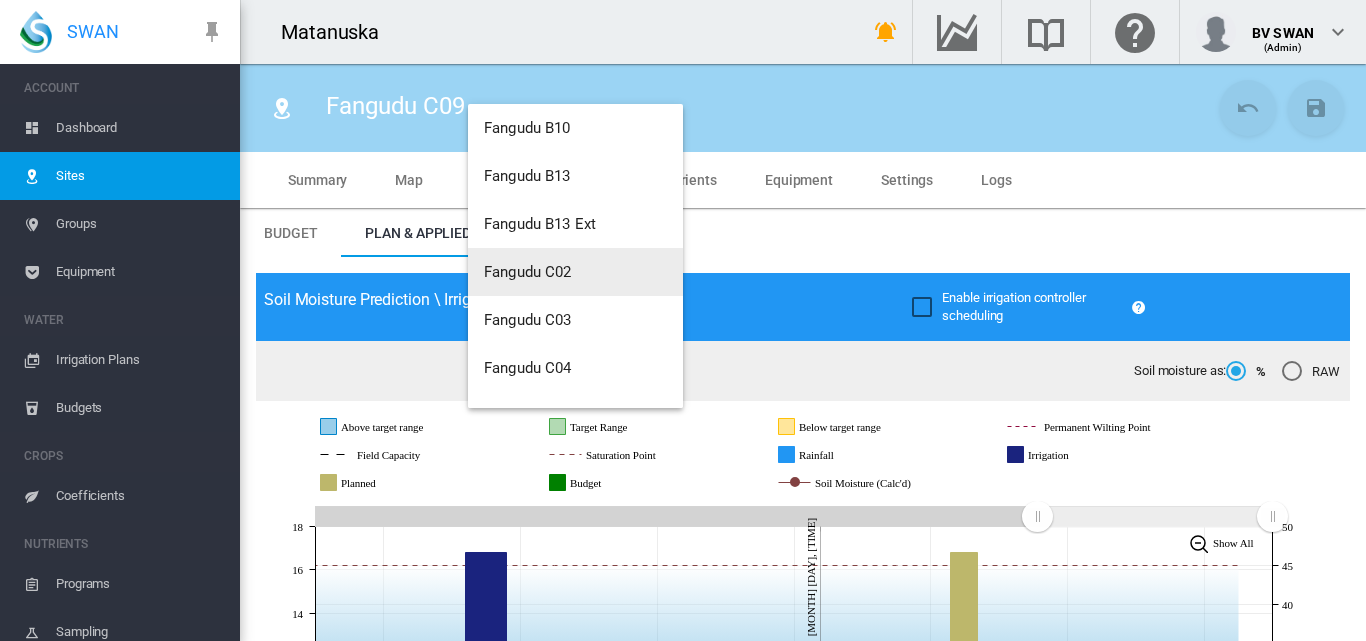 click on "Fangudu C02" at bounding box center (528, 272) 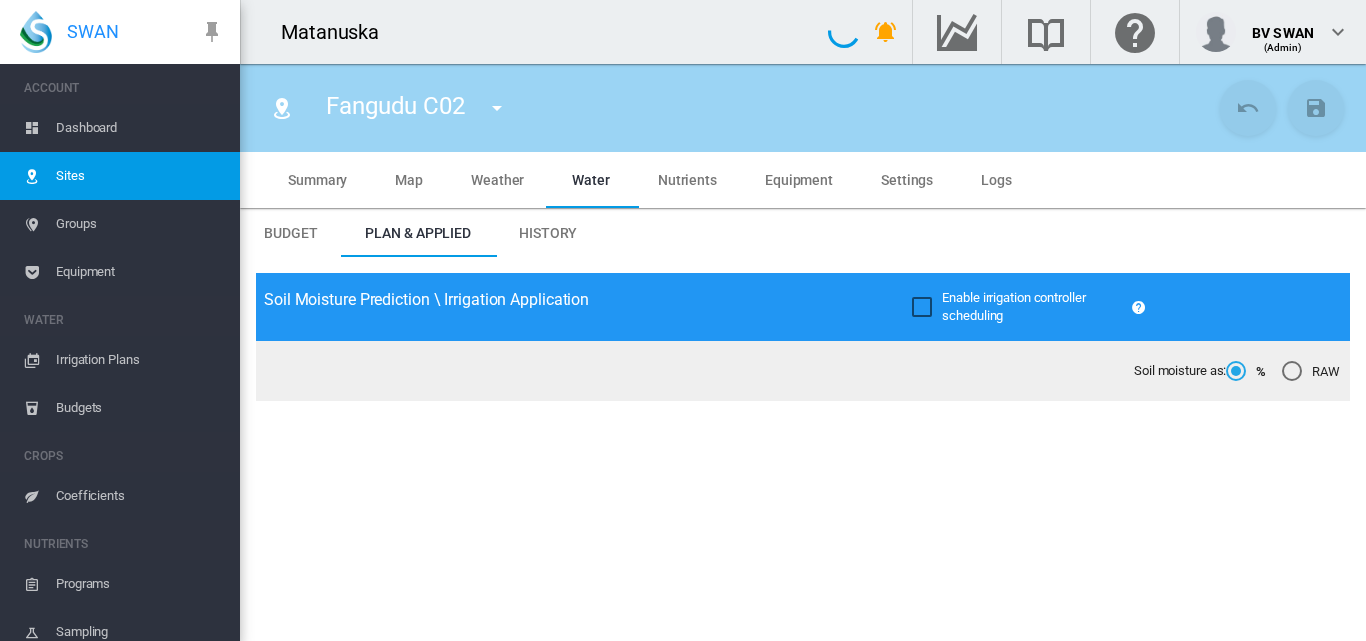 type on "**********" 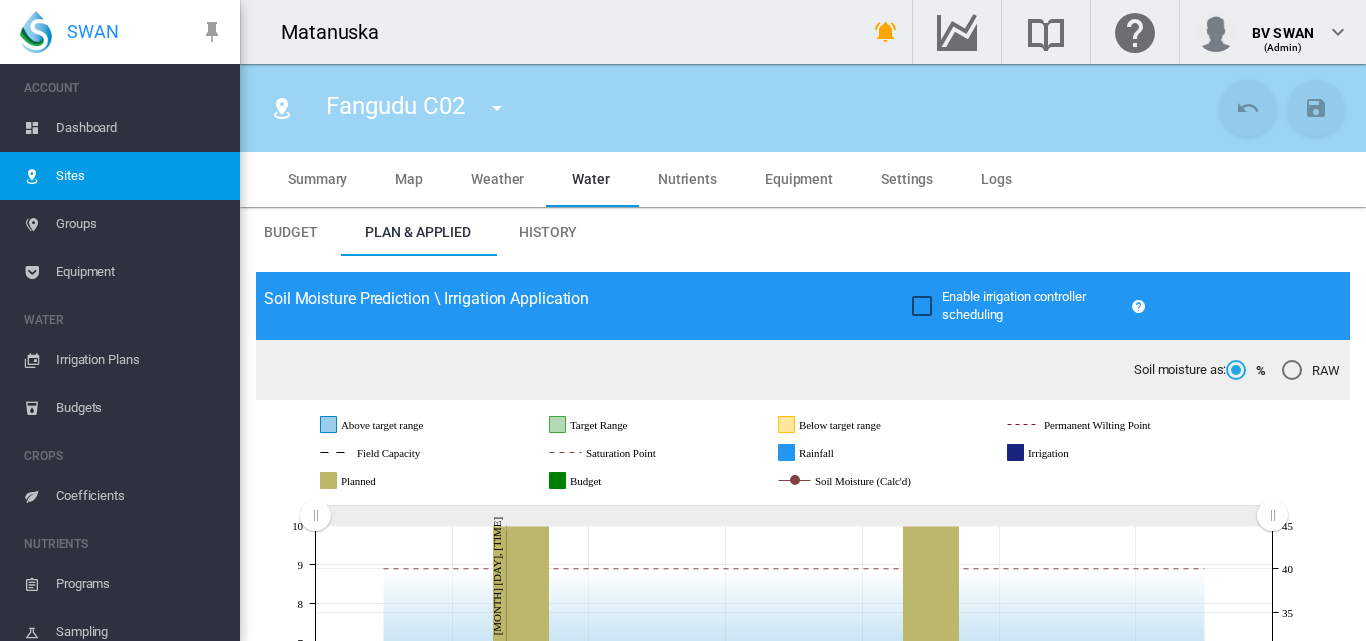 scroll, scrollTop: 0, scrollLeft: 0, axis: both 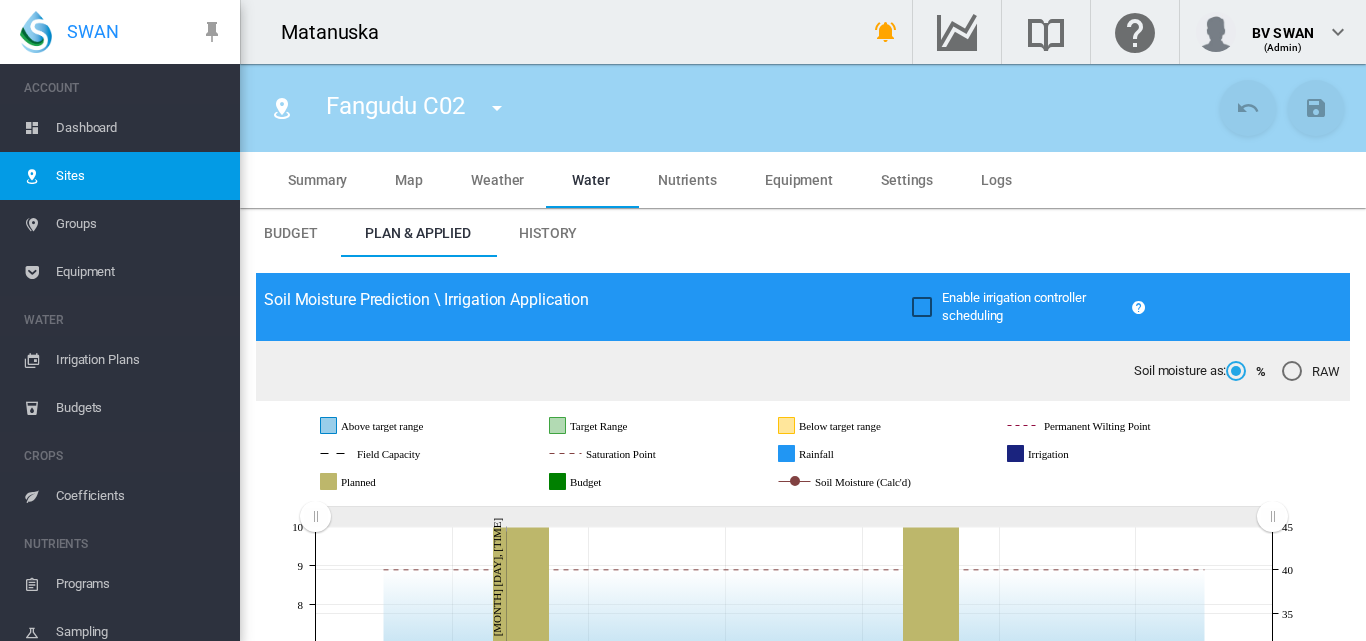 click on "Settings" at bounding box center (907, 180) 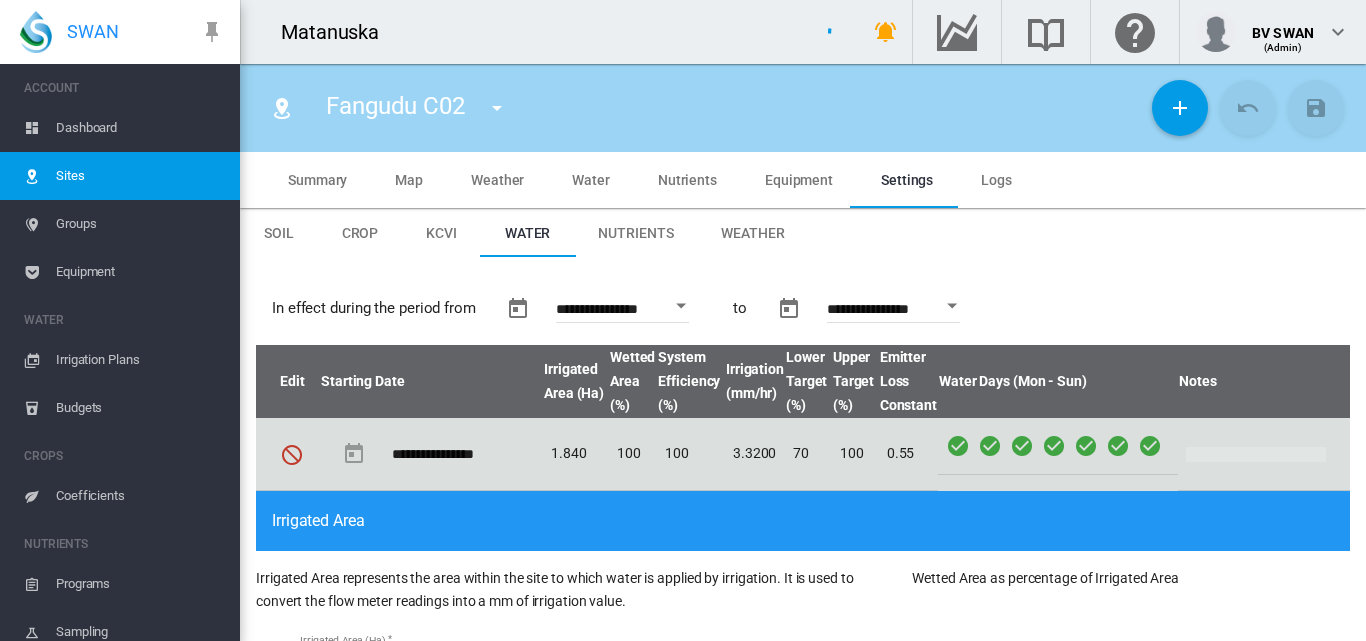 type on "*" 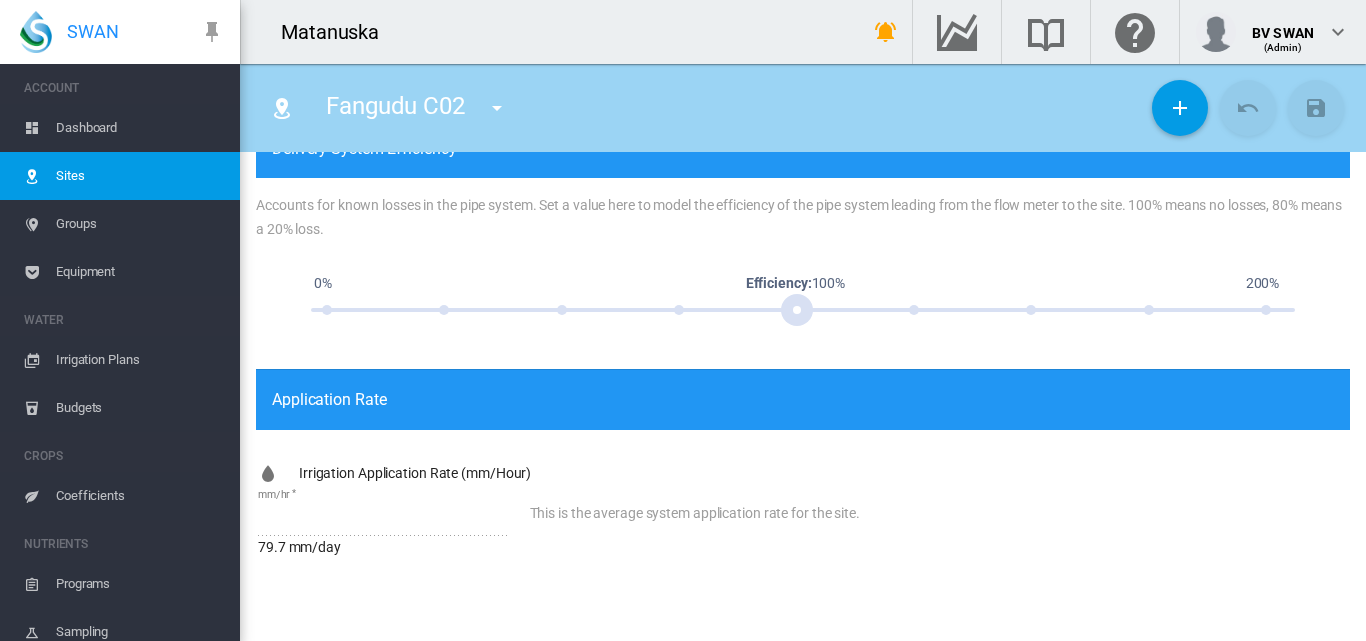 scroll, scrollTop: 1353, scrollLeft: 0, axis: vertical 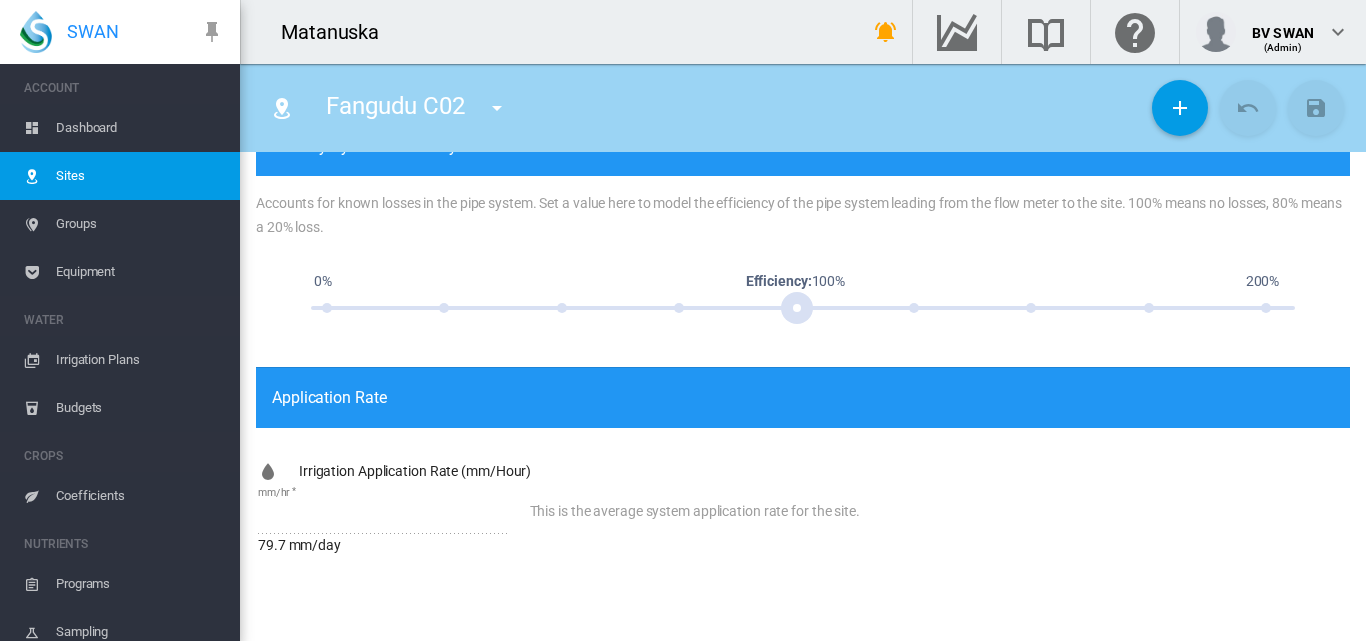click at bounding box center (268, 472) 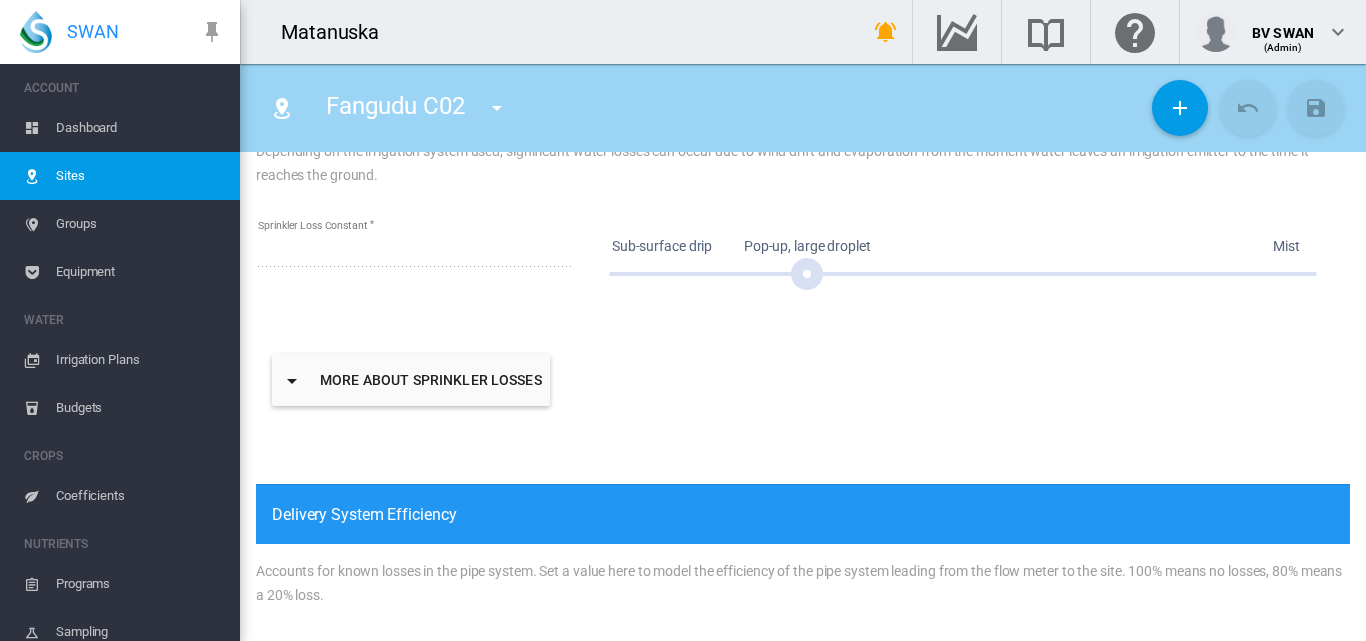 scroll, scrollTop: 953, scrollLeft: 0, axis: vertical 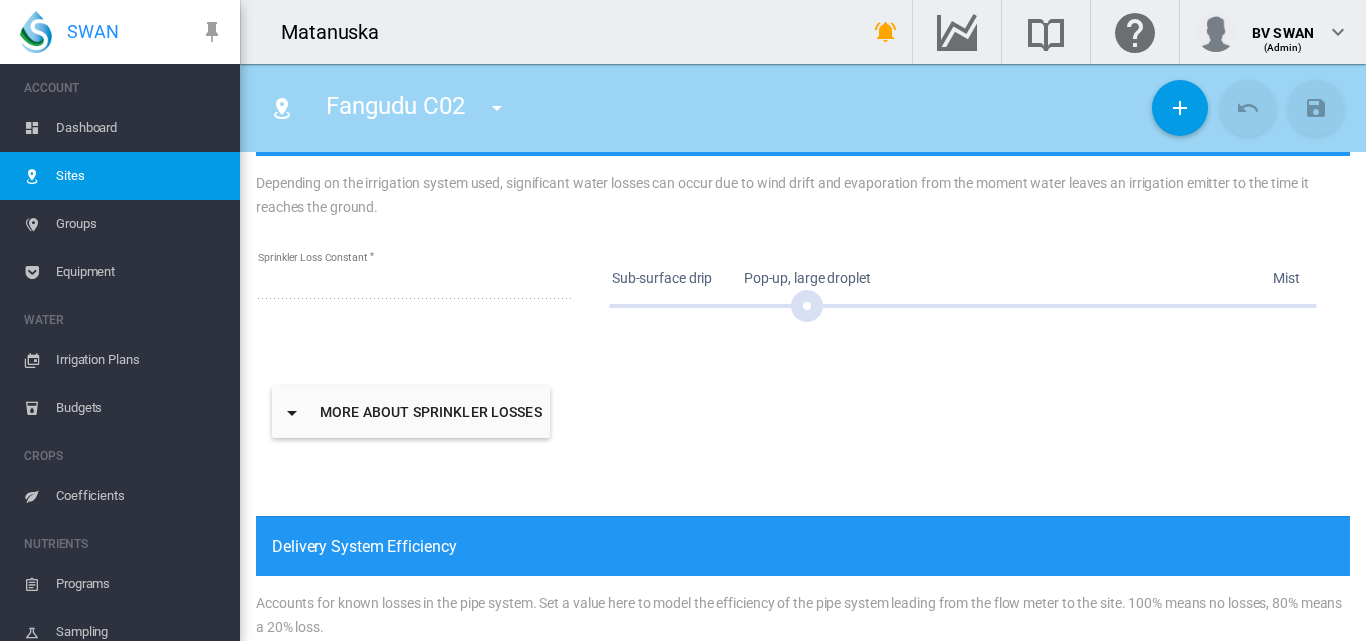 drag, startPoint x: 805, startPoint y: 307, endPoint x: 840, endPoint y: 307, distance: 35 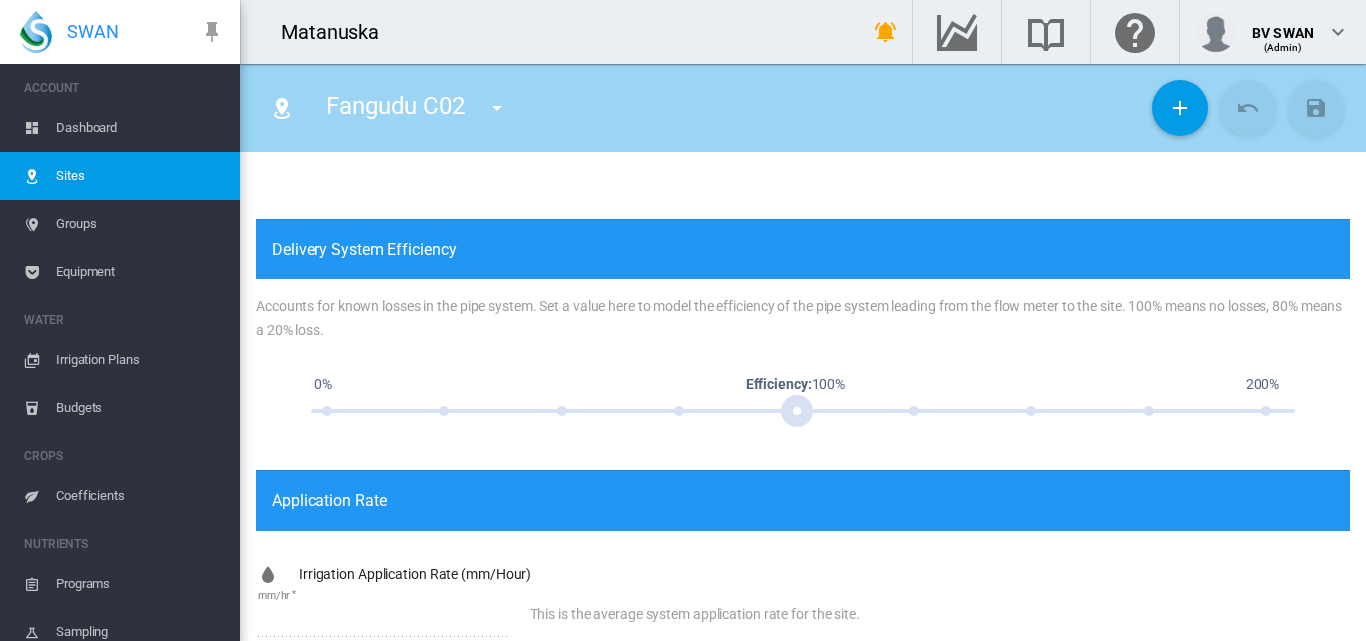 scroll, scrollTop: 1353, scrollLeft: 0, axis: vertical 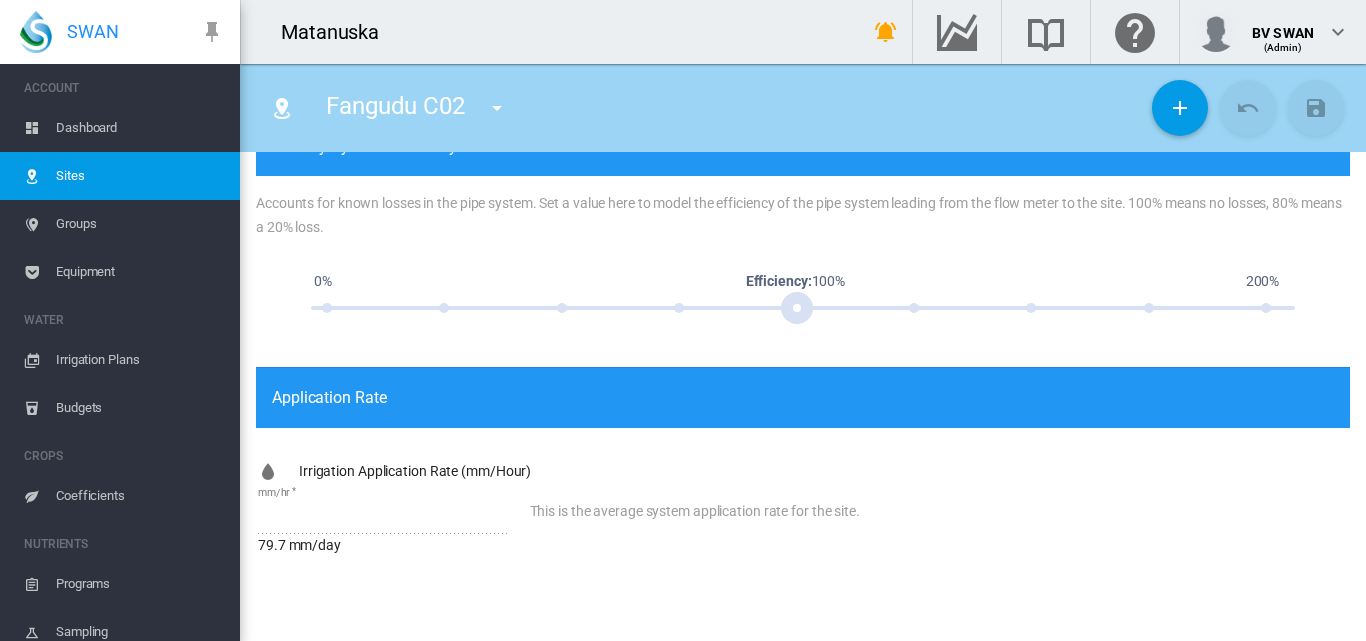 click on "79.7 mm/day" at bounding box center (383, 546) 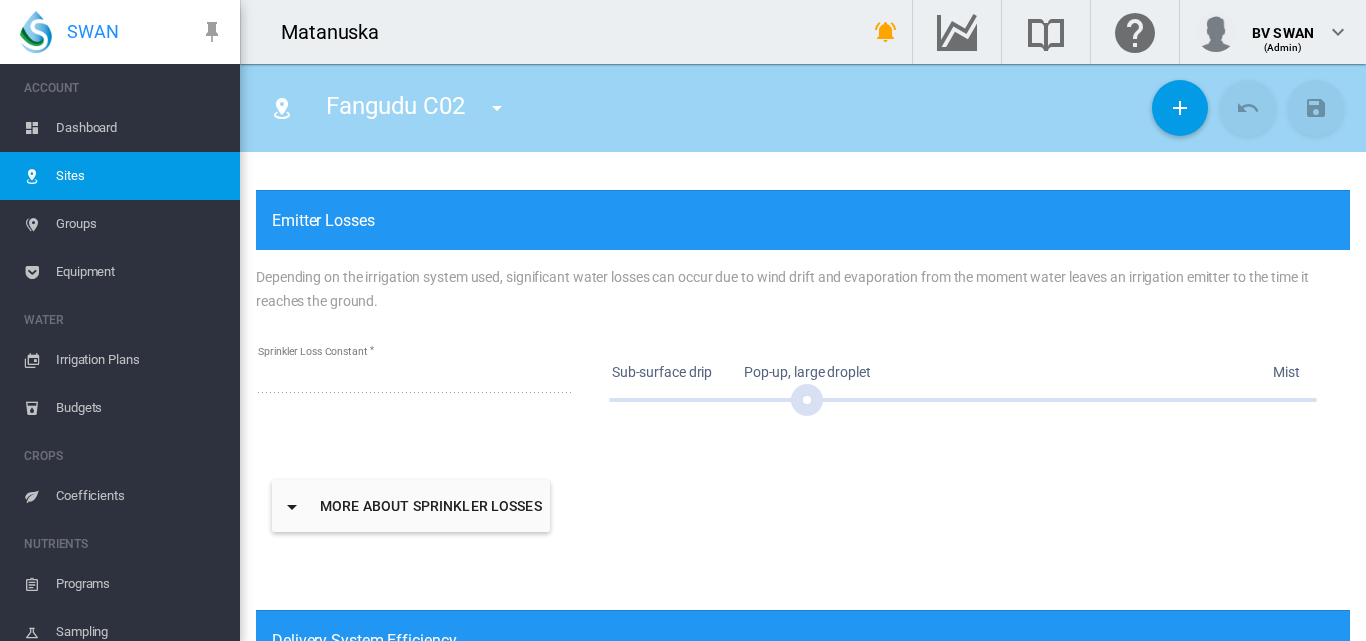 scroll, scrollTop: 853, scrollLeft: 0, axis: vertical 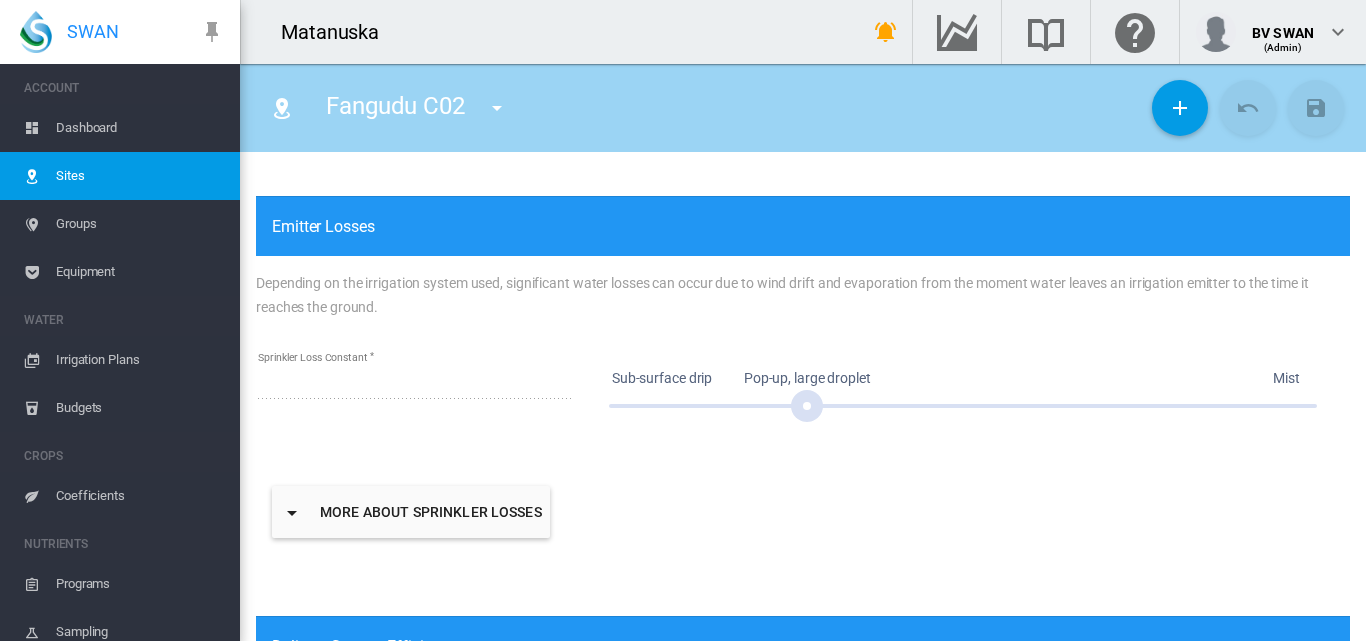 click on "More about sprinkler losses" at bounding box center [411, 512] 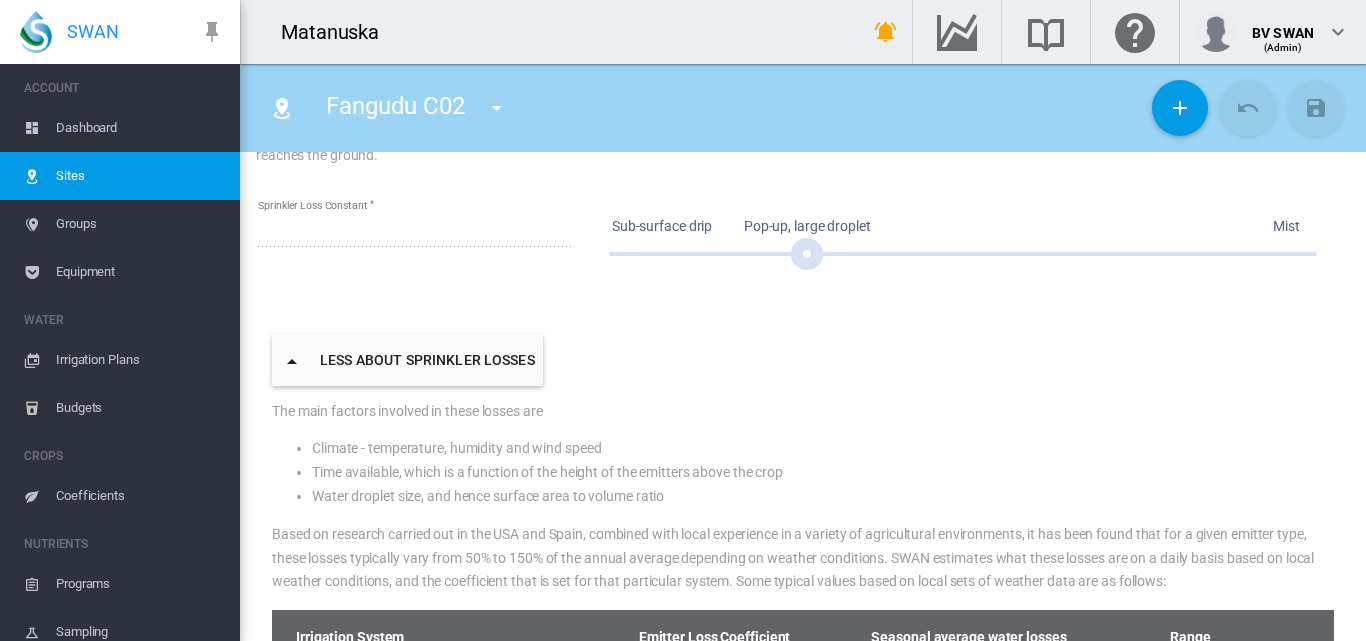 scroll, scrollTop: 990, scrollLeft: 0, axis: vertical 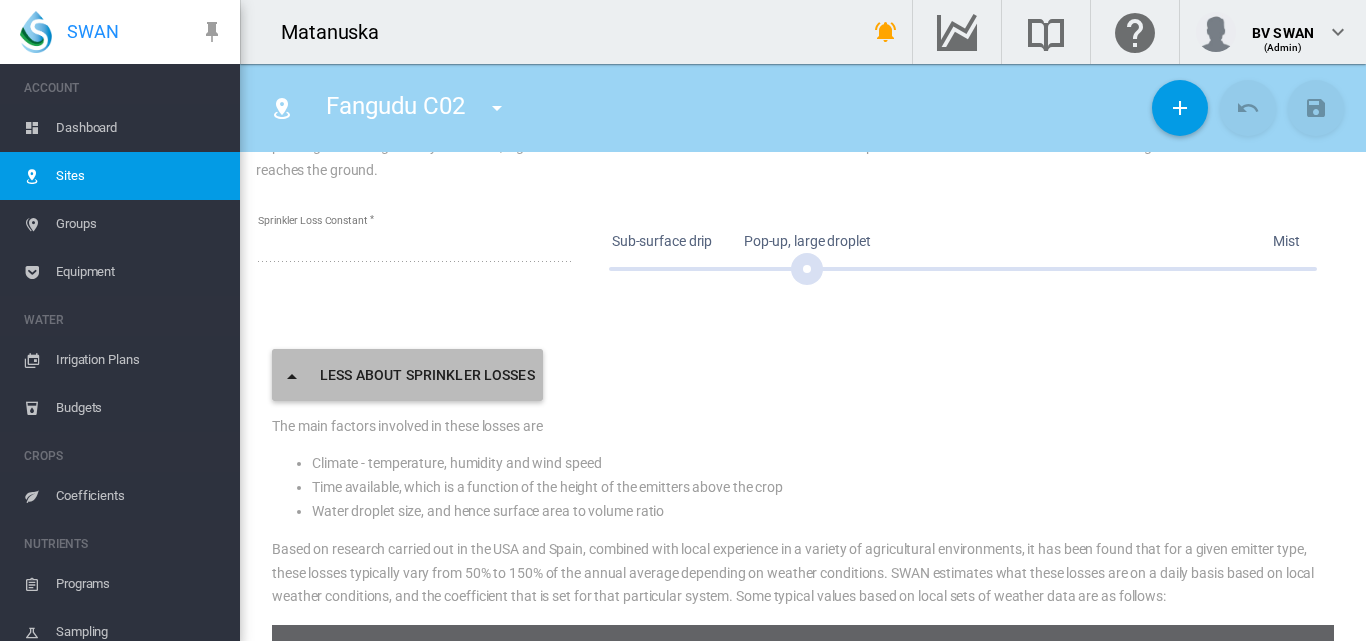 click on "Less about sprinkler losses" at bounding box center (407, 375) 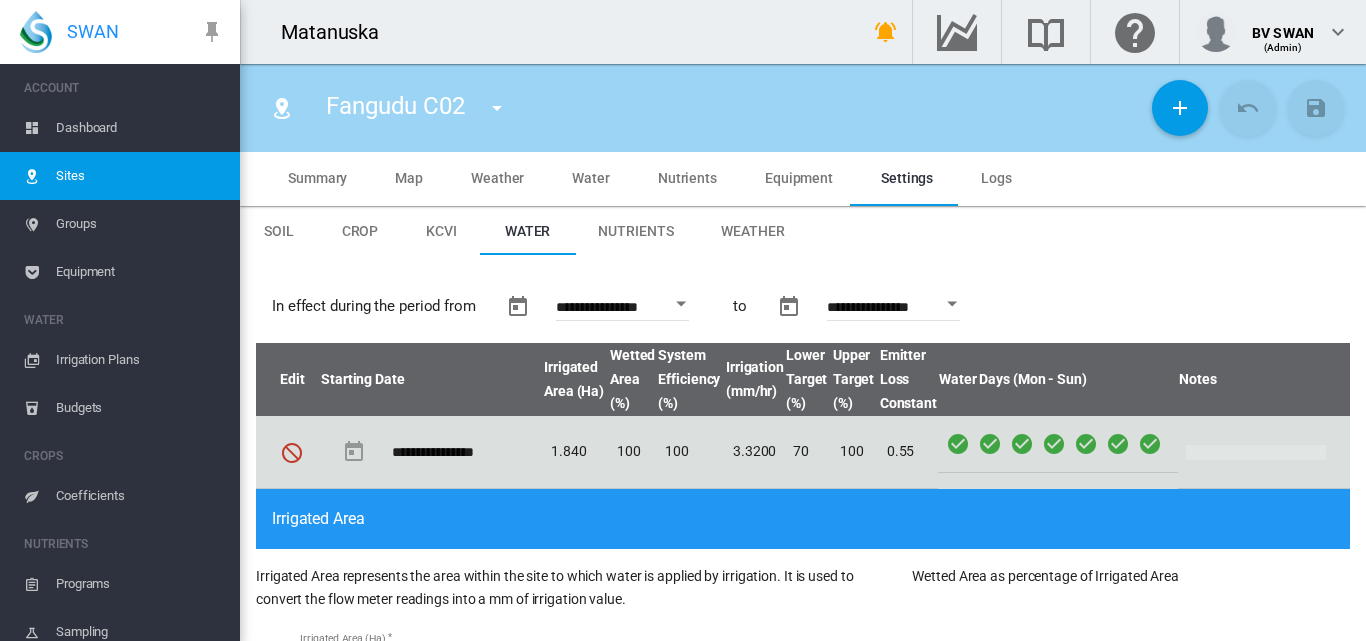 scroll, scrollTop: 0, scrollLeft: 0, axis: both 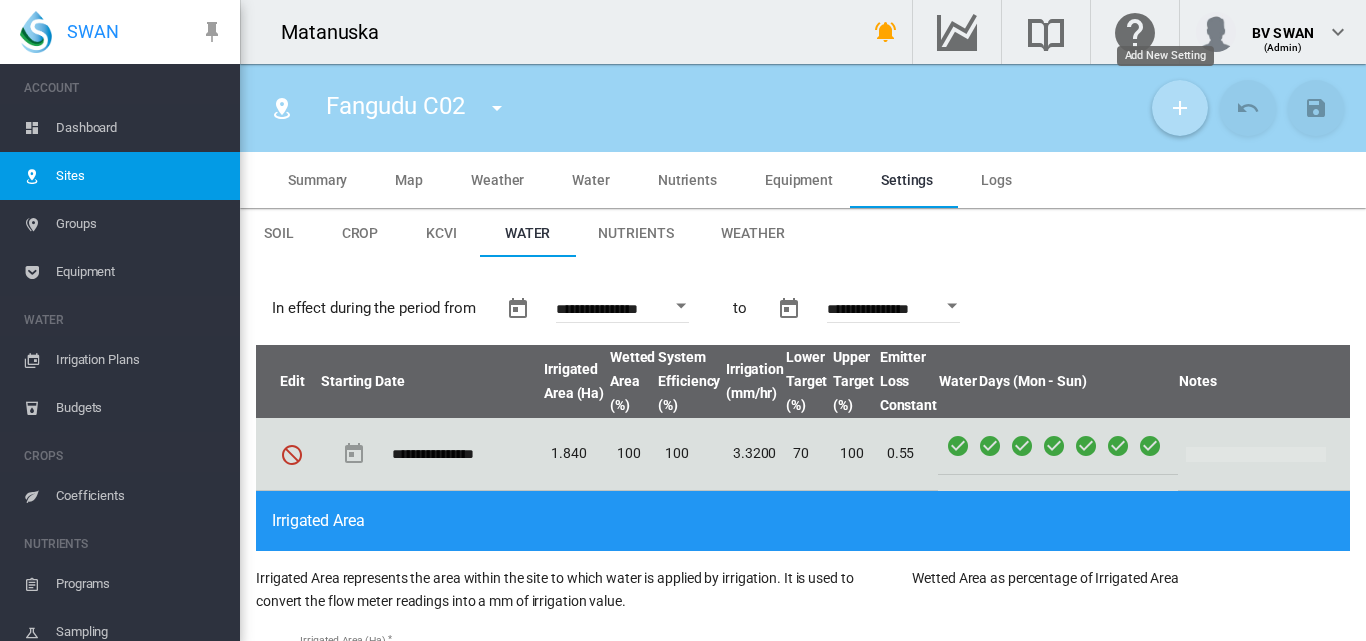 click at bounding box center (1180, 108) 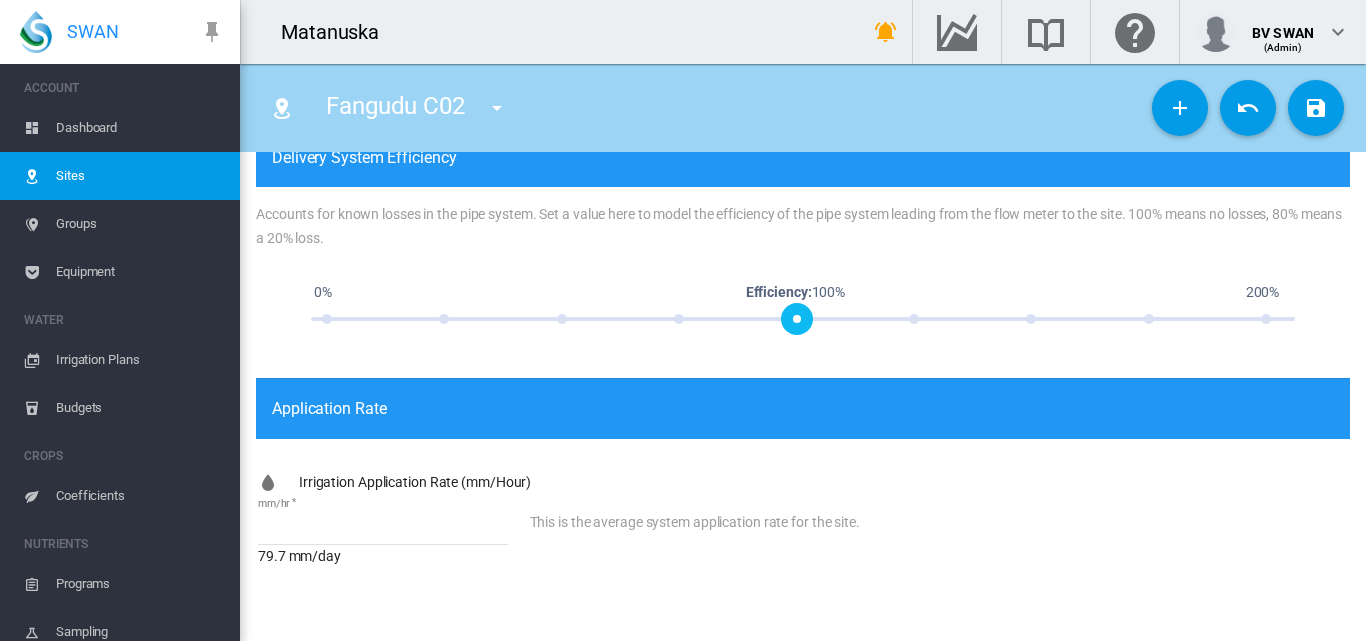 scroll, scrollTop: 1426, scrollLeft: 0, axis: vertical 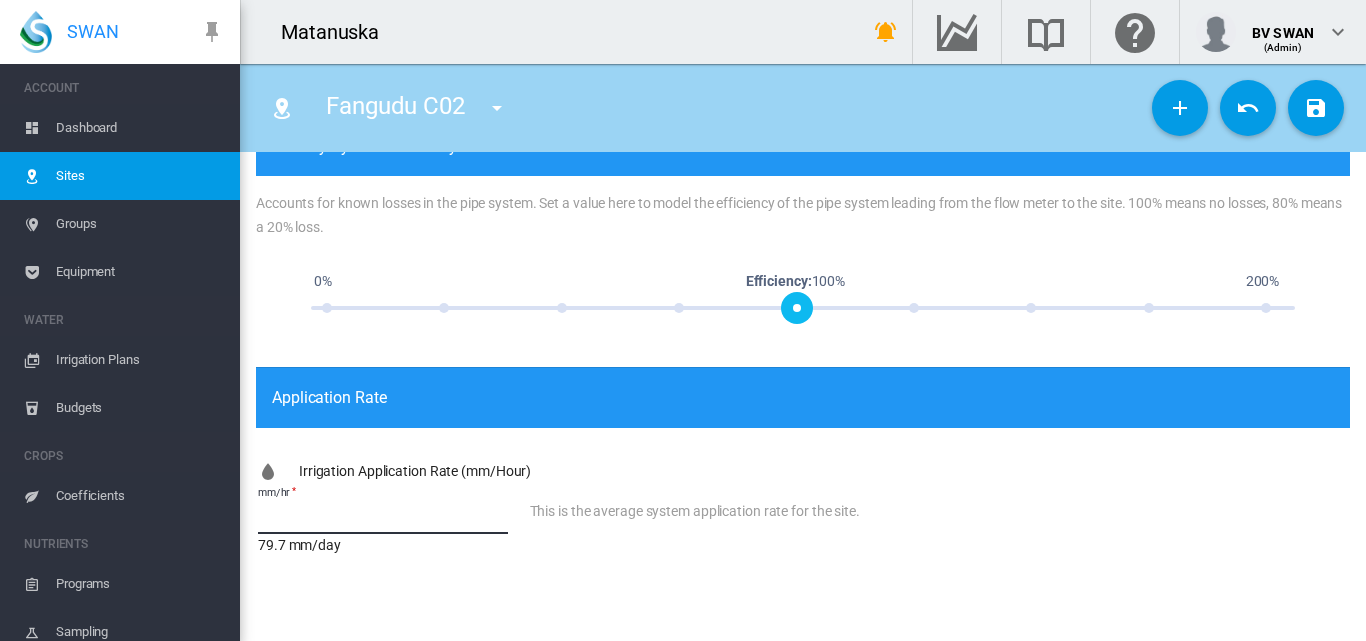 click on "****" at bounding box center (383, 519) 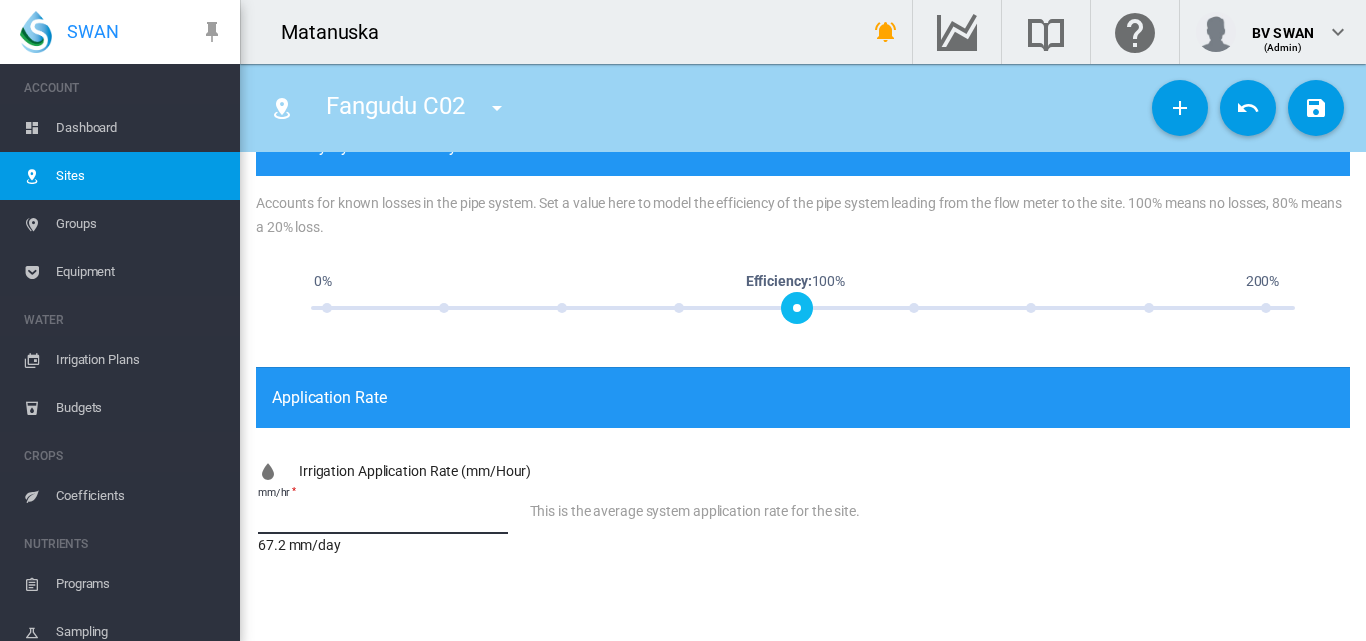 type on "***" 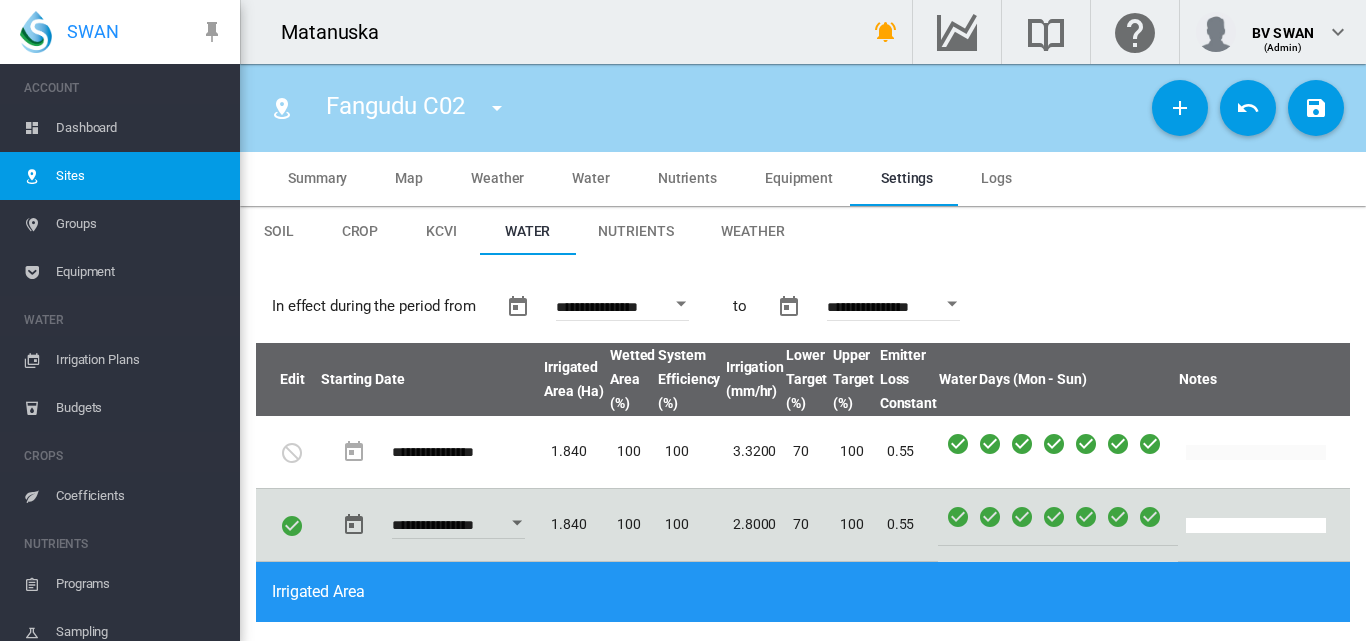 scroll, scrollTop: 0, scrollLeft: 0, axis: both 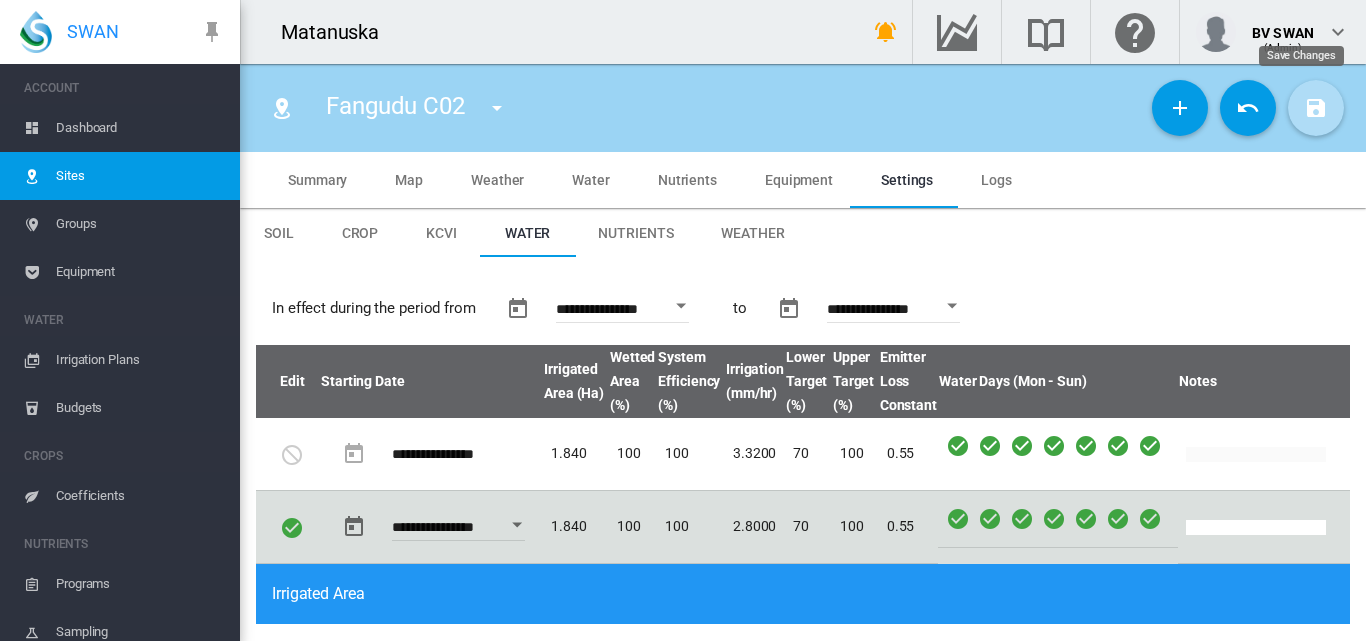 click at bounding box center (1316, 108) 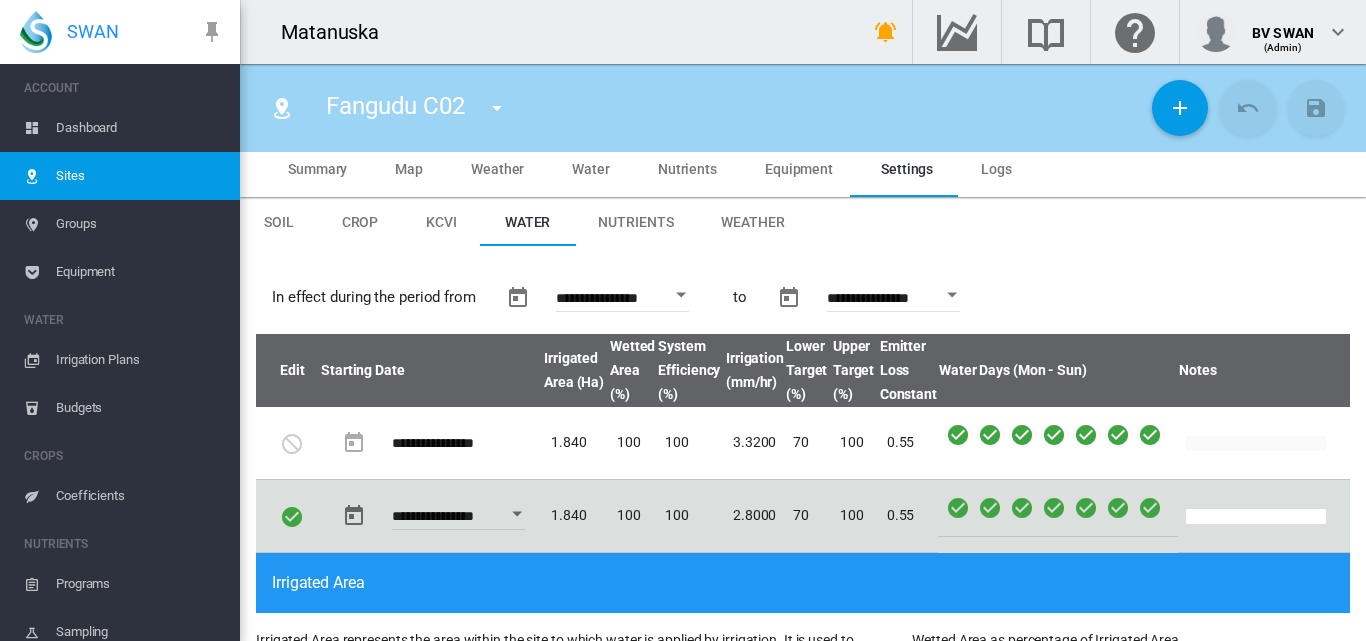 scroll, scrollTop: 0, scrollLeft: 0, axis: both 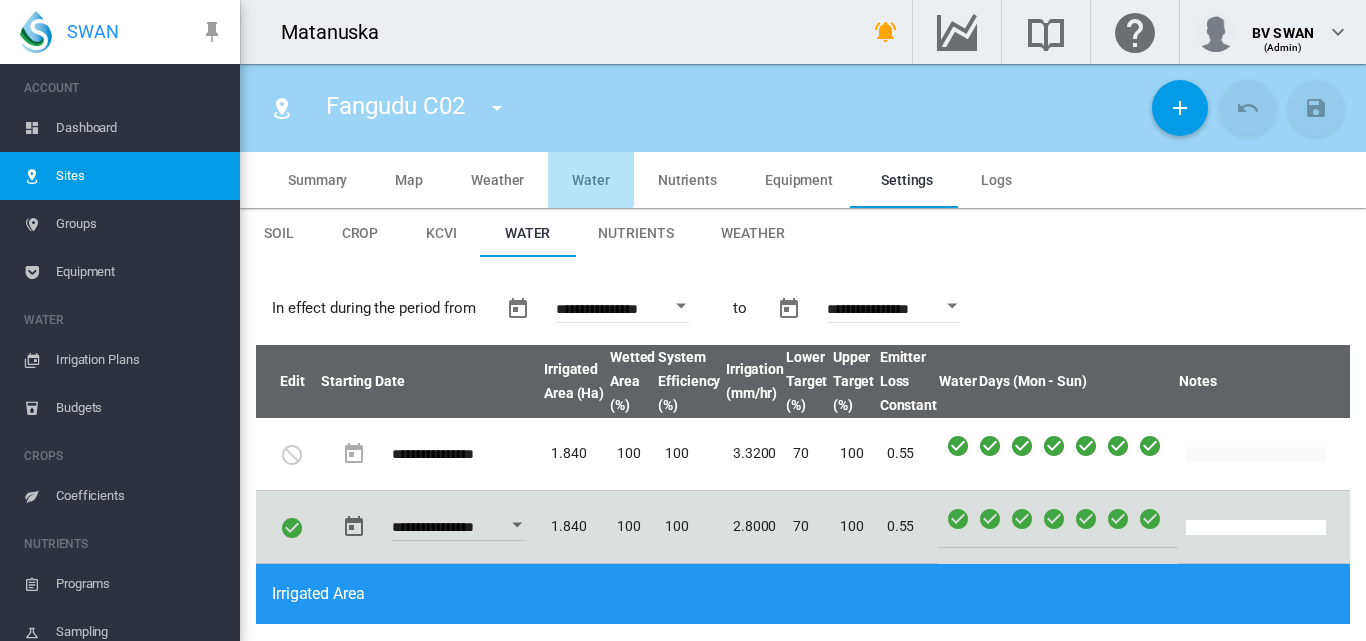 click on "Water" at bounding box center [591, 180] 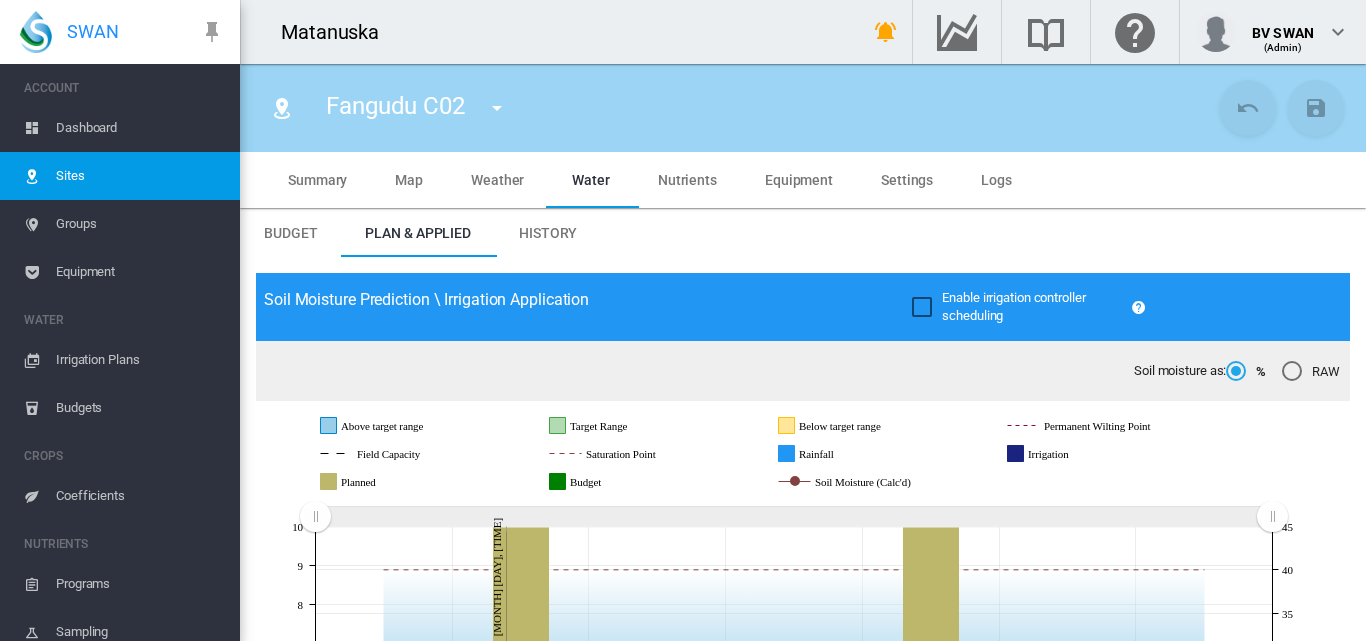 click on "Dashboard" at bounding box center [140, 128] 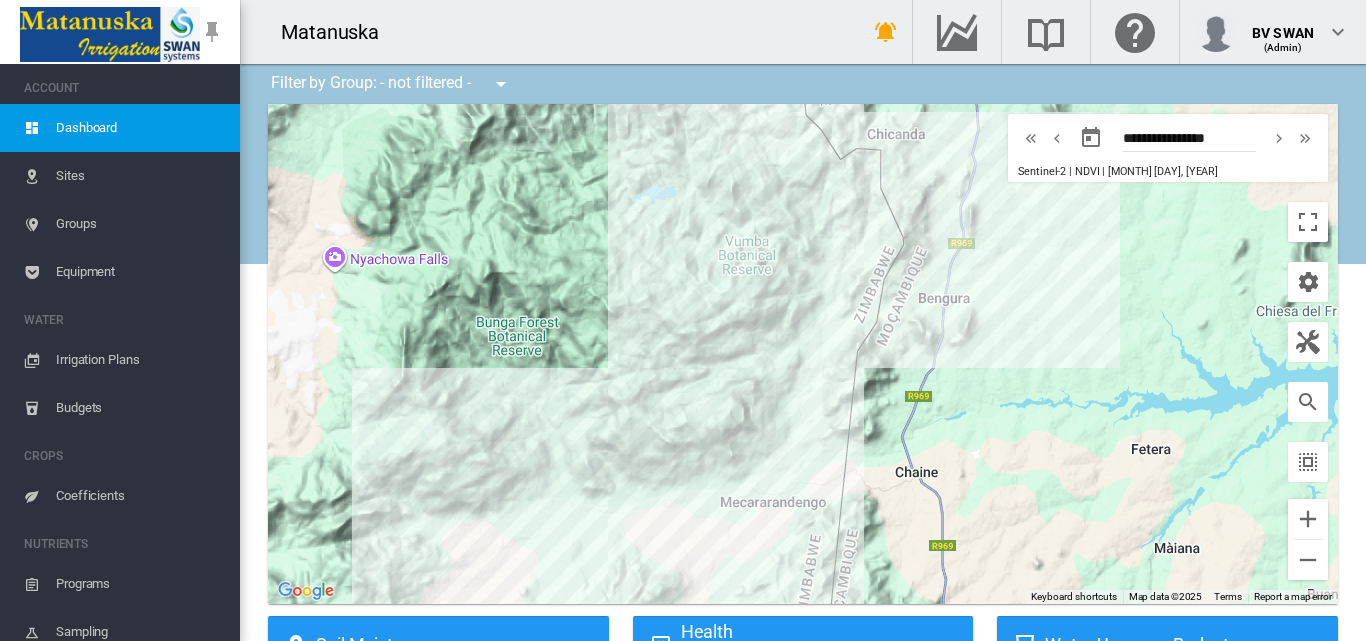 click on "Sites" at bounding box center [140, 176] 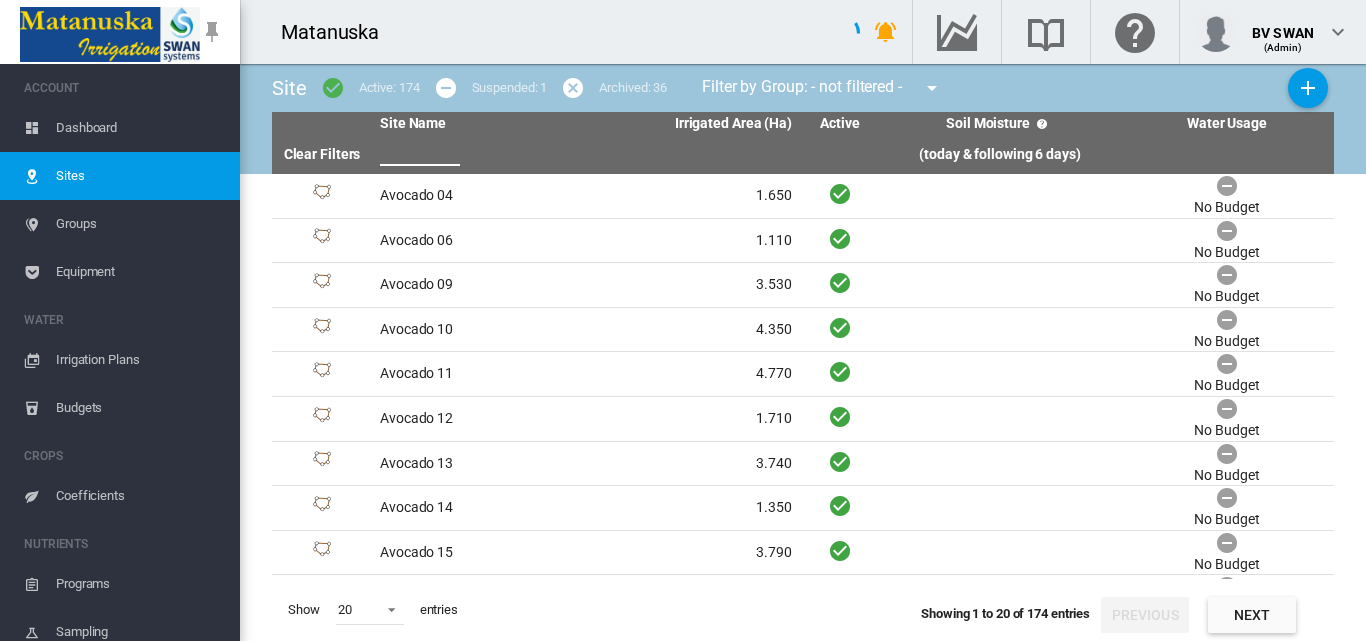 click at bounding box center (420, 151) 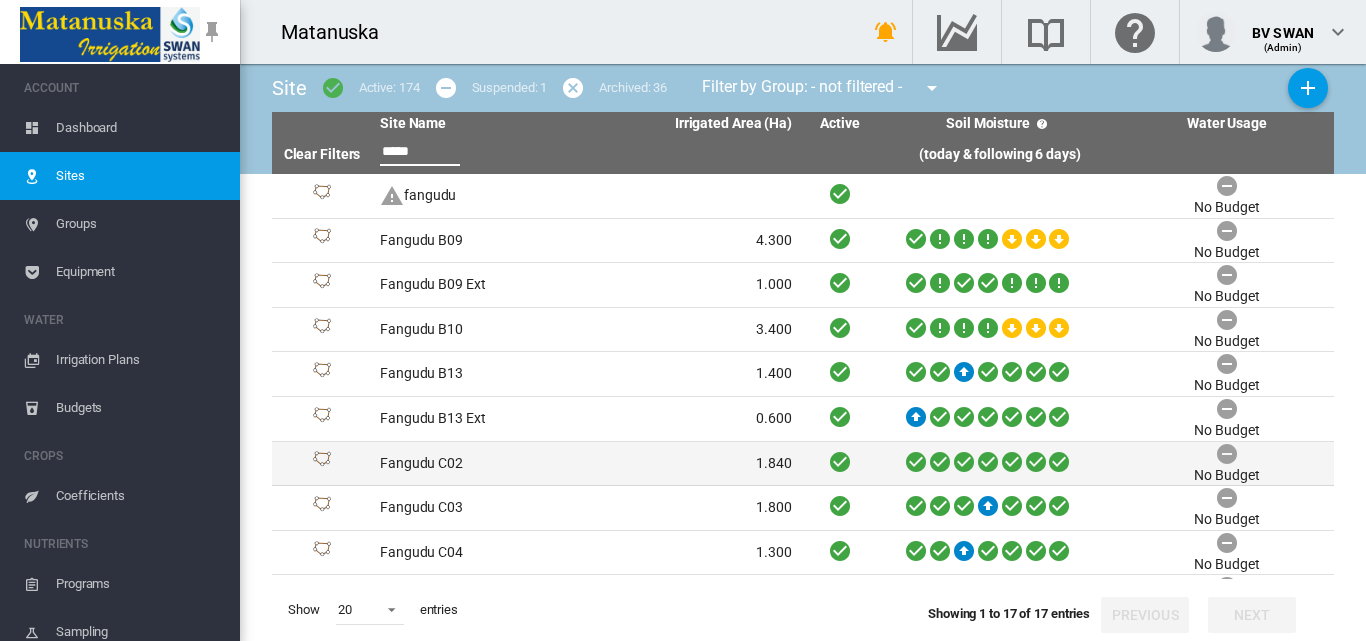 type on "*****" 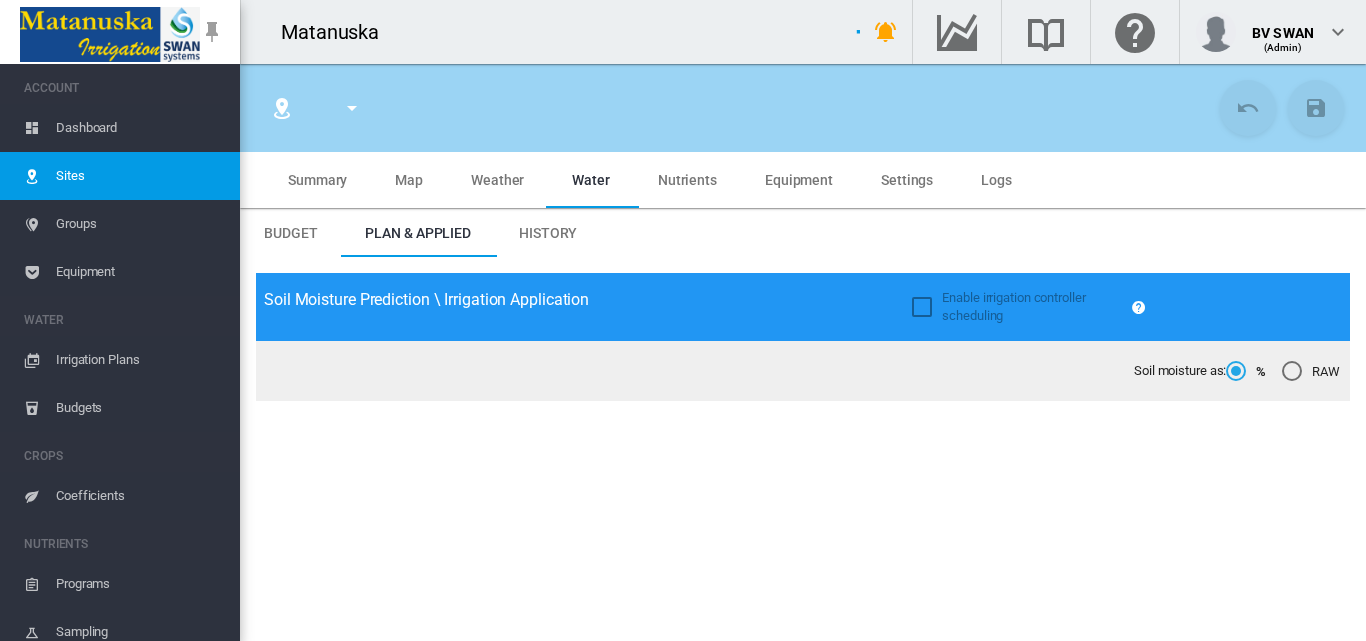 type on "**********" 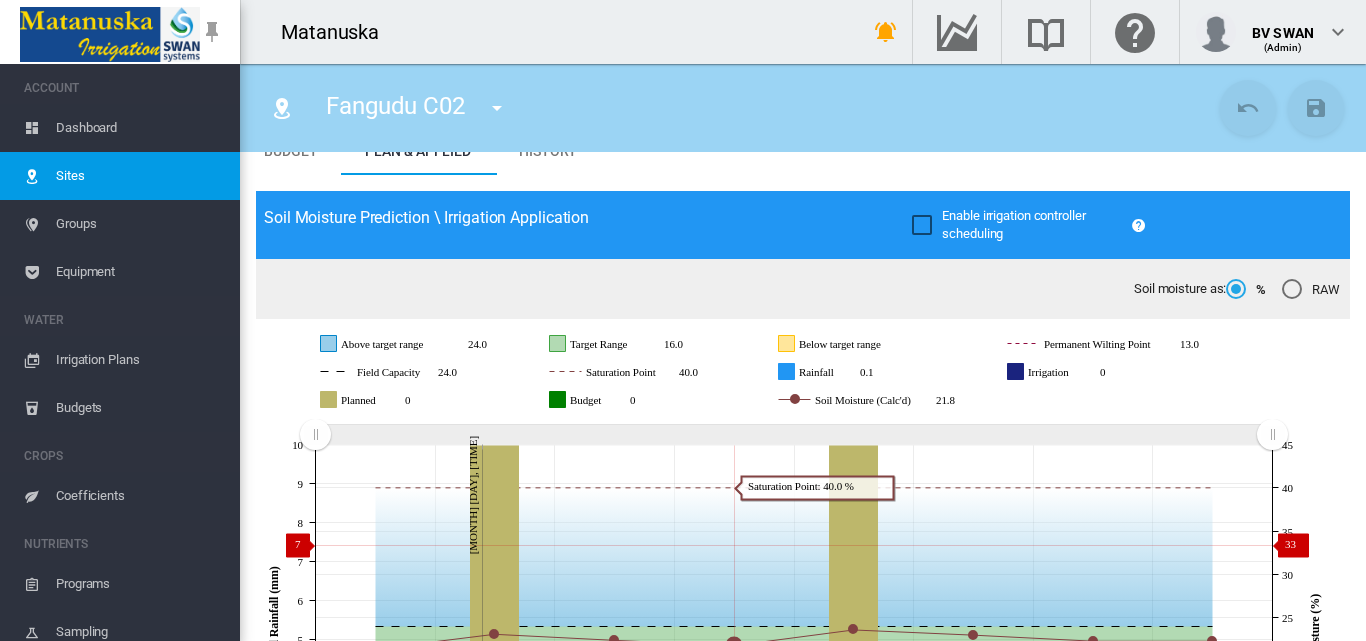 scroll, scrollTop: 100, scrollLeft: 0, axis: vertical 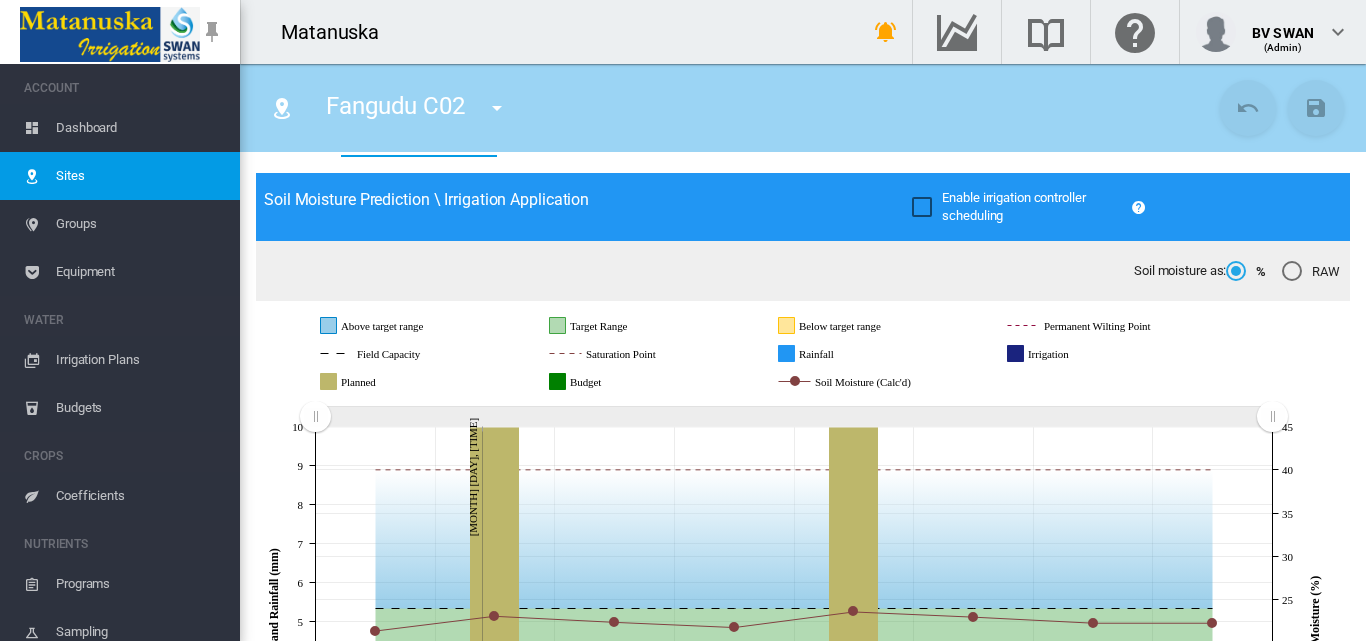 click 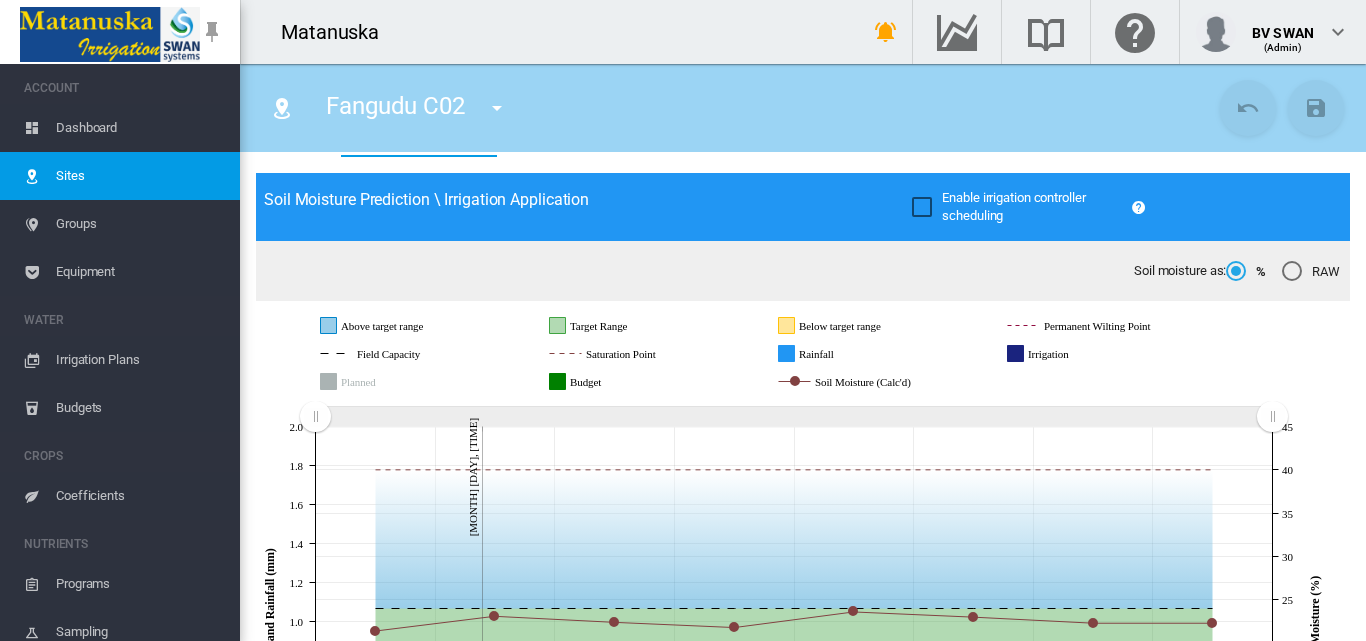 click 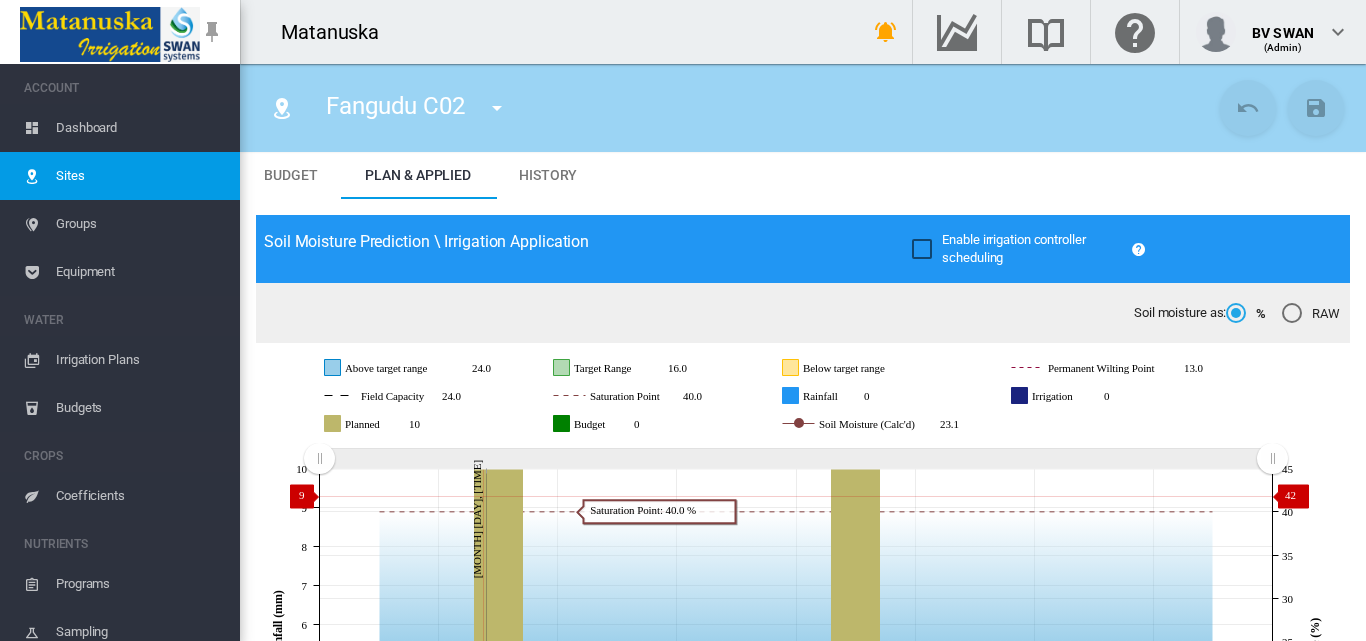 scroll, scrollTop: 0, scrollLeft: 0, axis: both 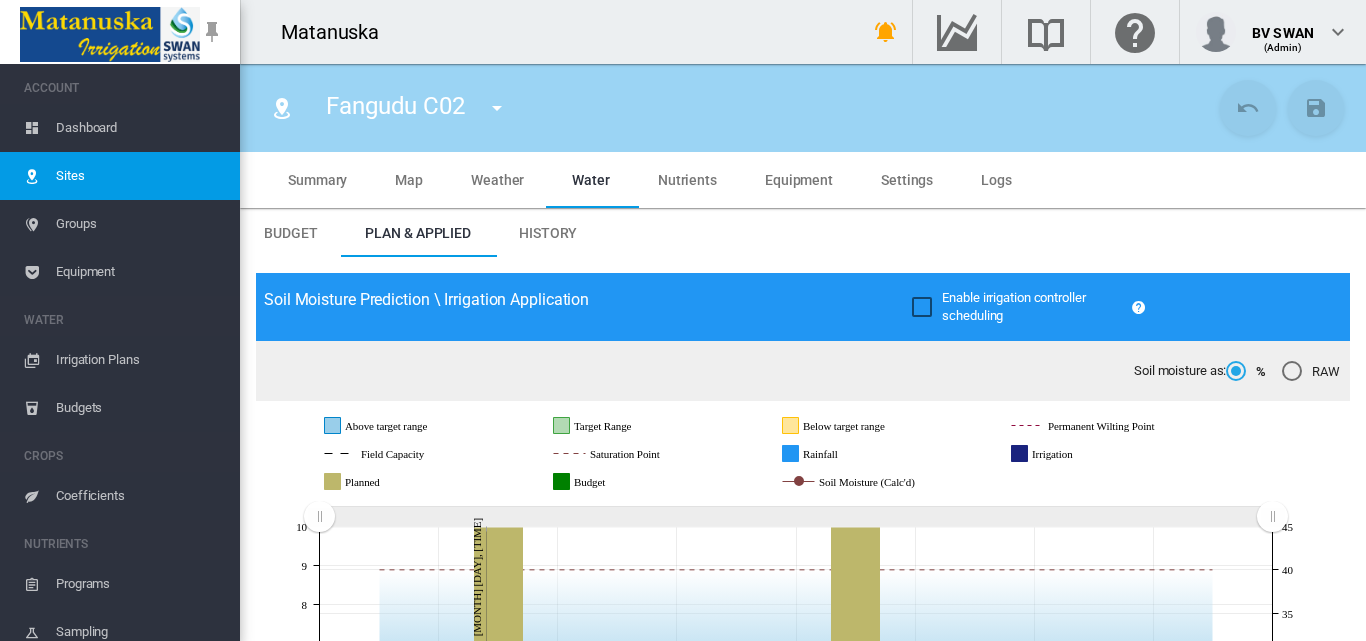 click on "Settings" at bounding box center (907, 180) 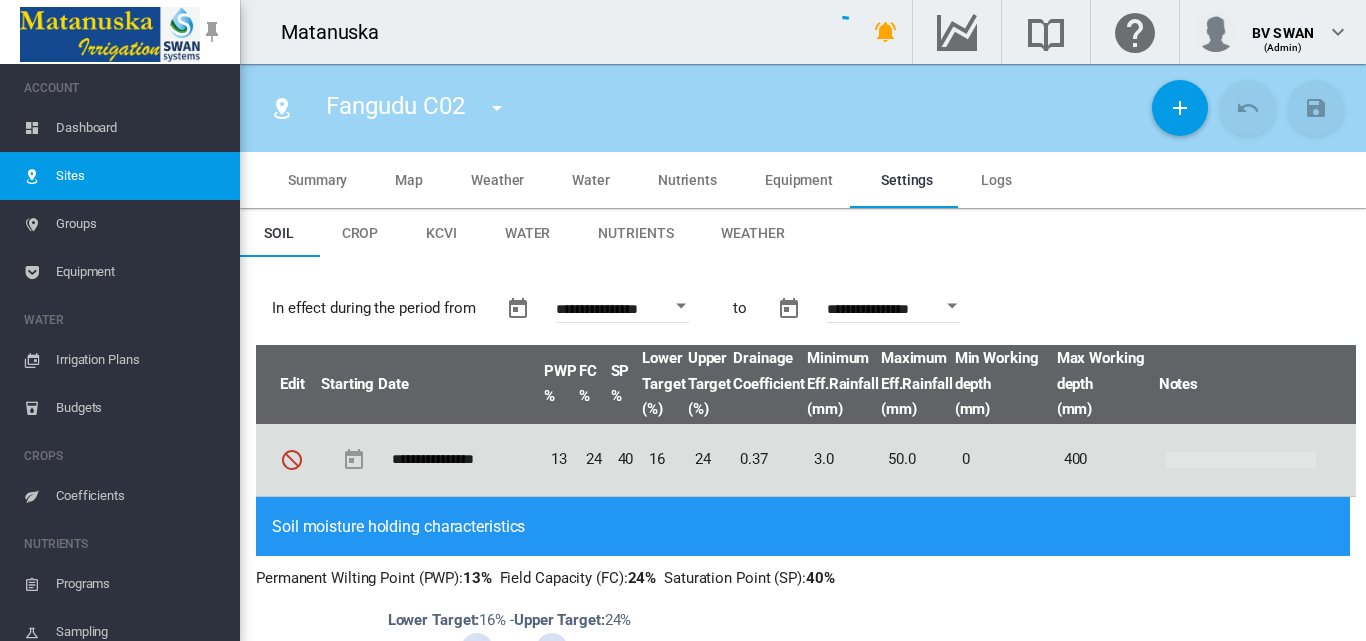 type on "*" 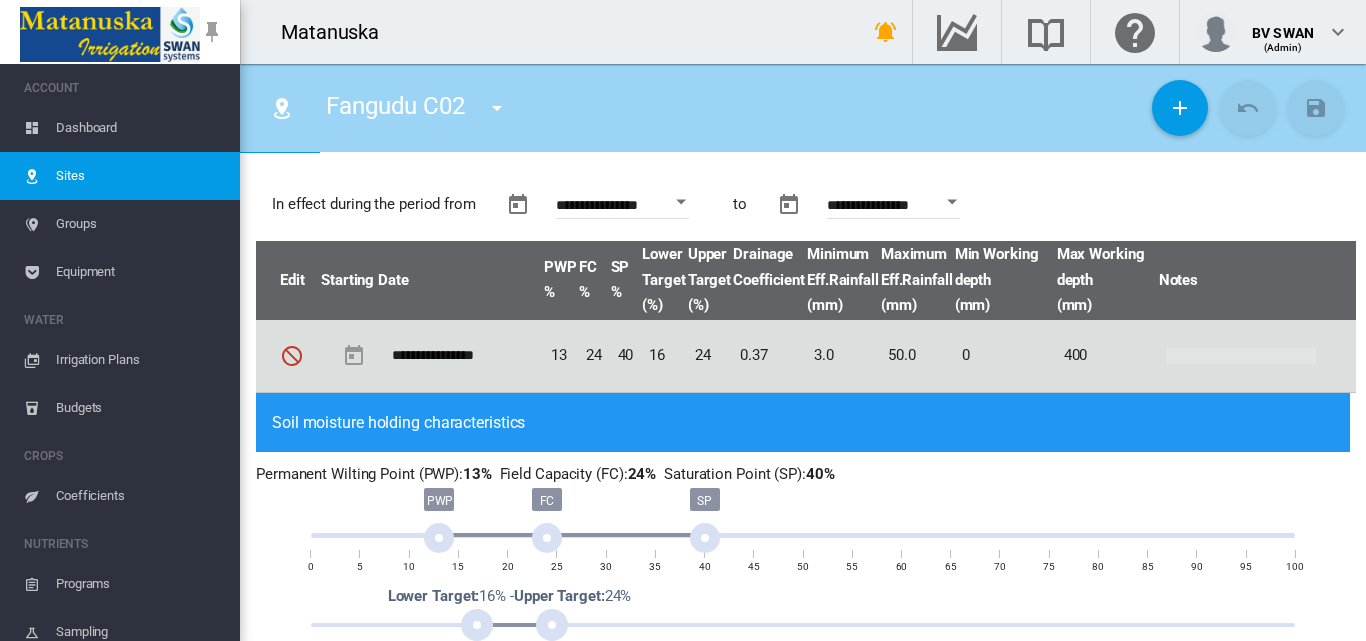 scroll, scrollTop: 100, scrollLeft: 0, axis: vertical 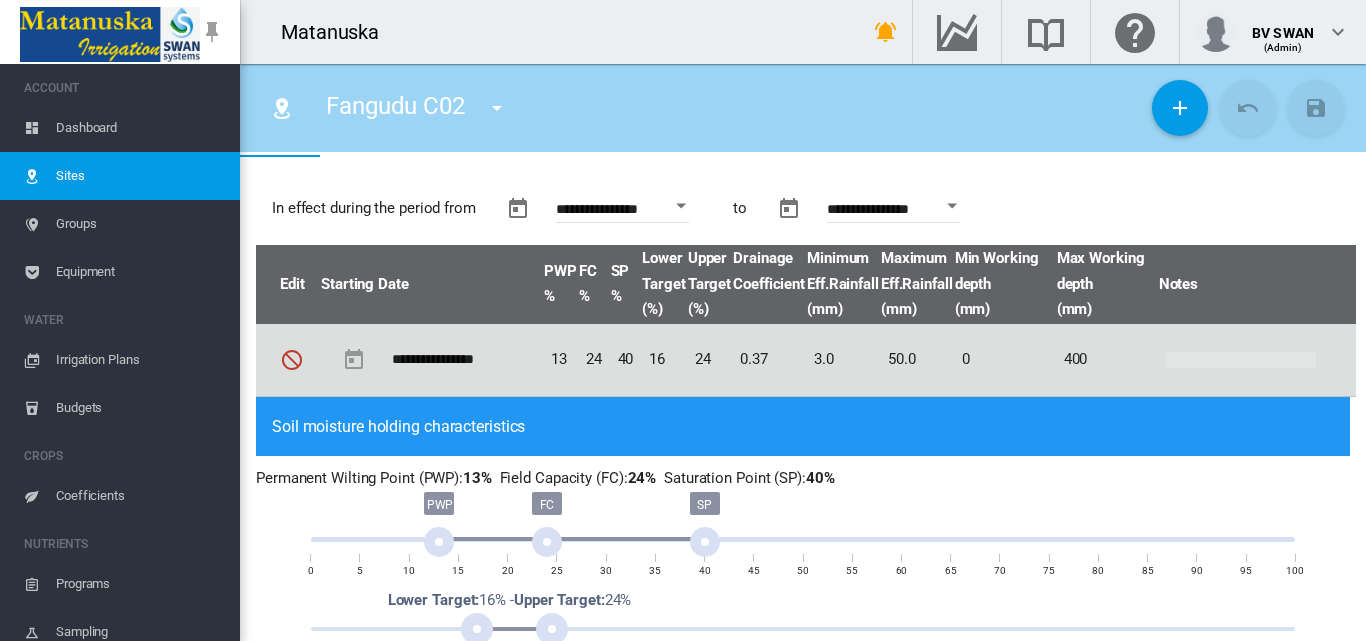 click at bounding box center (497, 108) 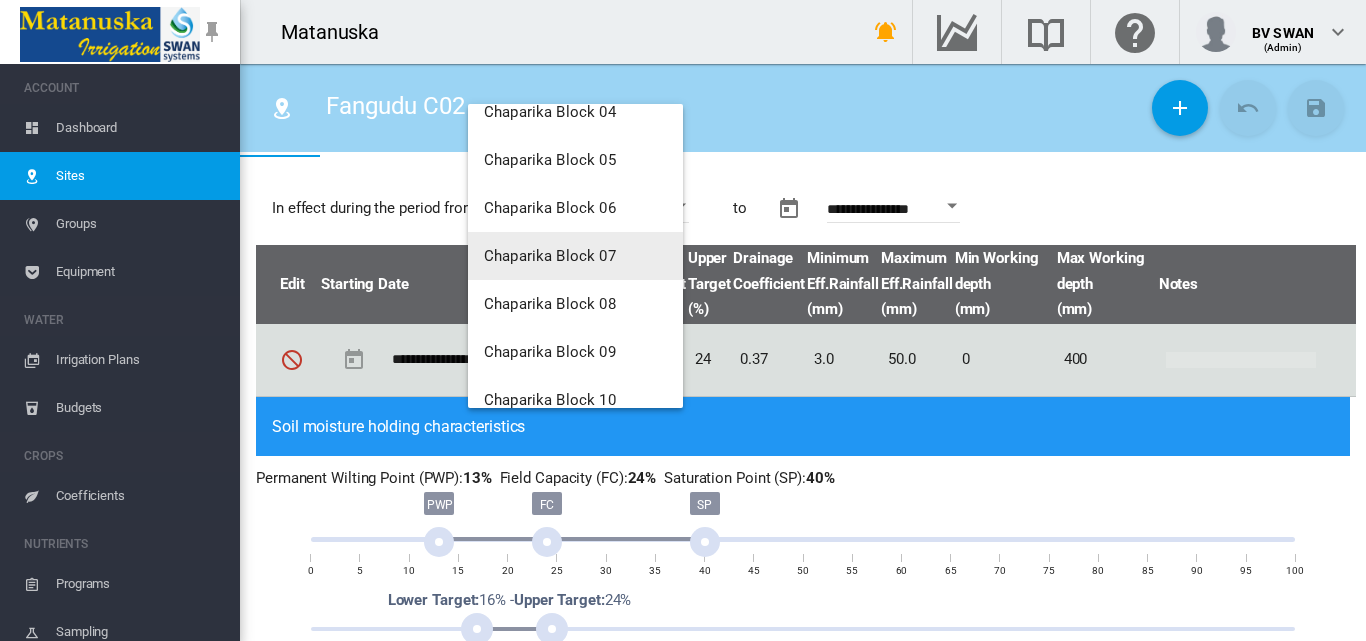 scroll, scrollTop: 2000, scrollLeft: 0, axis: vertical 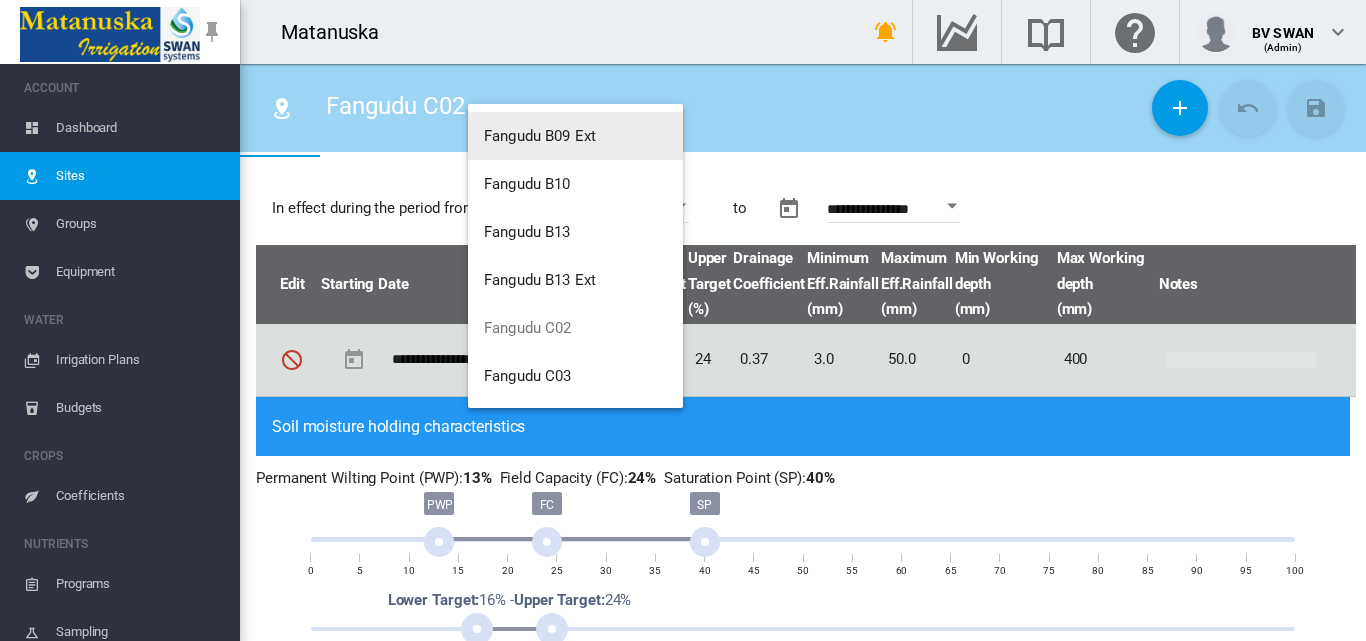 click on "Fangudu B09 Ext" at bounding box center (540, 136) 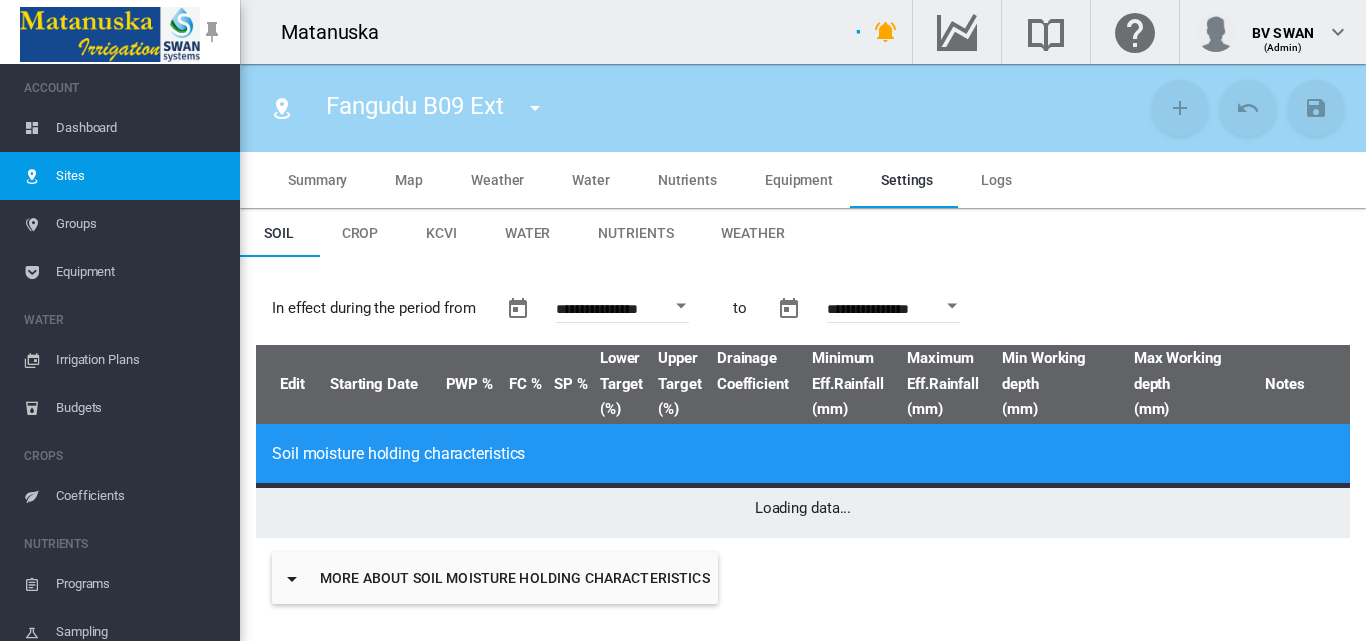 type on "**********" 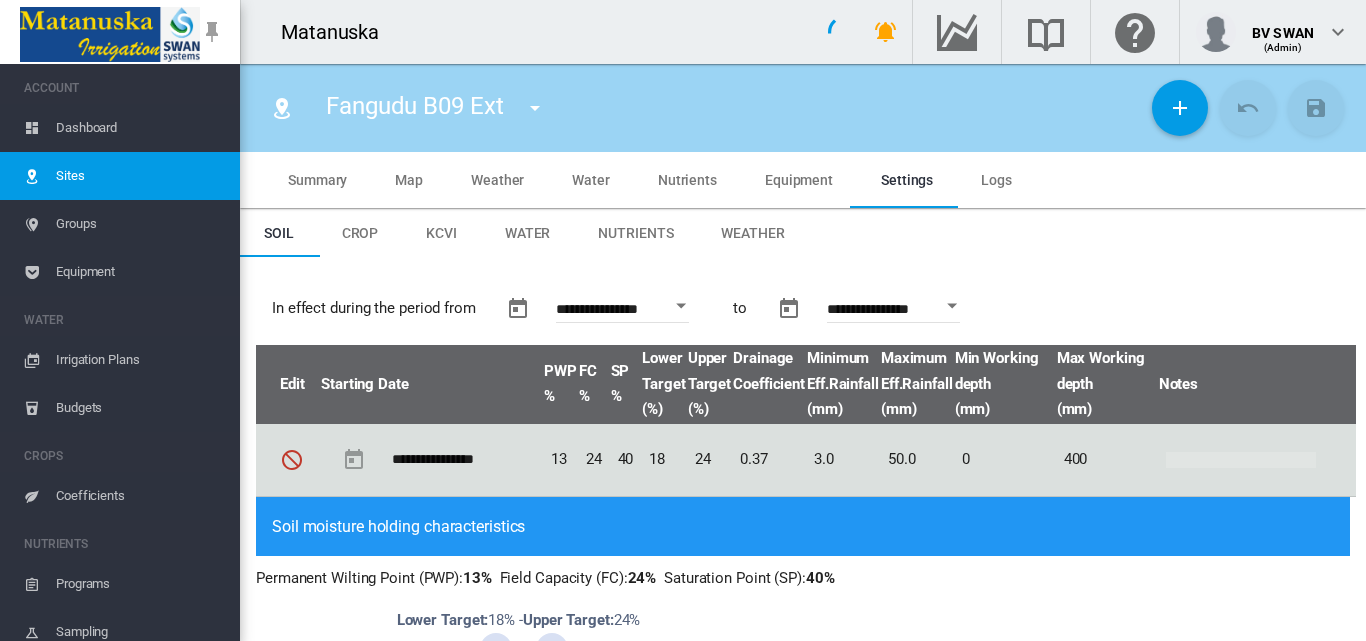 type on "*" 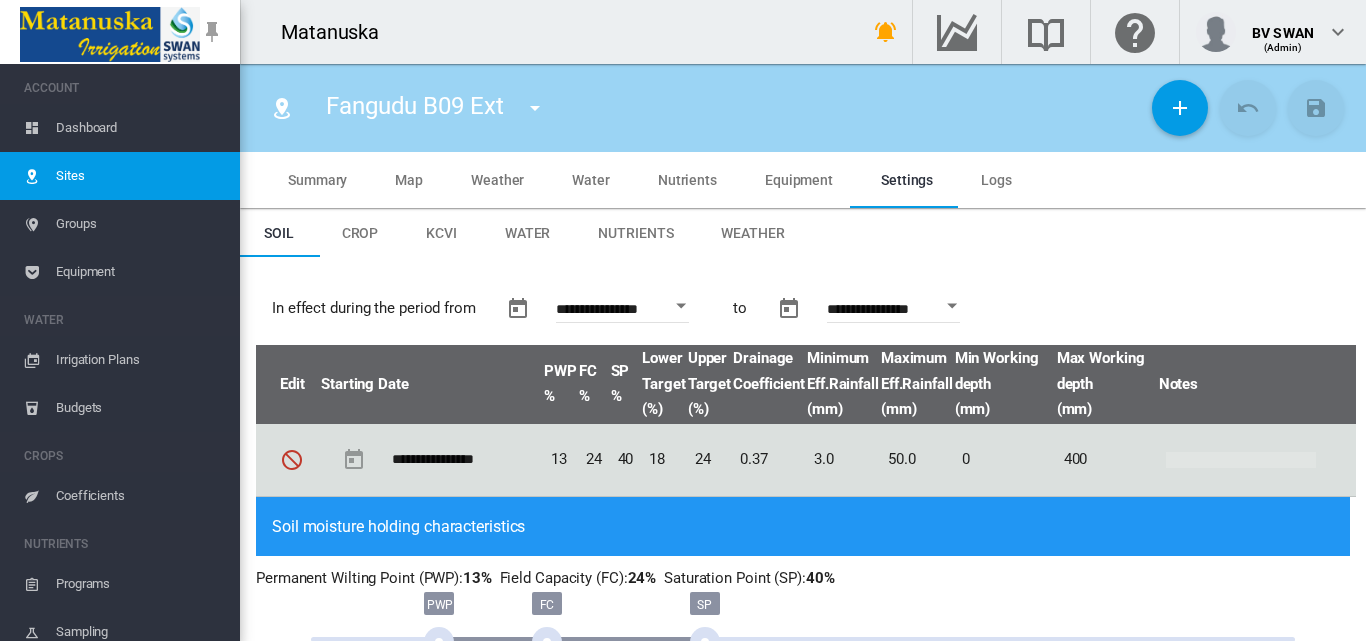 scroll, scrollTop: 0, scrollLeft: 0, axis: both 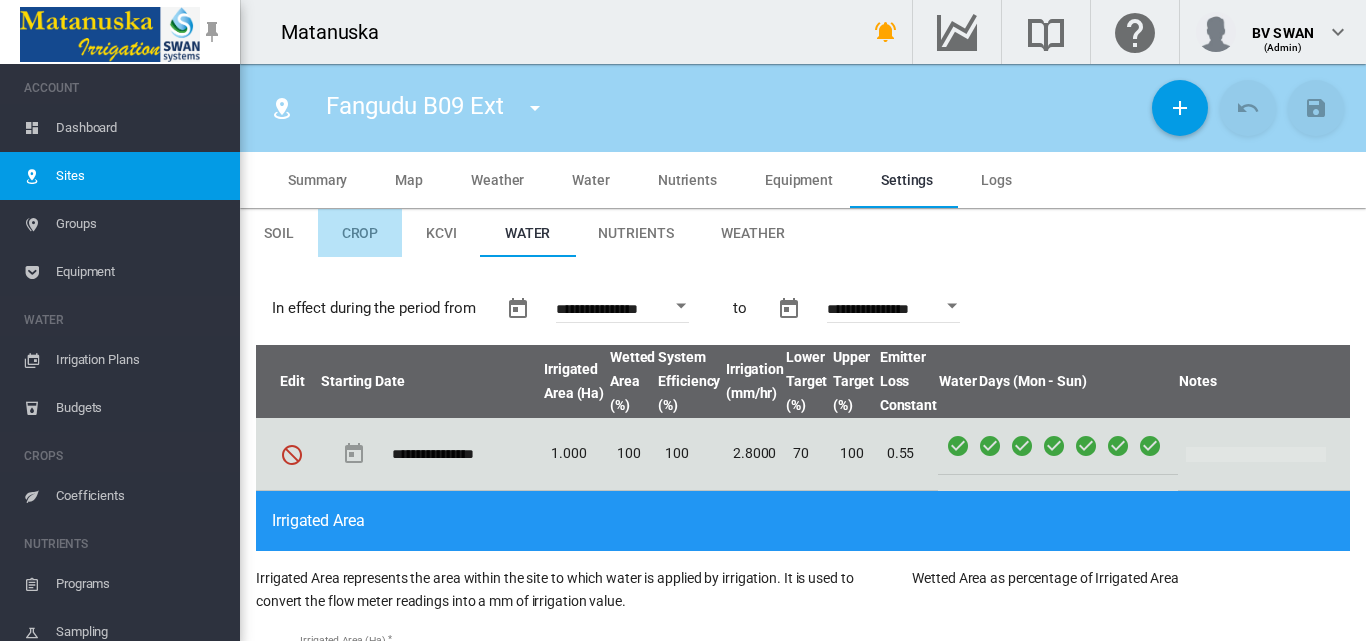 drag, startPoint x: 360, startPoint y: 221, endPoint x: 371, endPoint y: 228, distance: 13.038404 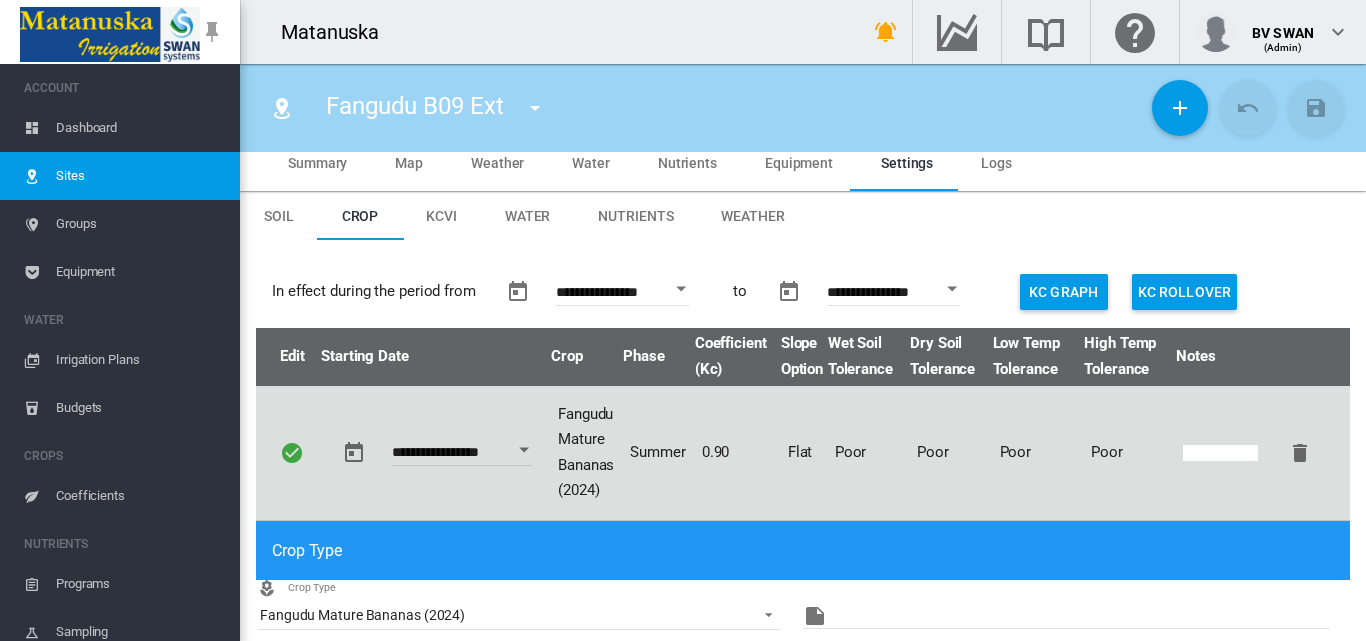 scroll, scrollTop: 0, scrollLeft: 0, axis: both 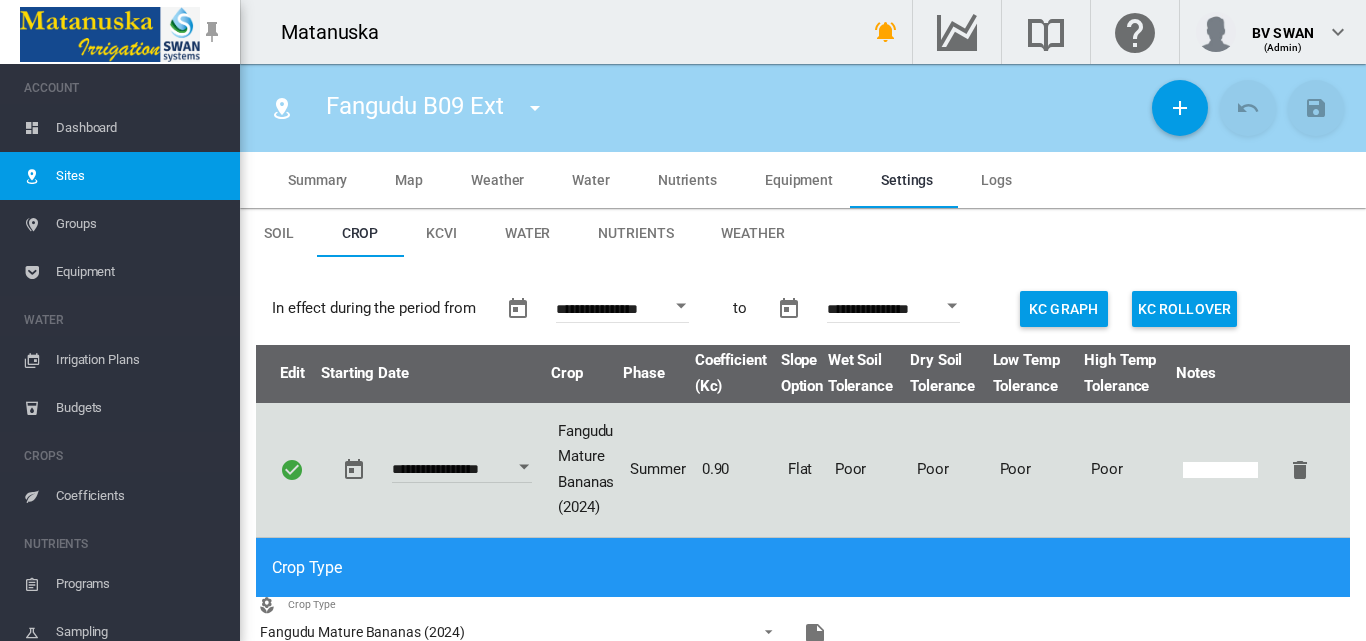 click on "KCVI" at bounding box center [441, 233] 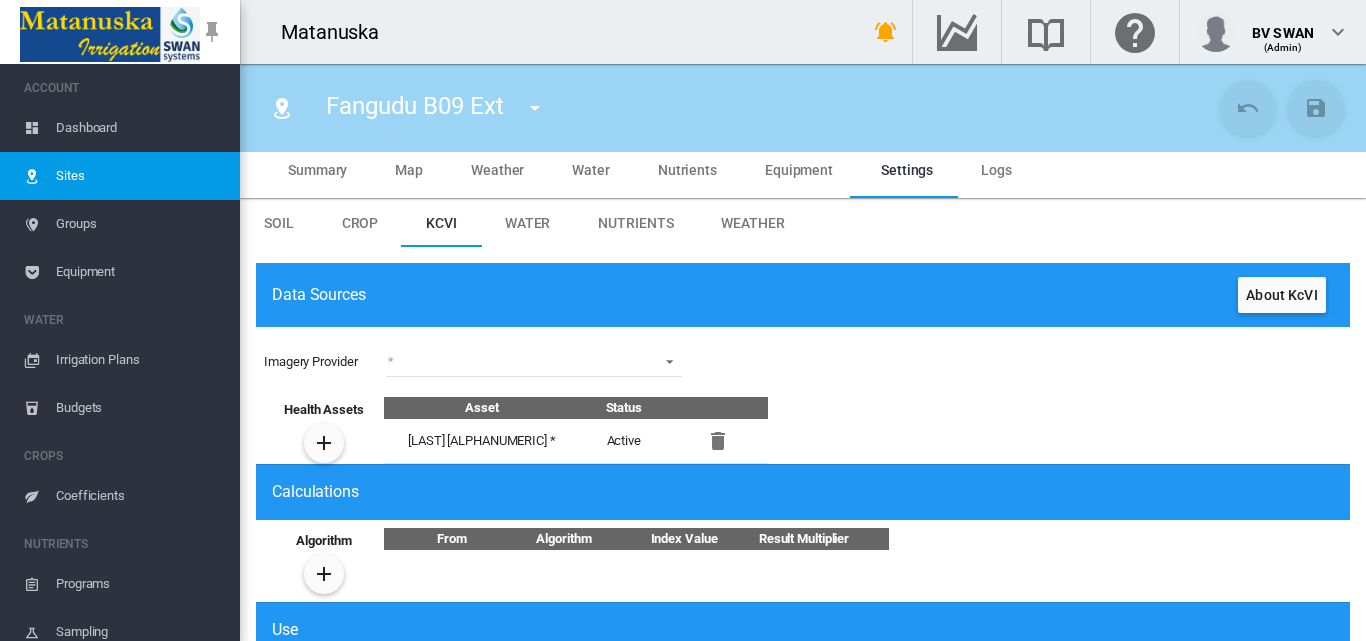 scroll, scrollTop: 0, scrollLeft: 0, axis: both 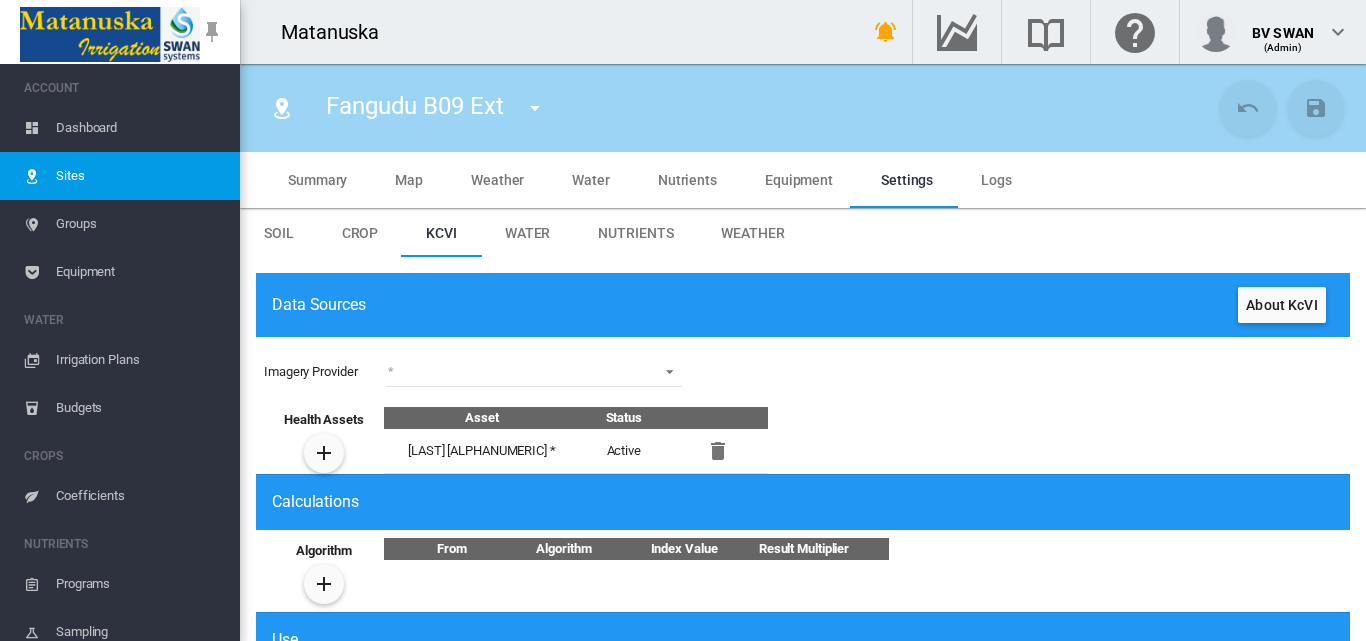 click on "Water" at bounding box center (528, 233) 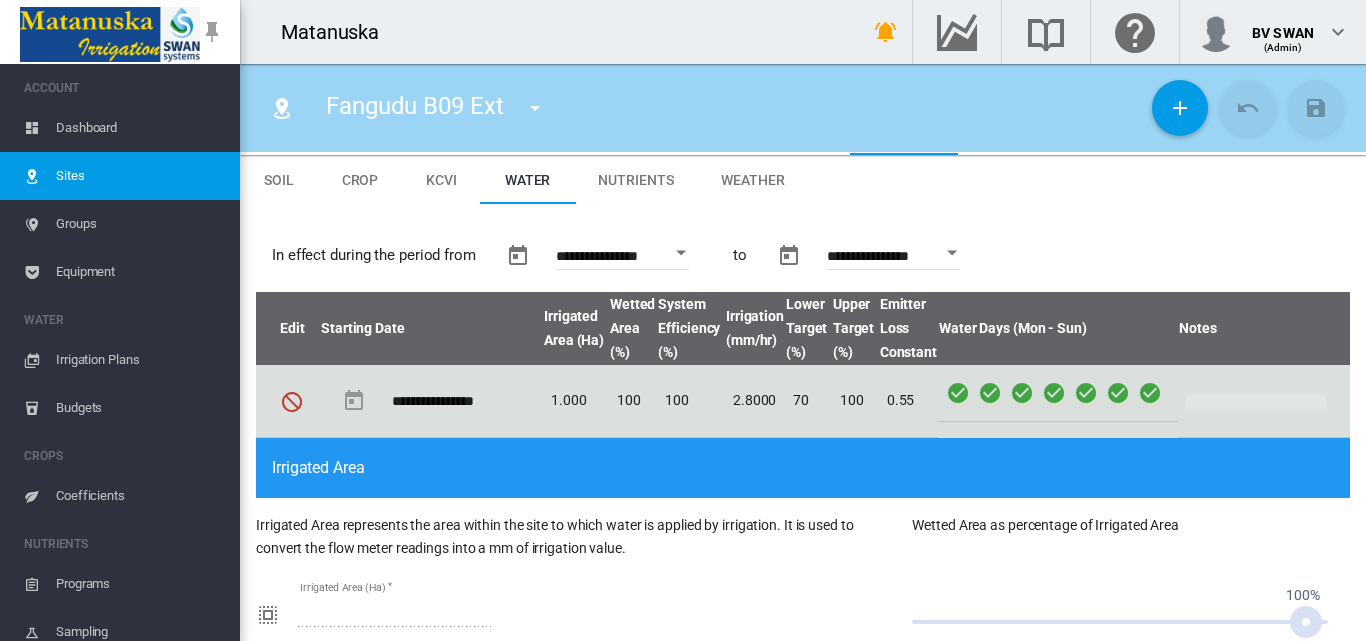 scroll, scrollTop: 0, scrollLeft: 0, axis: both 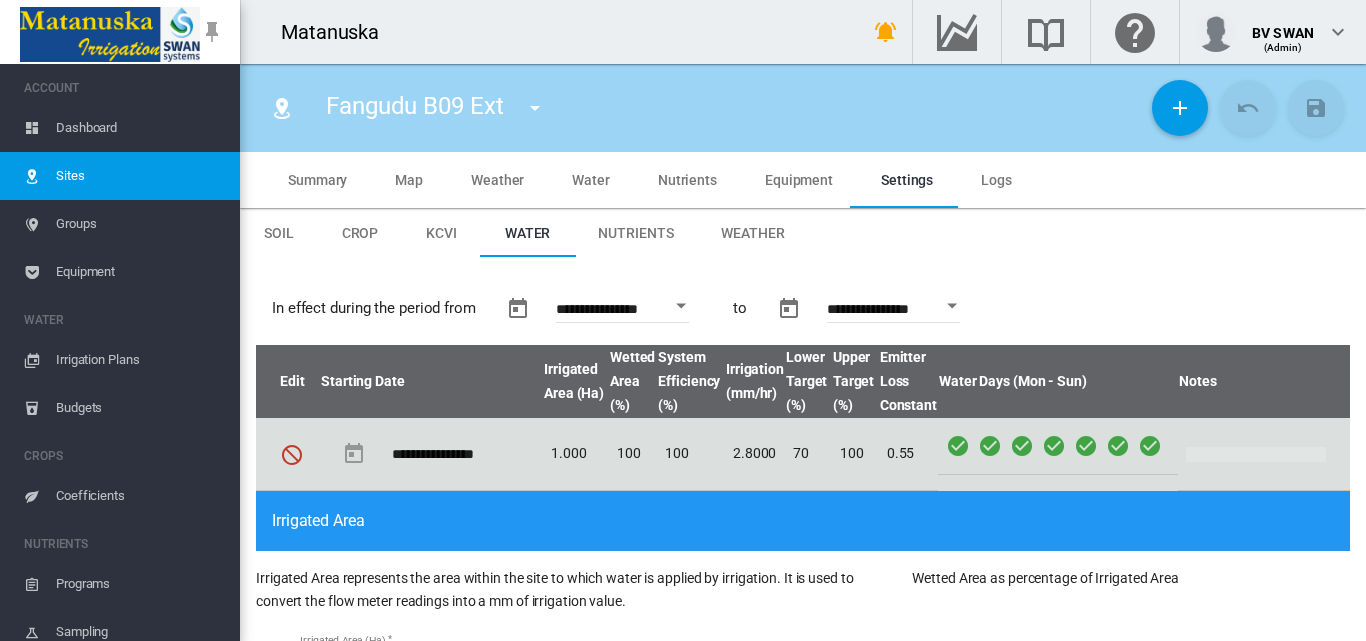 click on "Soil" at bounding box center (279, 233) 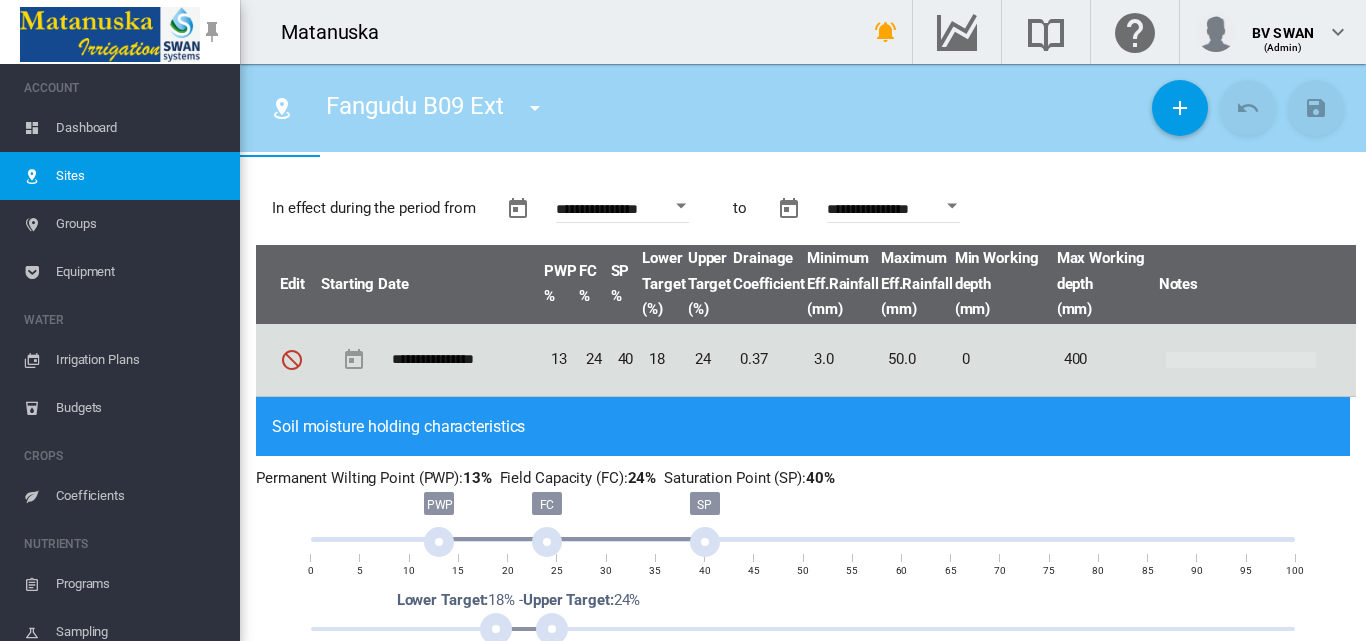 scroll, scrollTop: 0, scrollLeft: 0, axis: both 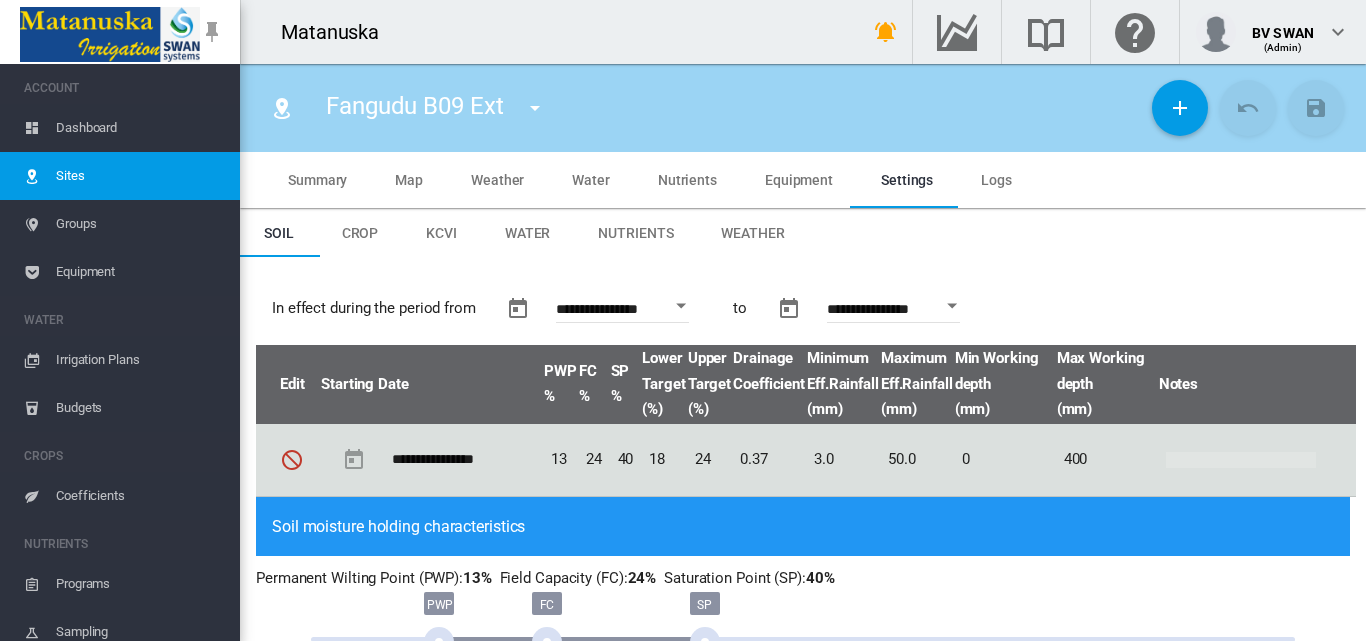 click on "Crop" at bounding box center (360, 233) 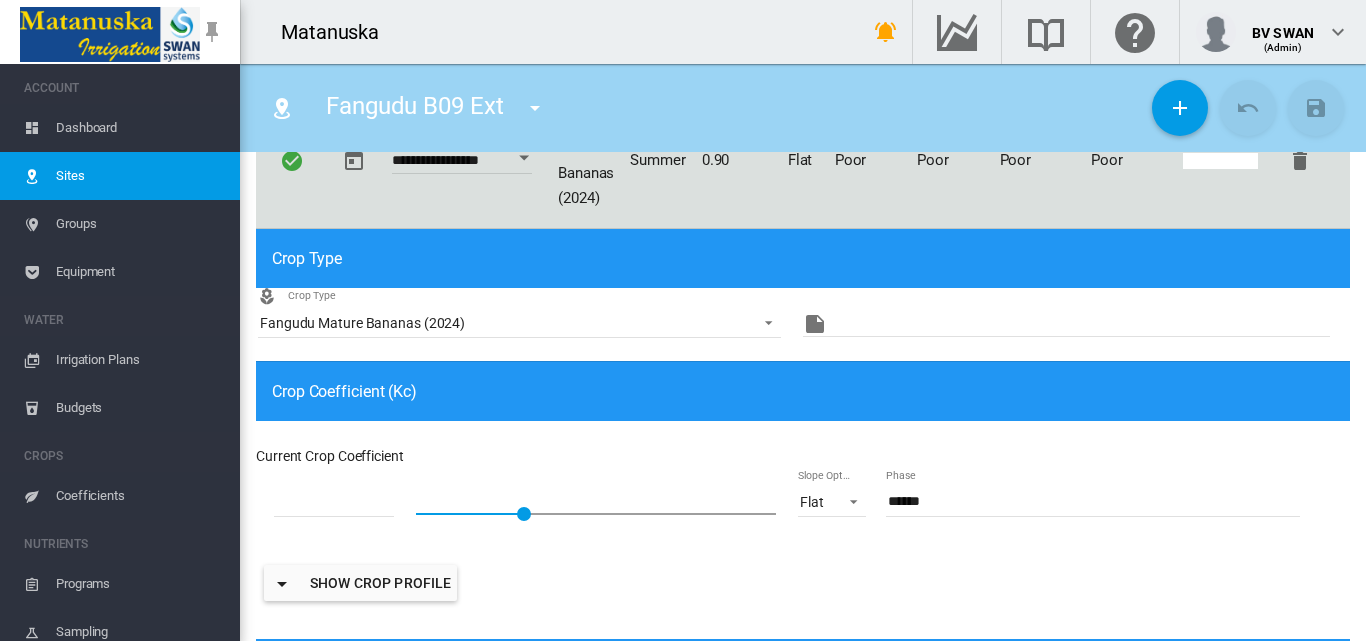 scroll, scrollTop: 209, scrollLeft: 0, axis: vertical 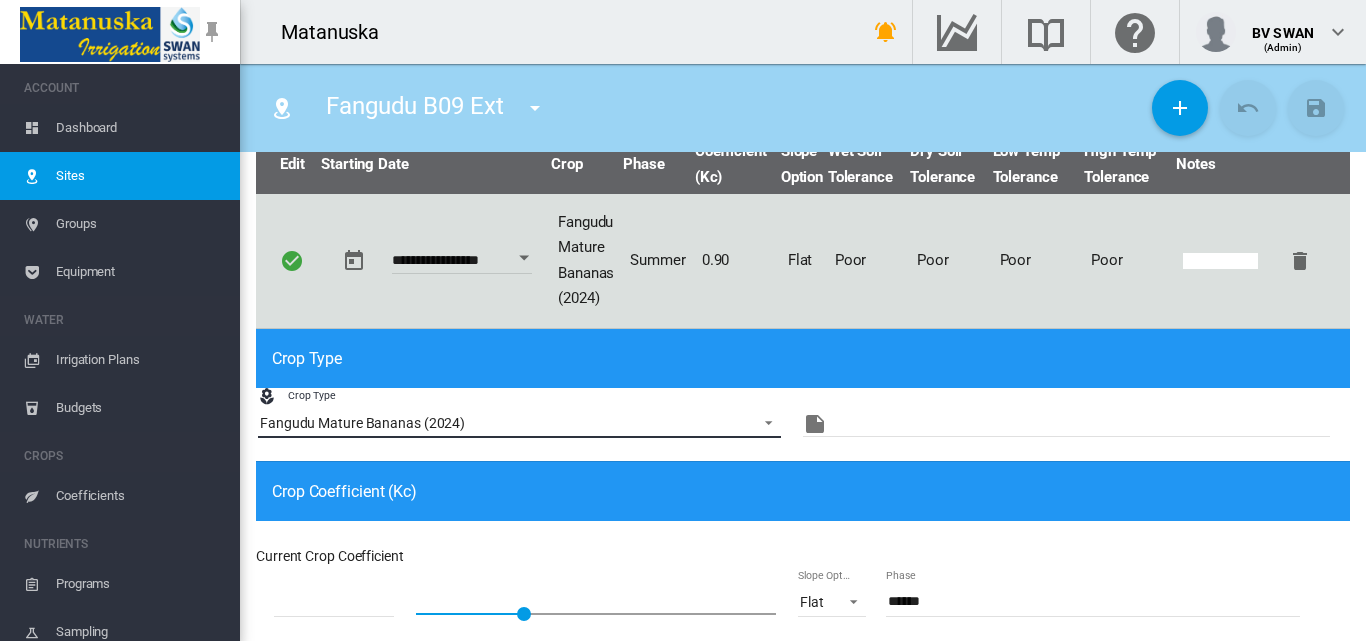 click at bounding box center [763, 421] 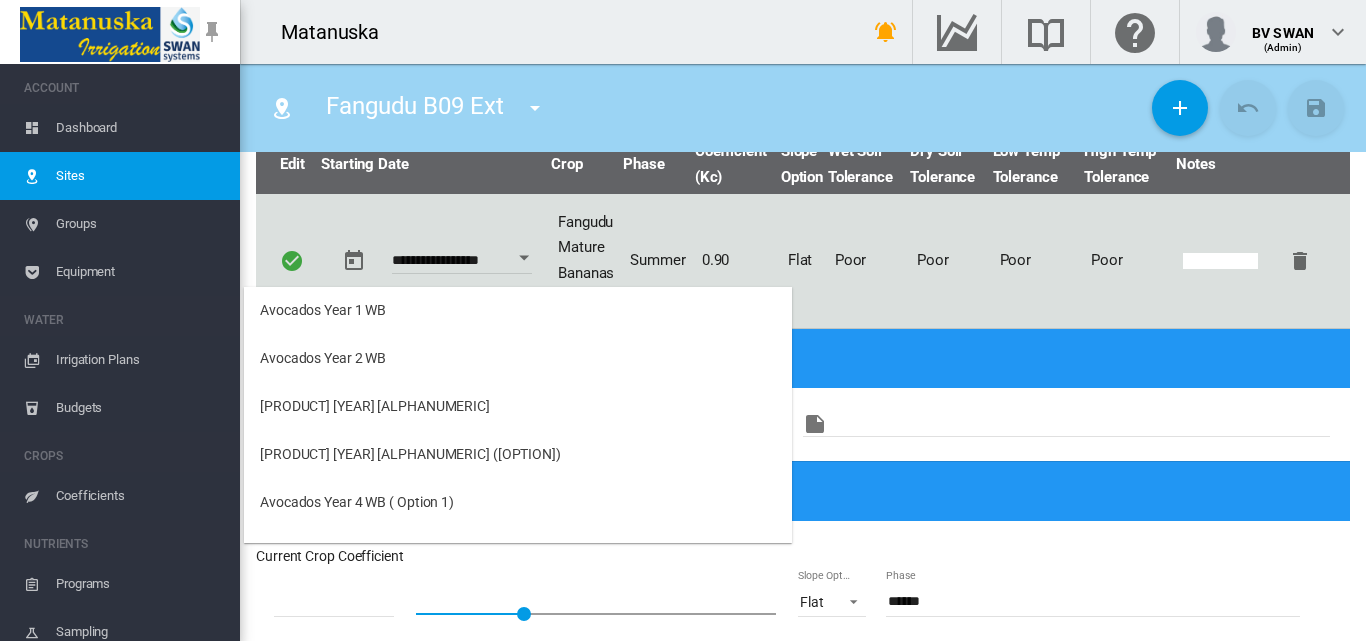 scroll, scrollTop: 415, scrollLeft: 0, axis: vertical 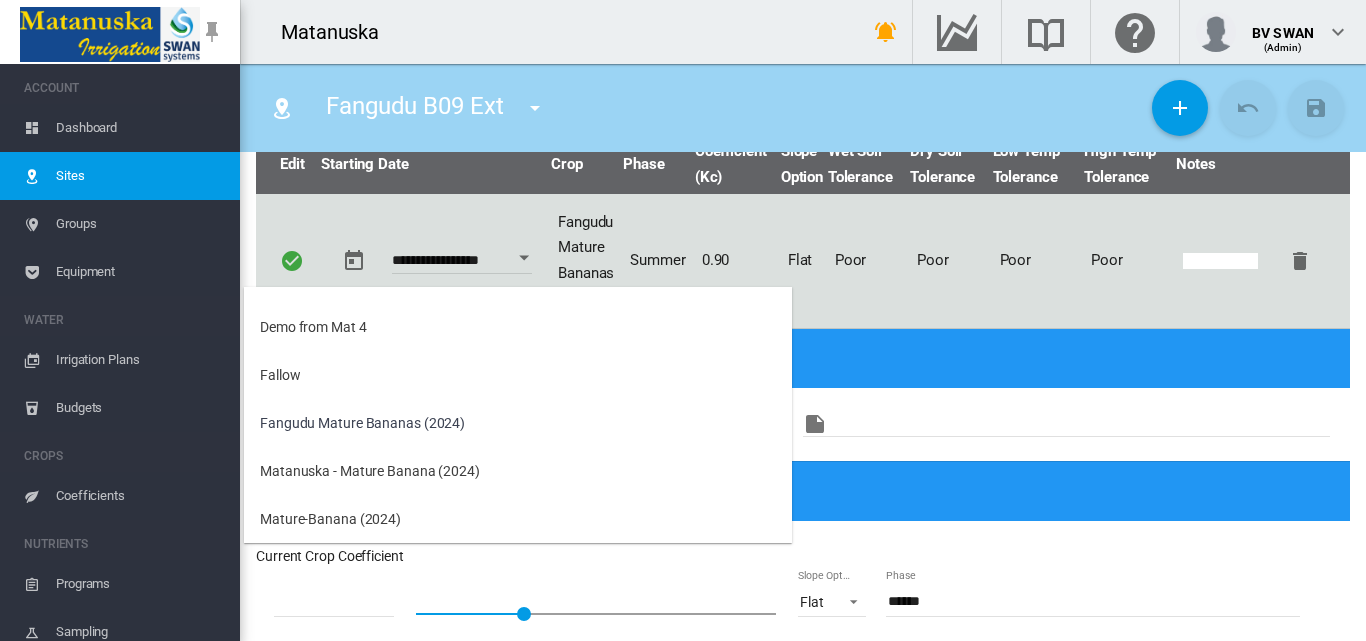 click at bounding box center [683, 320] 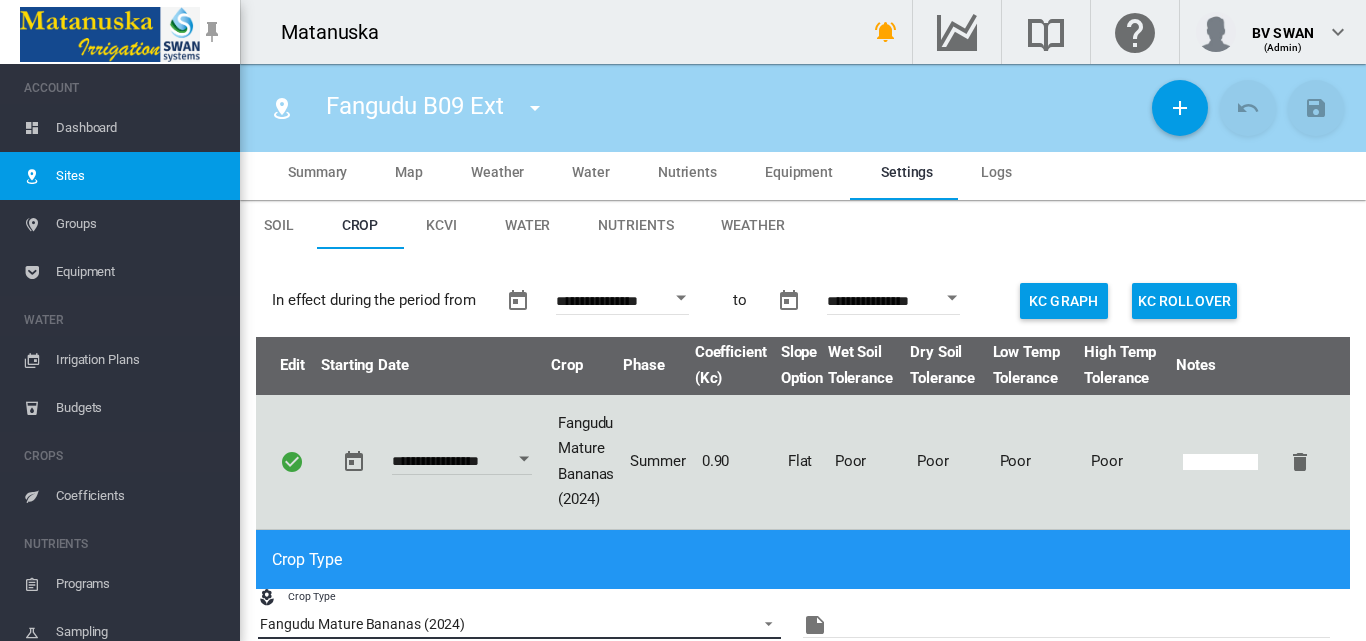 scroll, scrollTop: 0, scrollLeft: 0, axis: both 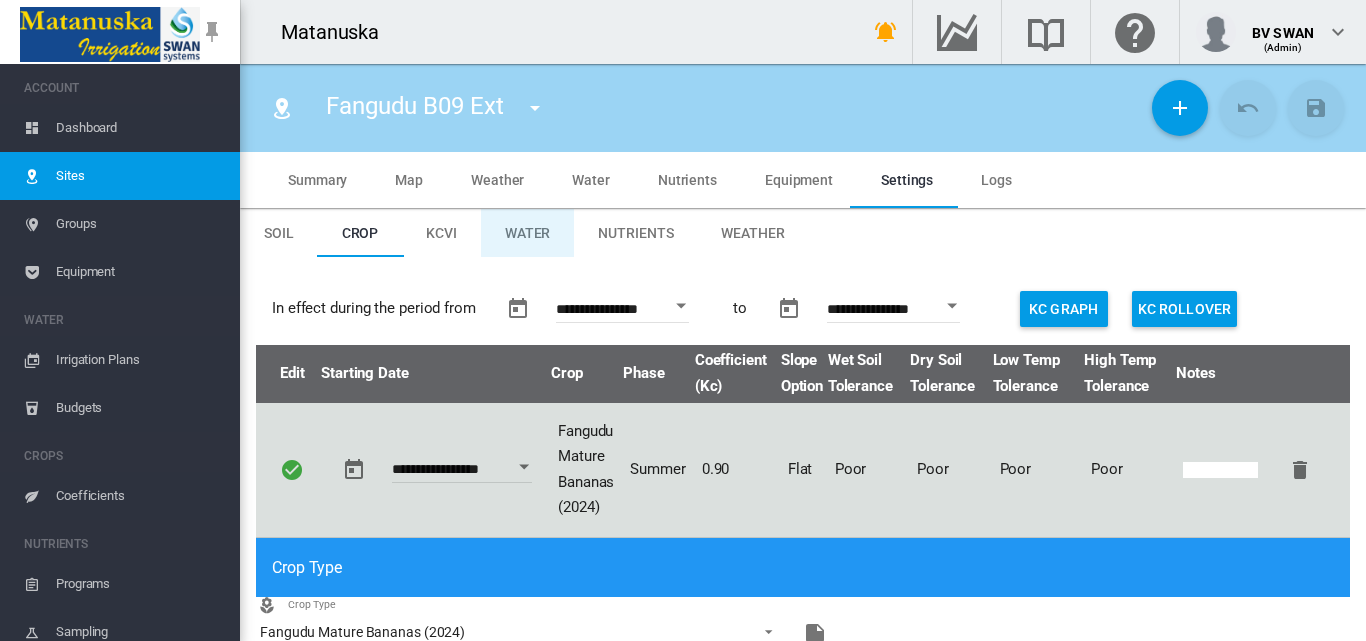 click on "Water" at bounding box center (528, 233) 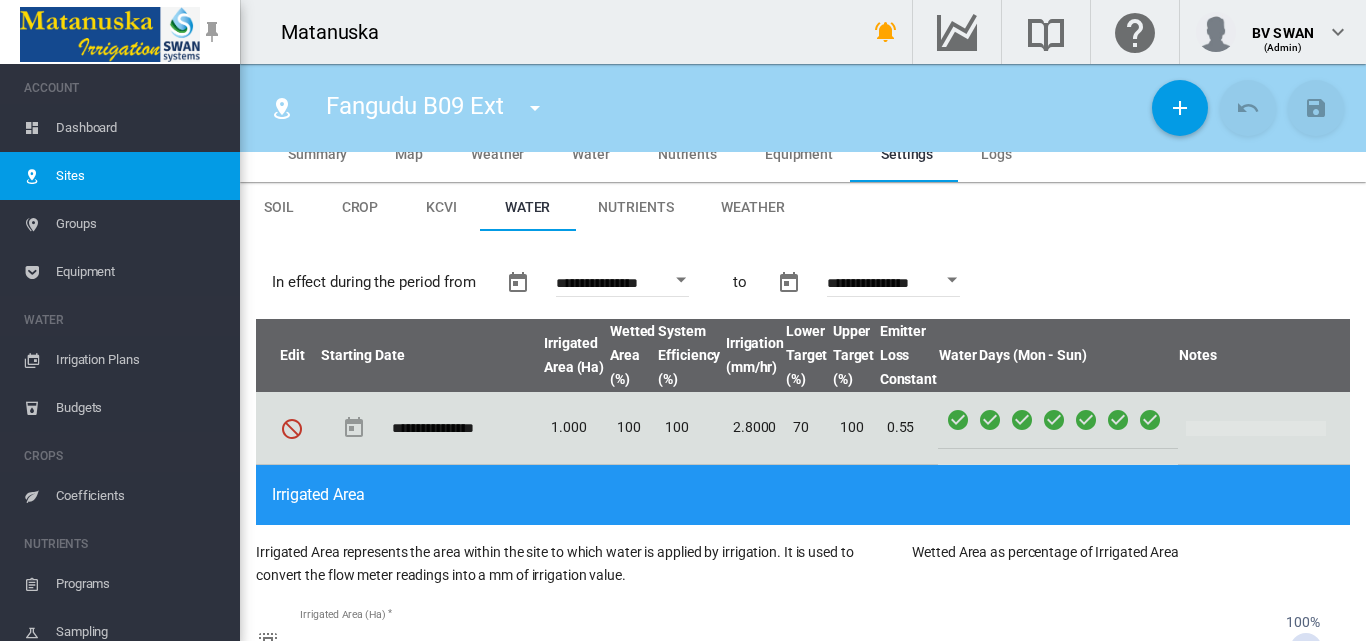 scroll, scrollTop: 0, scrollLeft: 0, axis: both 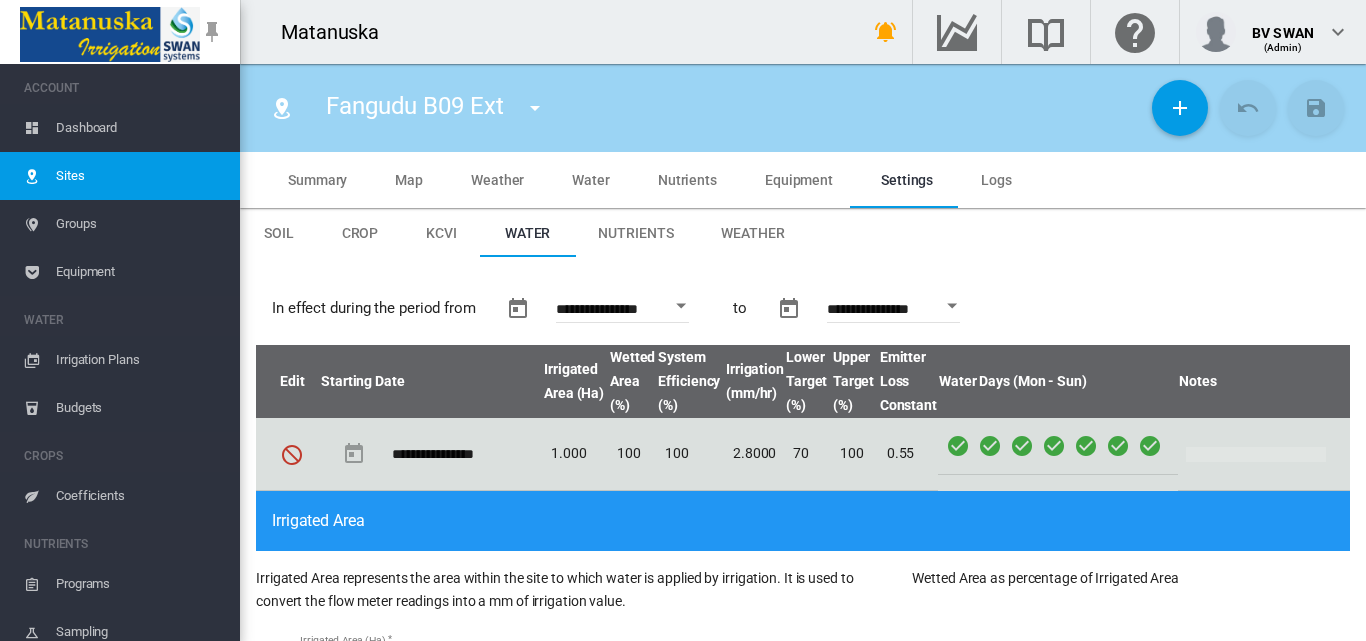 click at bounding box center [535, 108] 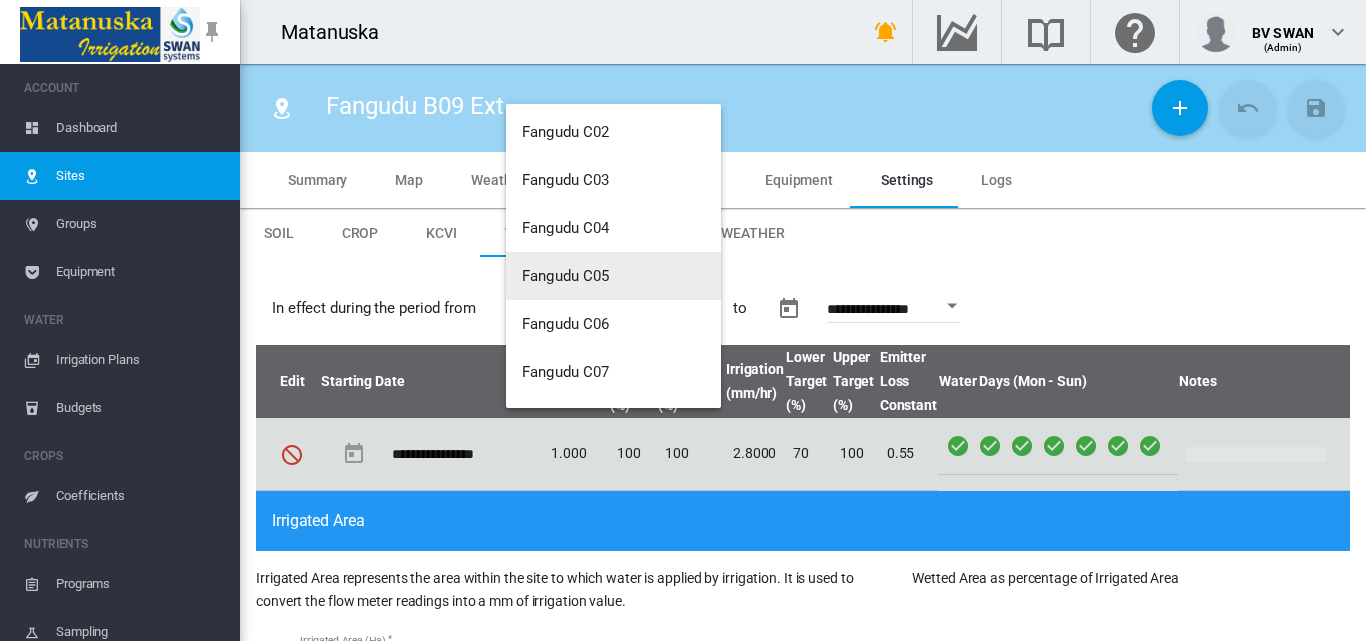 scroll, scrollTop: 2600, scrollLeft: 0, axis: vertical 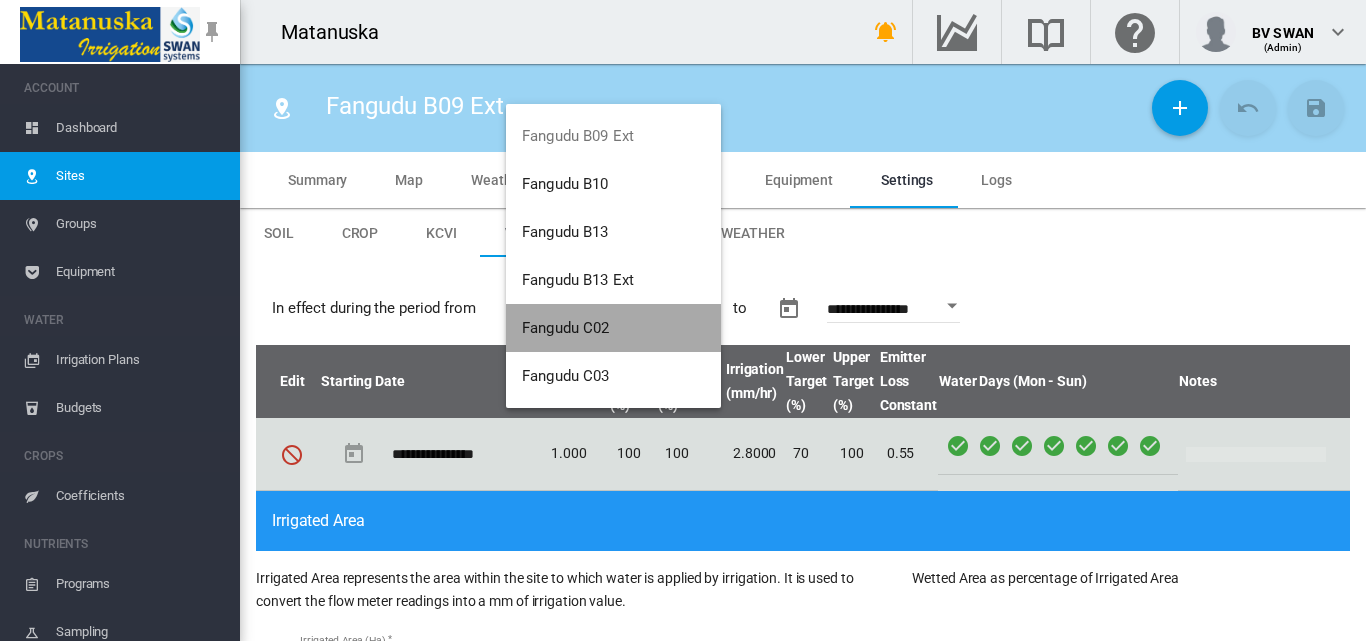 click on "Fangudu C02" at bounding box center (566, 328) 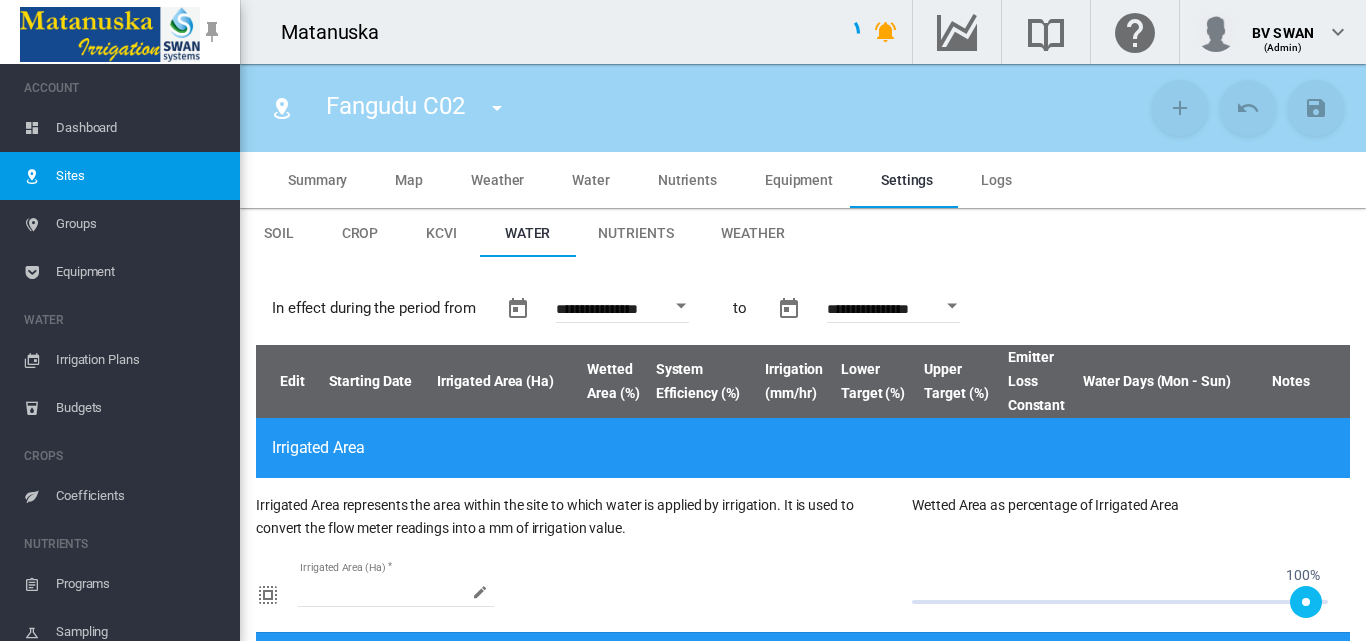 type on "**********" 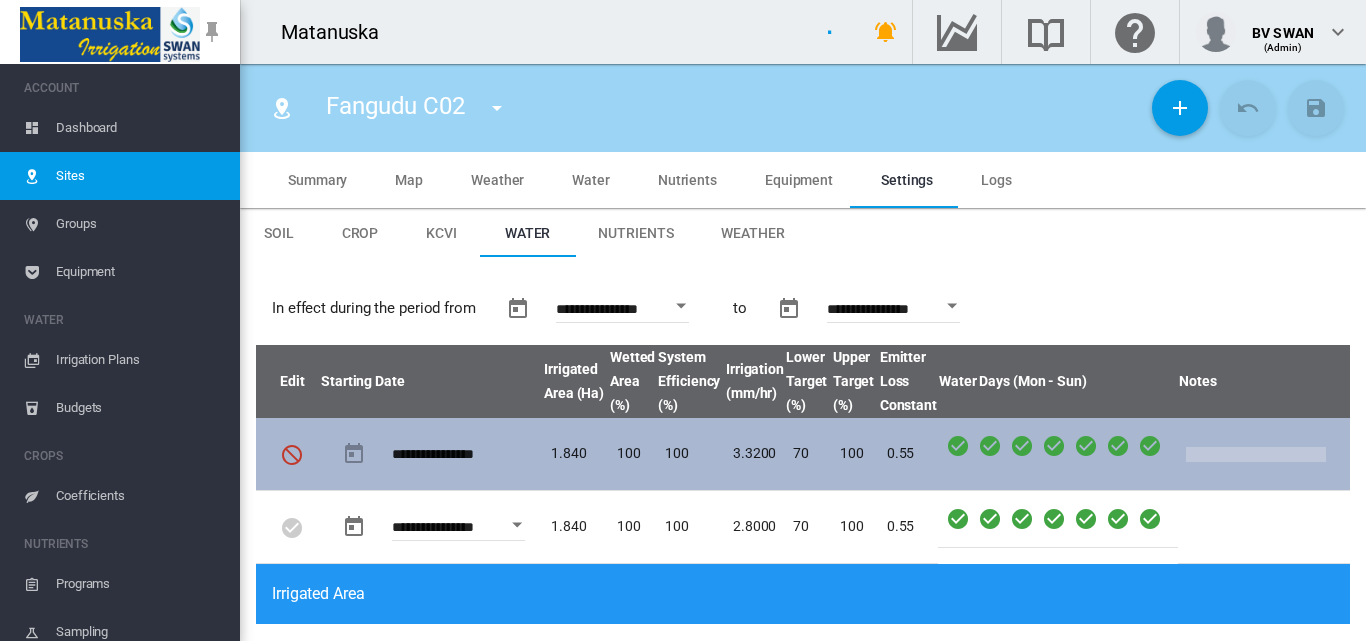 type on "*" 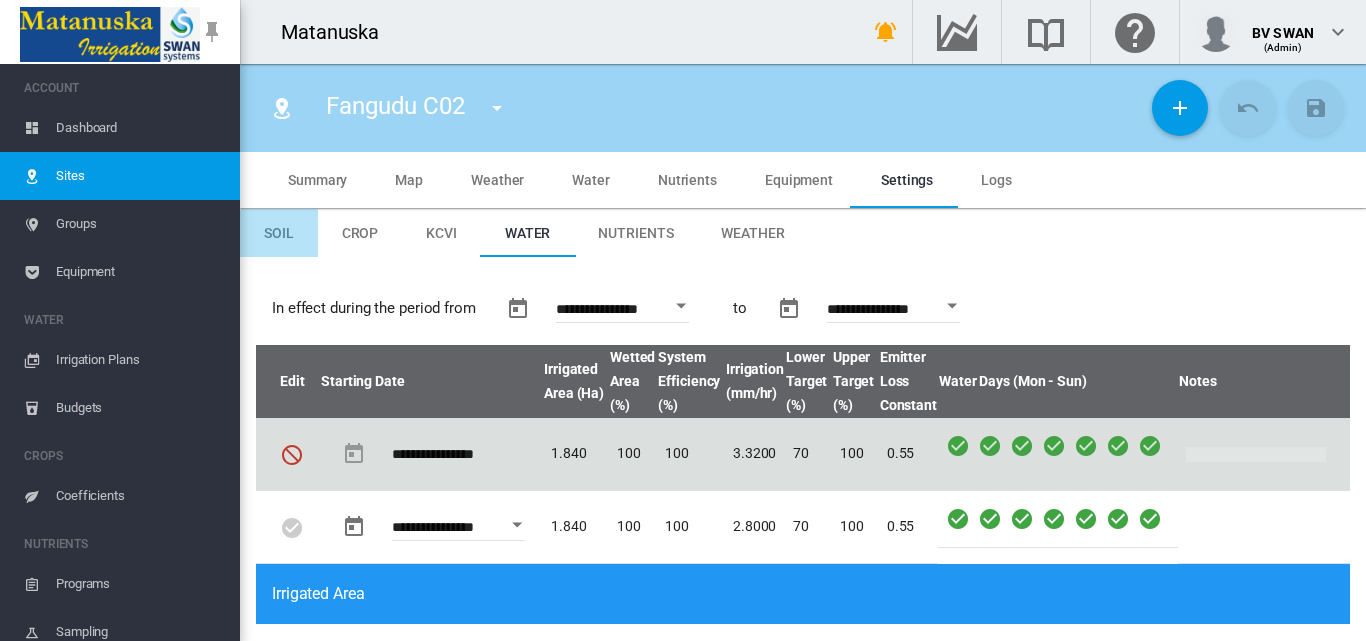 click on "Soil" at bounding box center [279, 233] 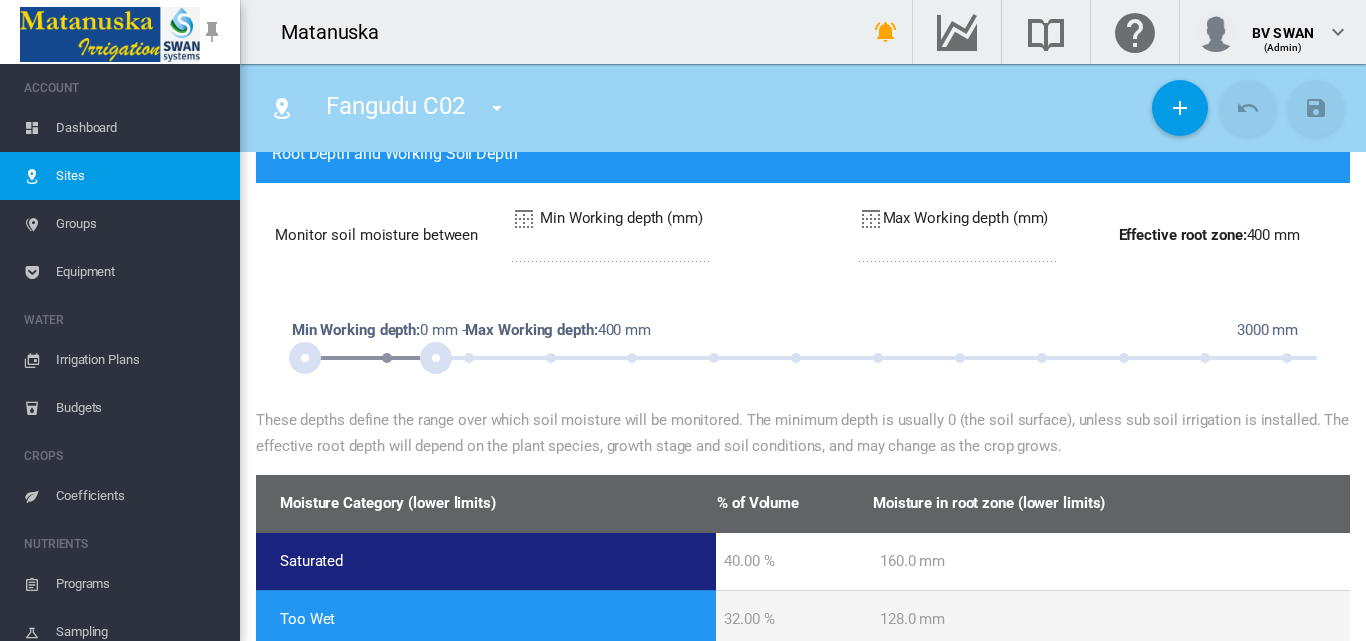 scroll, scrollTop: 1148, scrollLeft: 0, axis: vertical 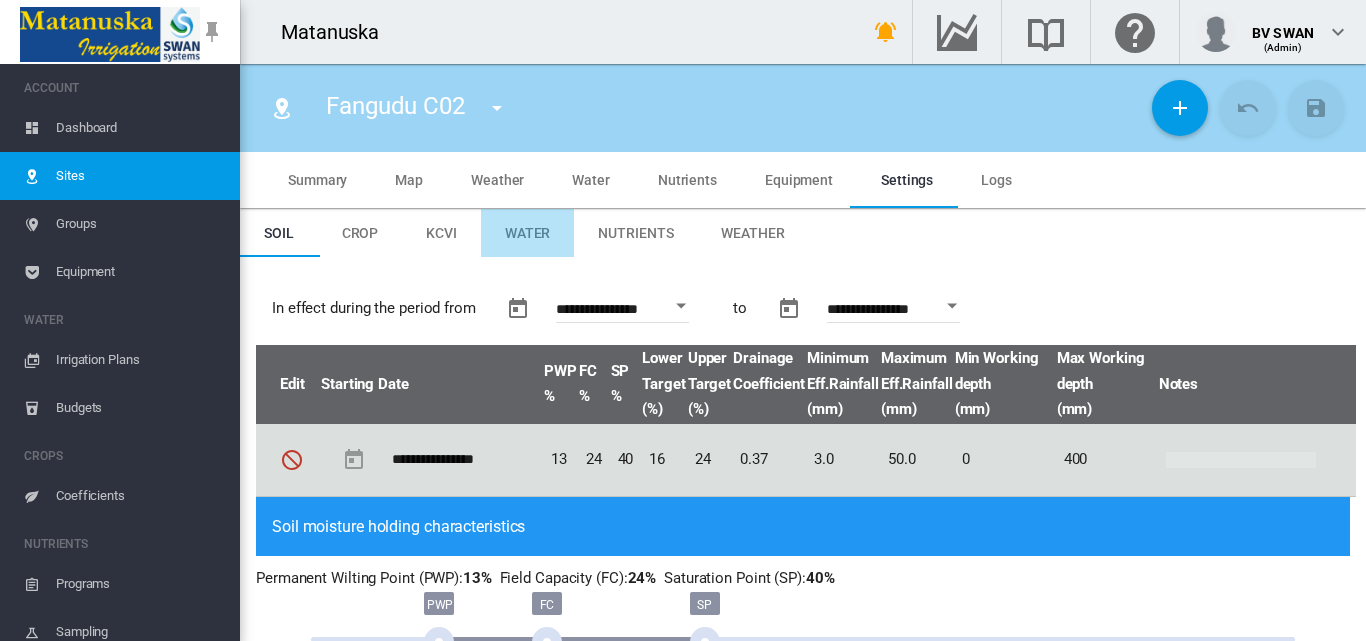 click on "Water" at bounding box center [528, 233] 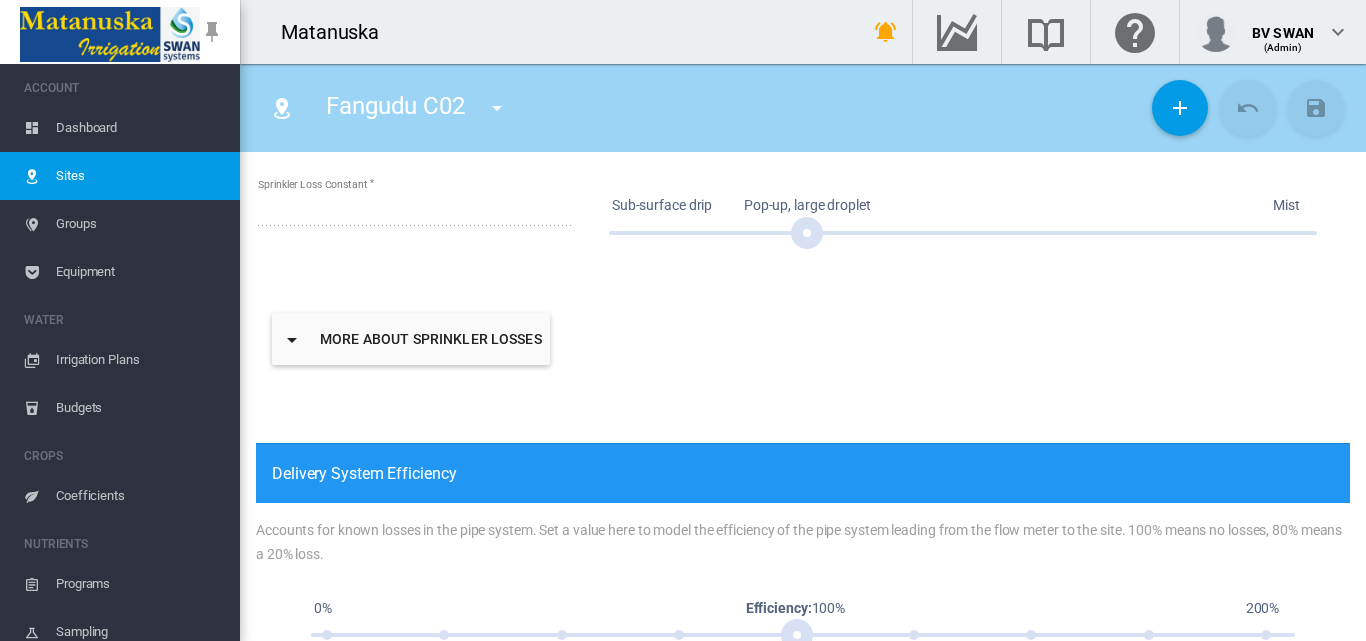 scroll, scrollTop: 1100, scrollLeft: 0, axis: vertical 